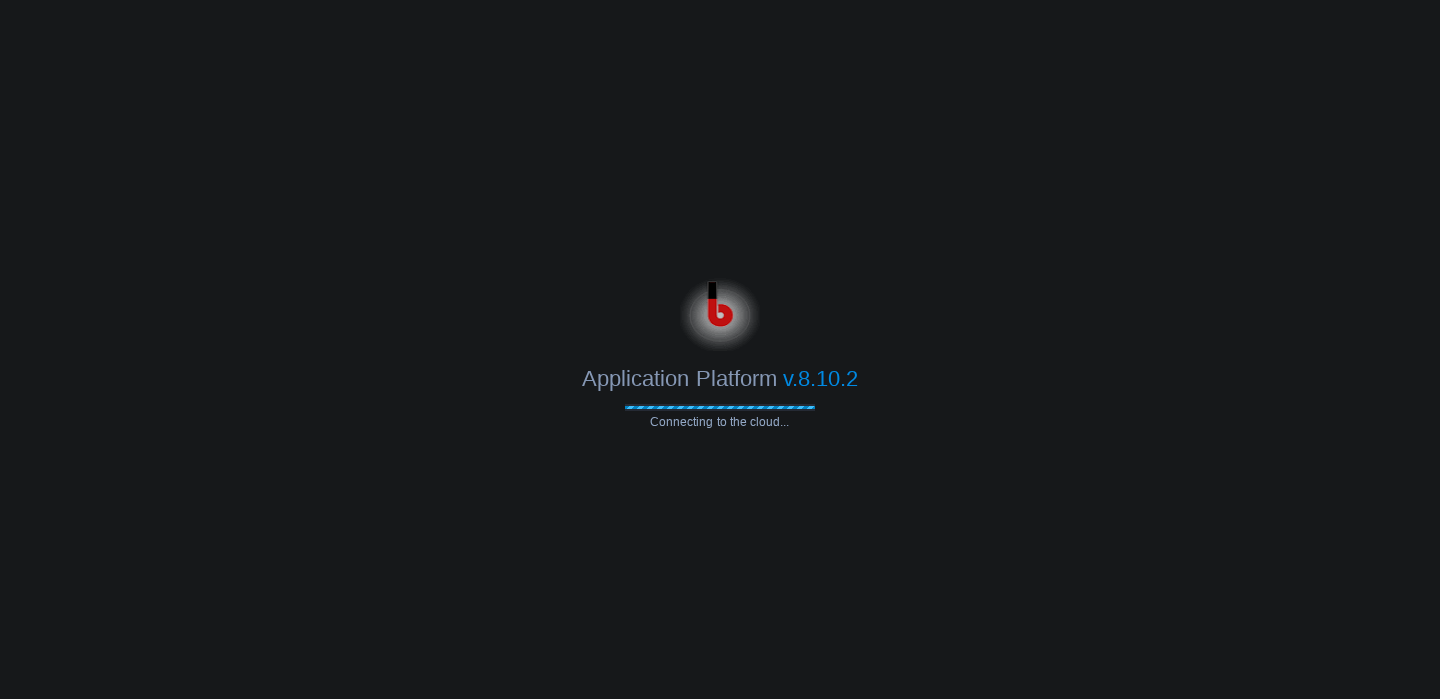 scroll, scrollTop: 0, scrollLeft: 0, axis: both 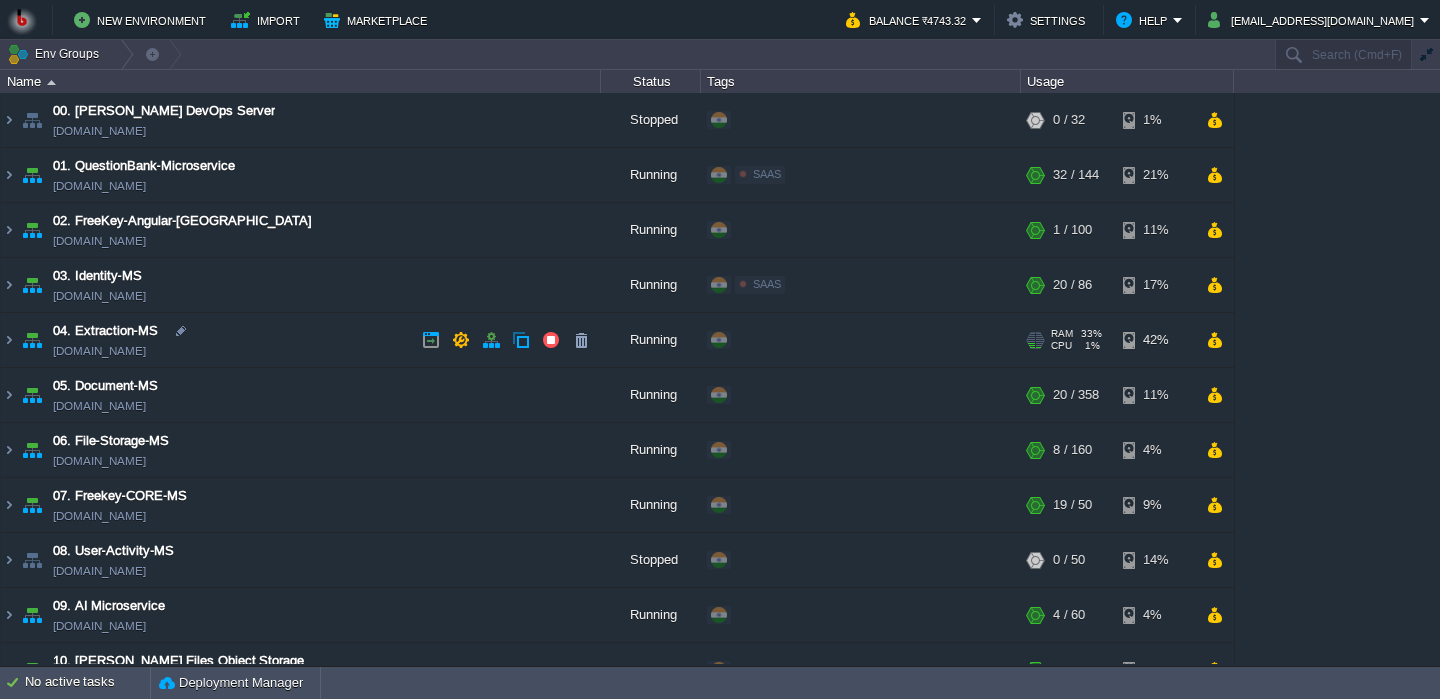 click on "04. Extraction-MS [DOMAIN_NAME]" at bounding box center [301, 340] 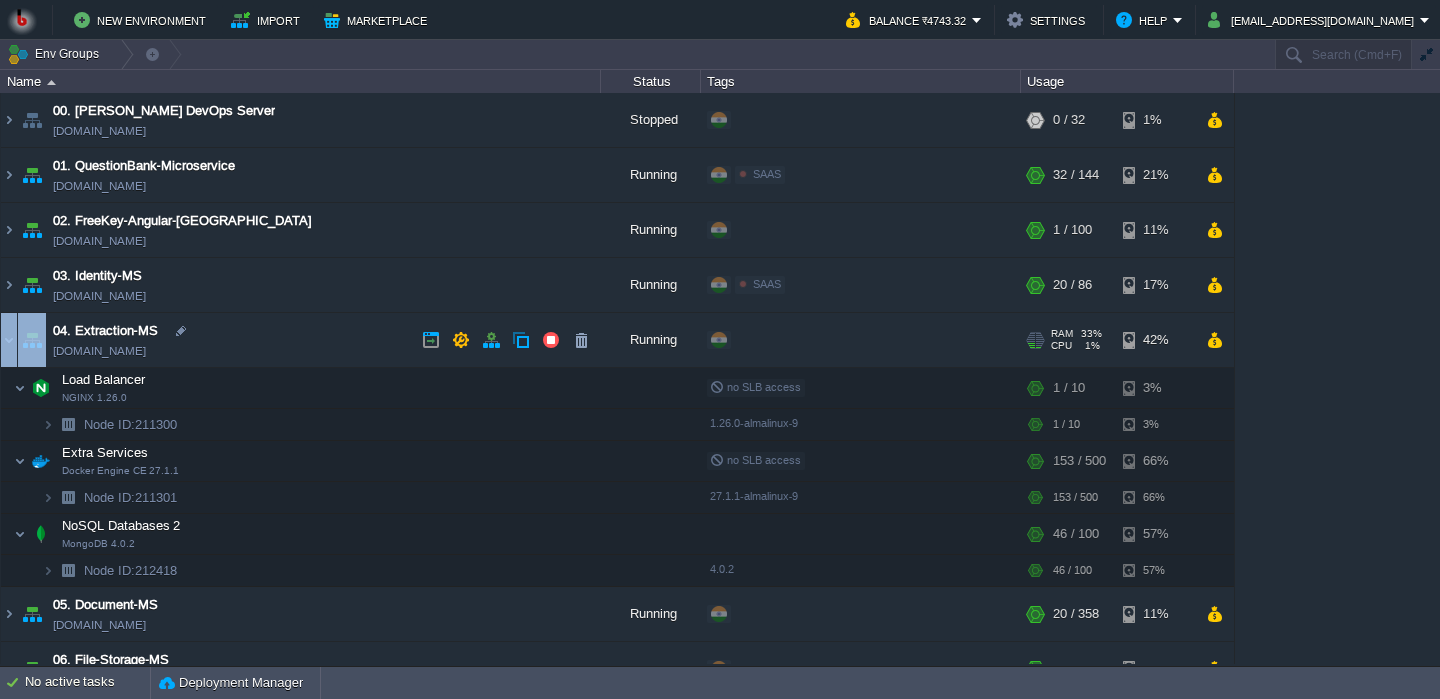 click on "04. Extraction-MS [DOMAIN_NAME]" at bounding box center (301, 340) 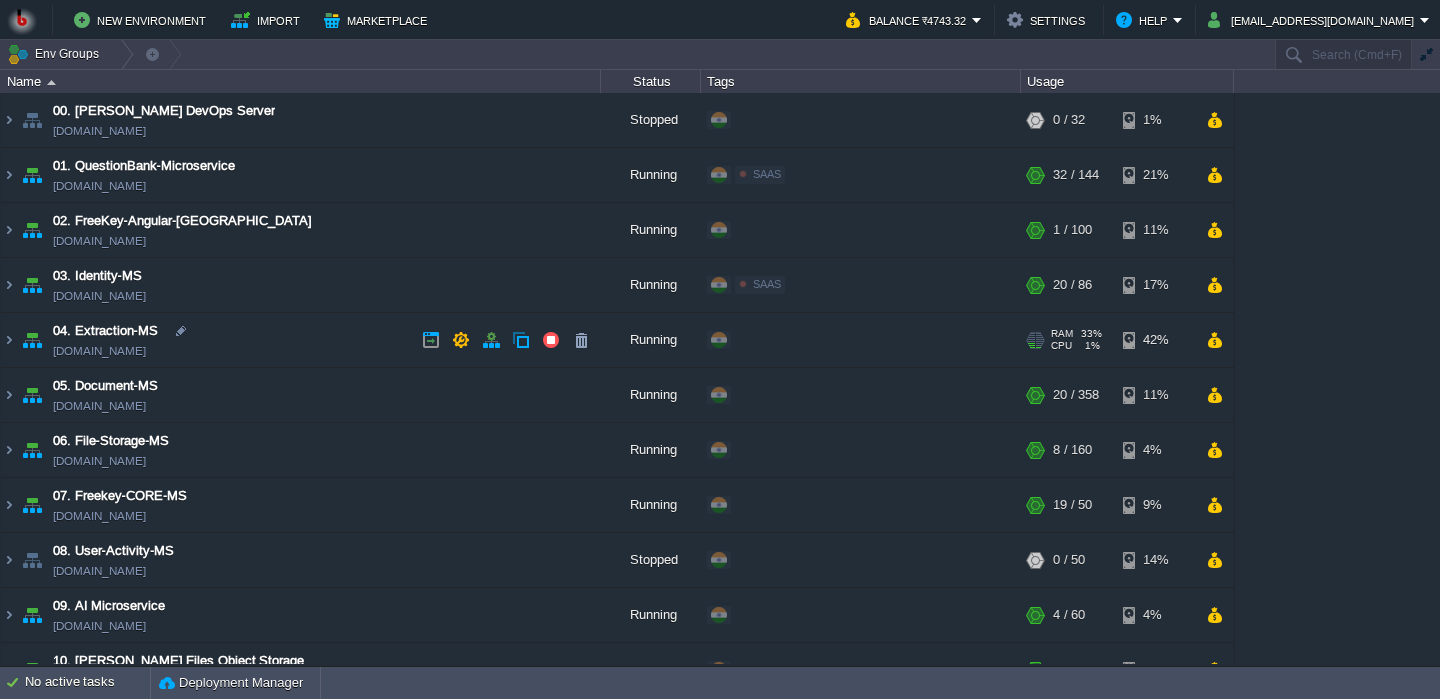 click on "05. Document-MS [DOMAIN_NAME]" at bounding box center (301, 395) 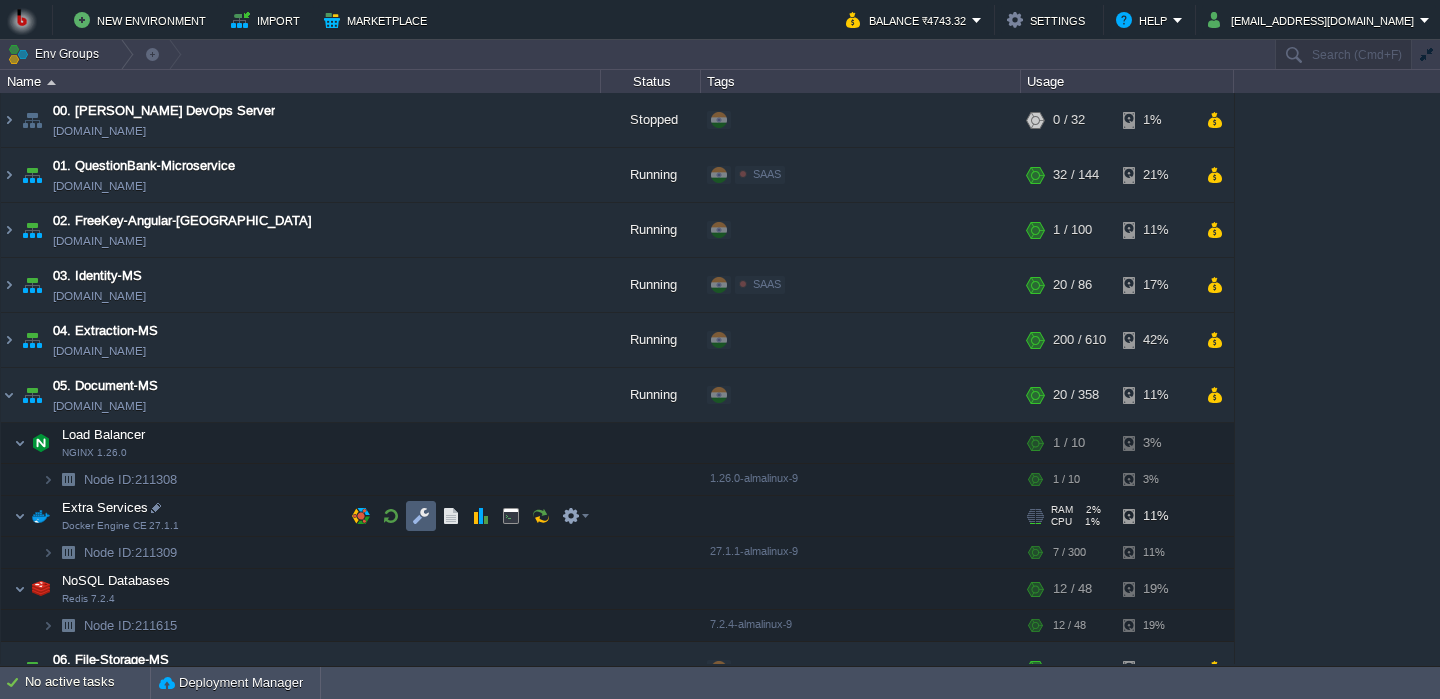 click at bounding box center (421, 516) 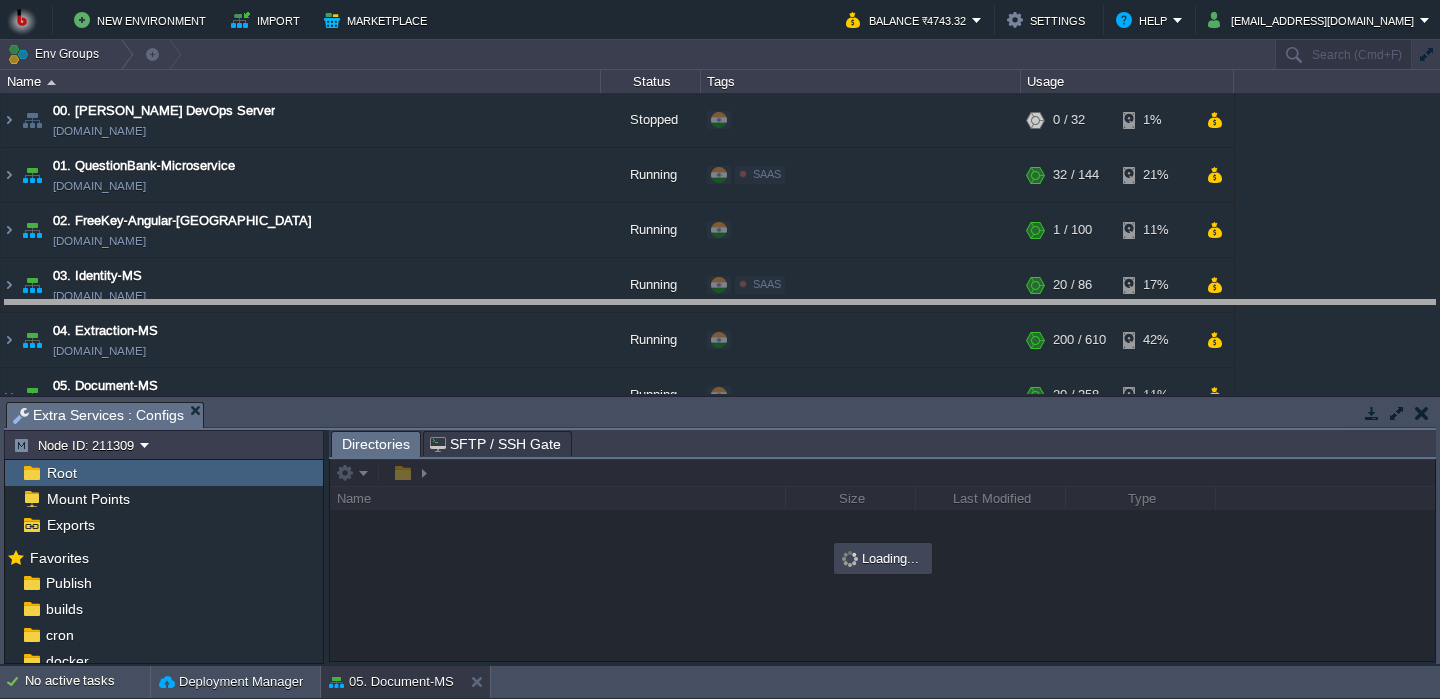 drag, startPoint x: 479, startPoint y: 426, endPoint x: 476, endPoint y: 320, distance: 106.04244 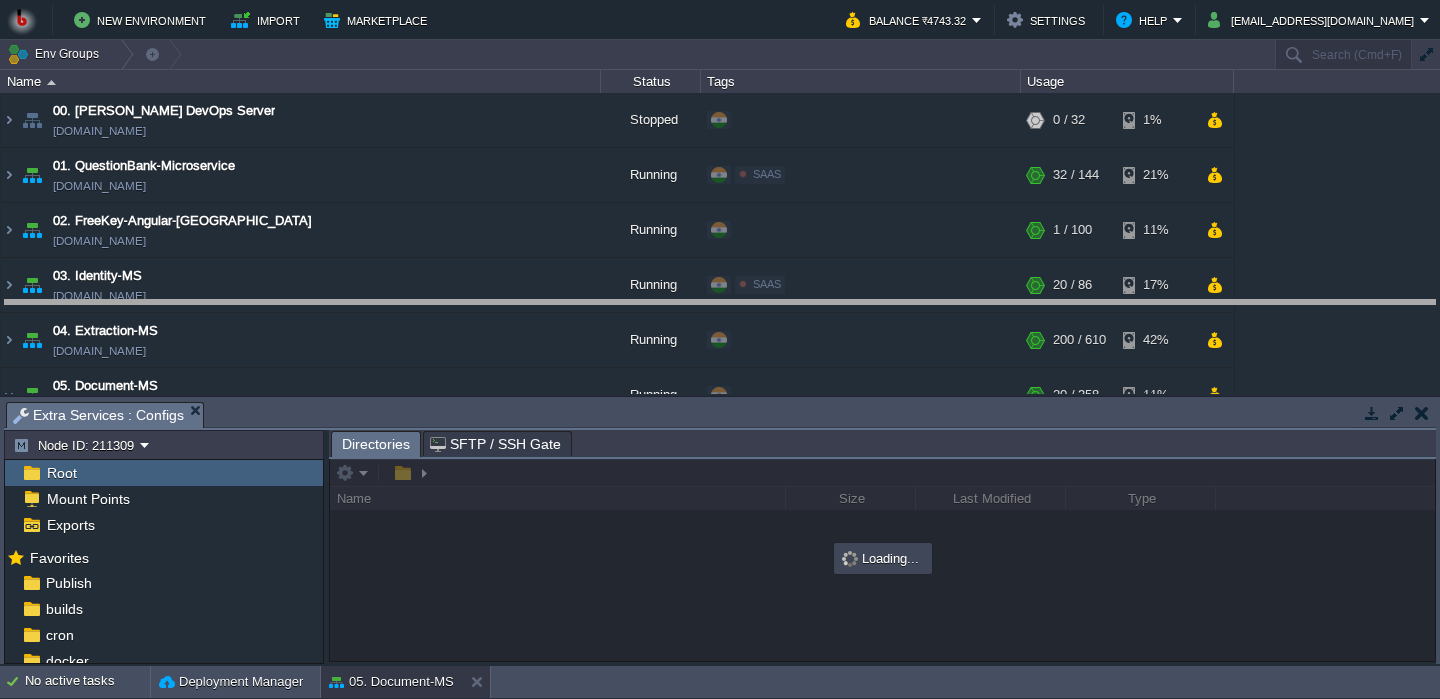 click on "New Environment Import Marketplace Bonus ₹0.00 Upgrade Account Balance ₹4743.32 Settings Help [EMAIL_ADDRESS][DOMAIN_NAME]       Env Groups                     Search (Cmd+F)         auto-gen Name Status Tags Usage 00. [PERSON_NAME] DevOps Server [DOMAIN_NAME] Stopped                                 + Add to Env Group                                                                                                                                                            RAM                 0%                                         CPU                 0%                             0 / 32                    1%       01. QuestionBank-Microservice [DOMAIN_NAME] Running                                                                                                                                 SAAS                           Edit" at bounding box center [720, 349] 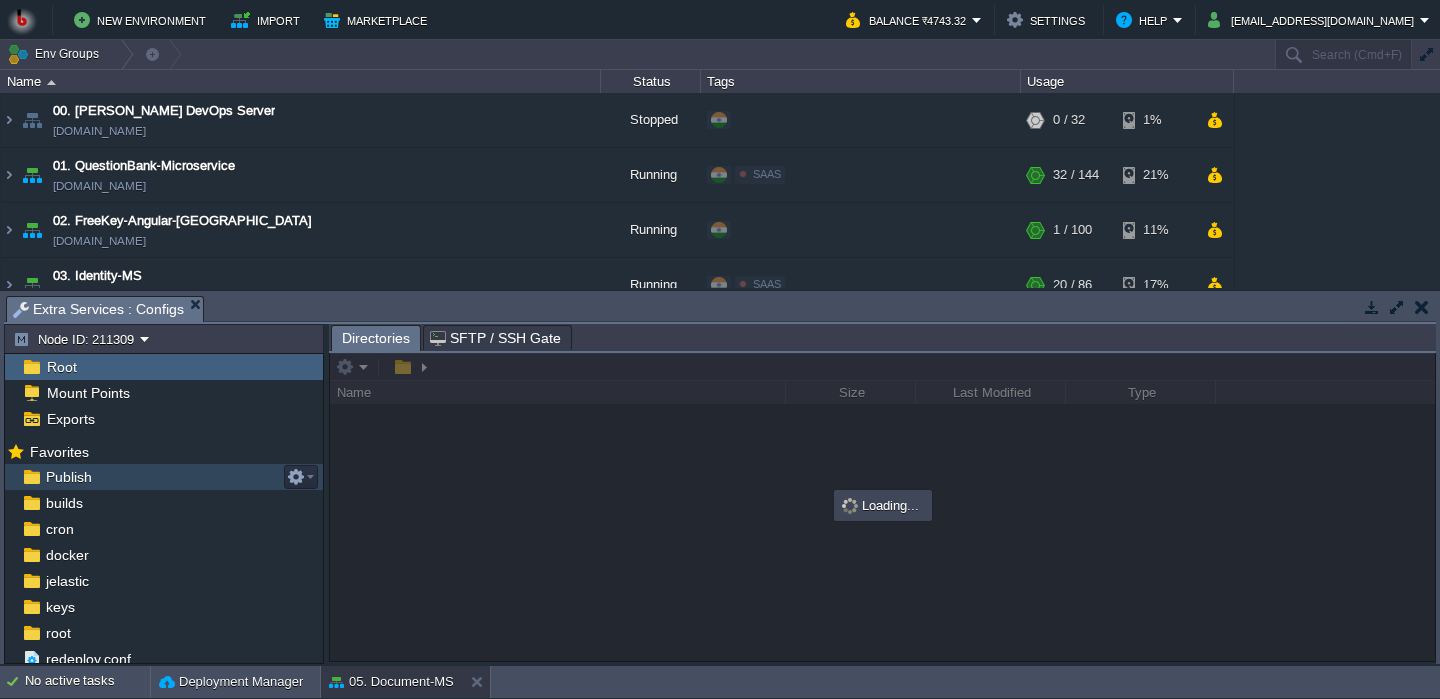 click on "Publish" at bounding box center [164, 477] 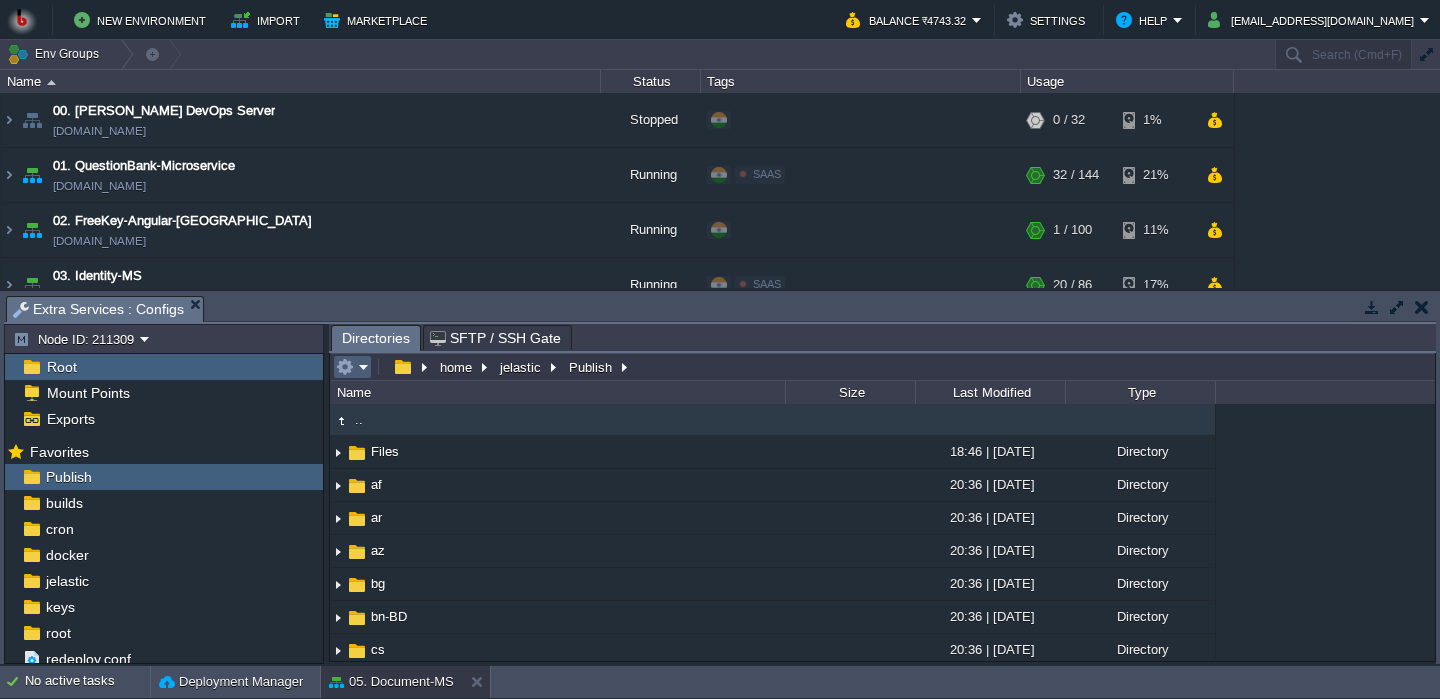 click at bounding box center (354, 367) 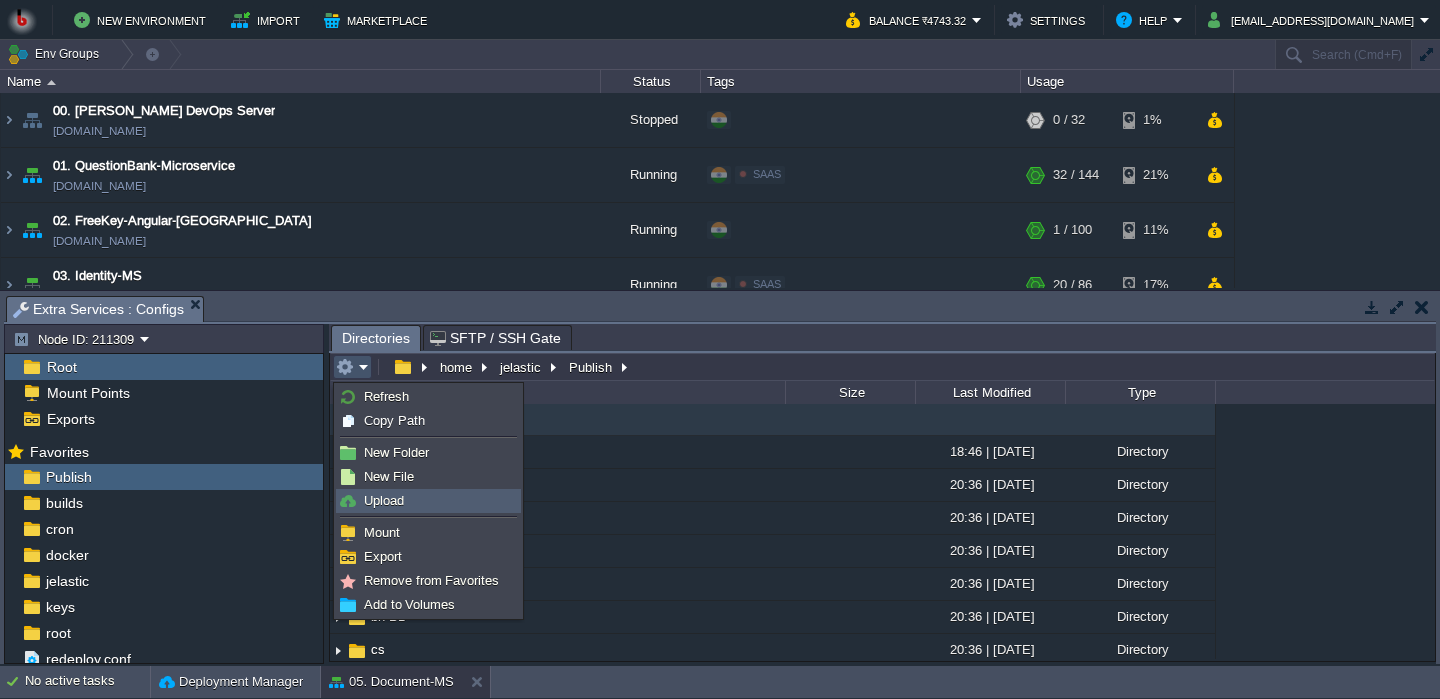 click on "Upload" at bounding box center (384, 500) 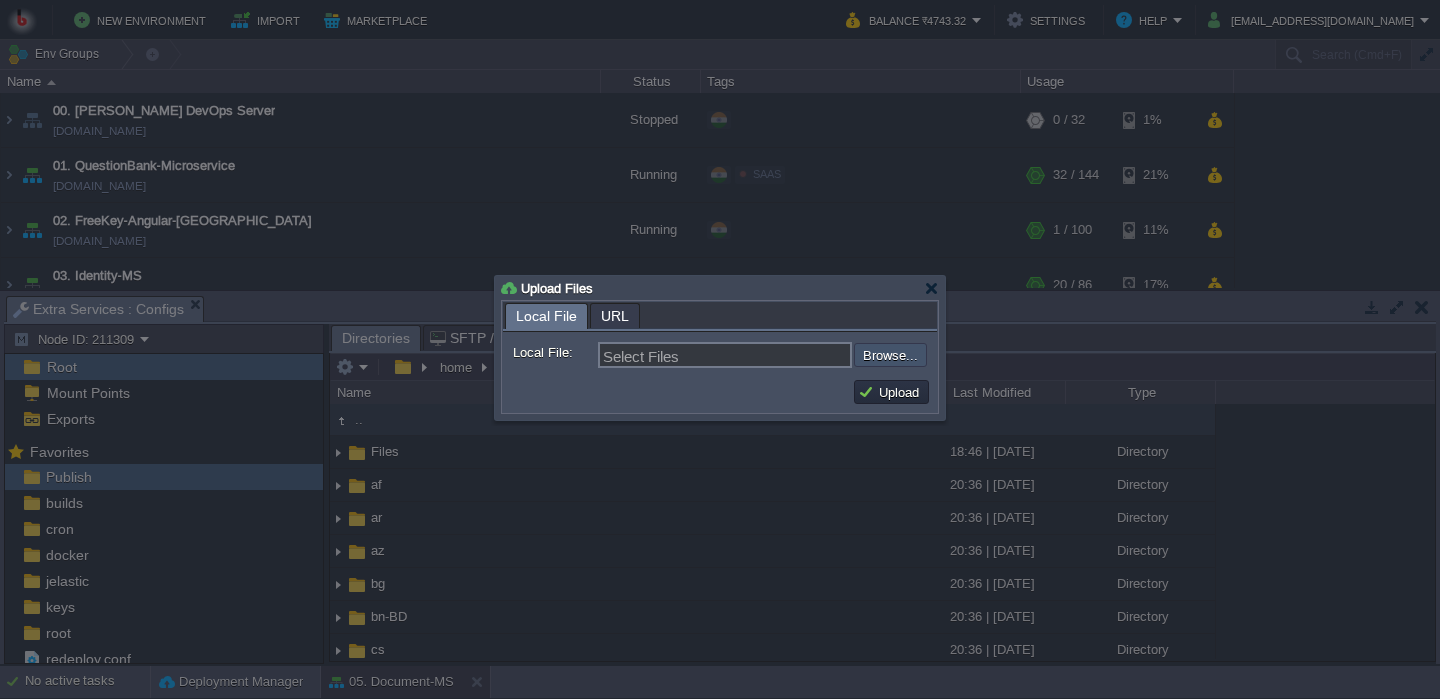 click at bounding box center [800, 355] 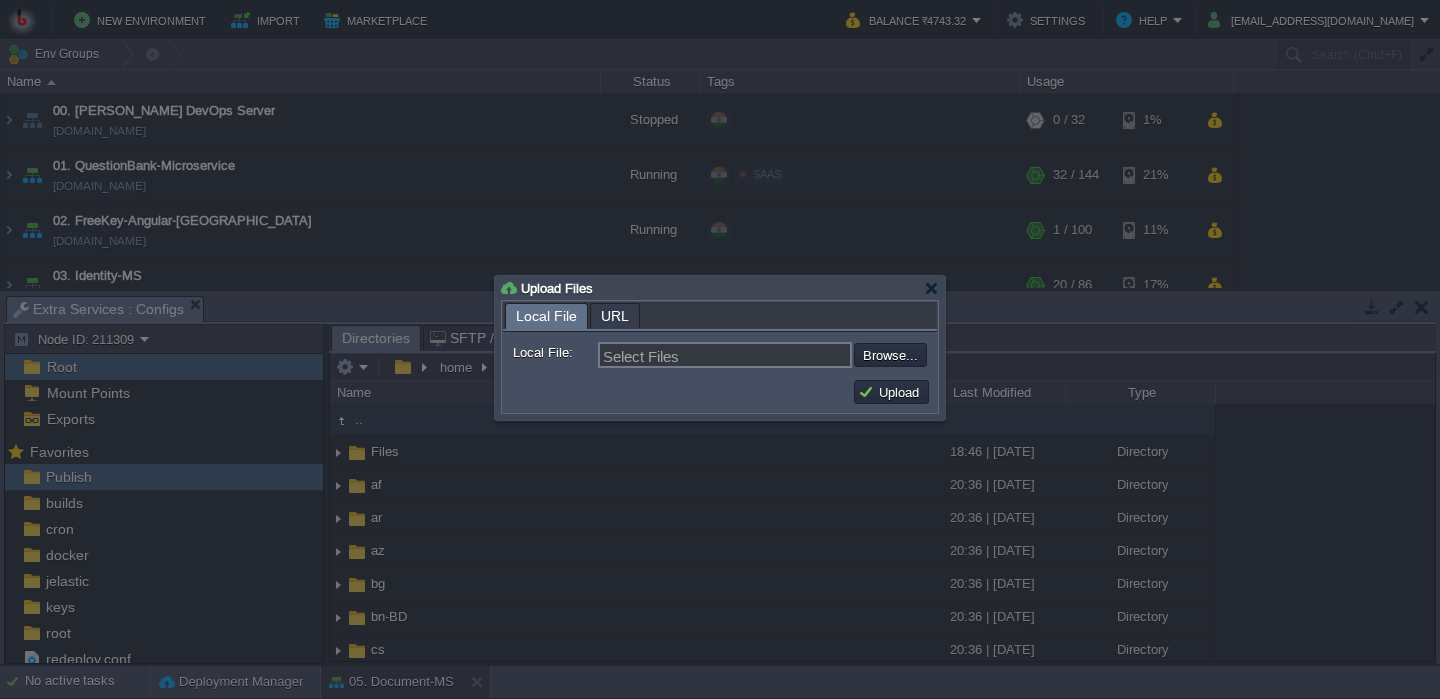type on "C:\fakepath\MathpixMSApp.dll" 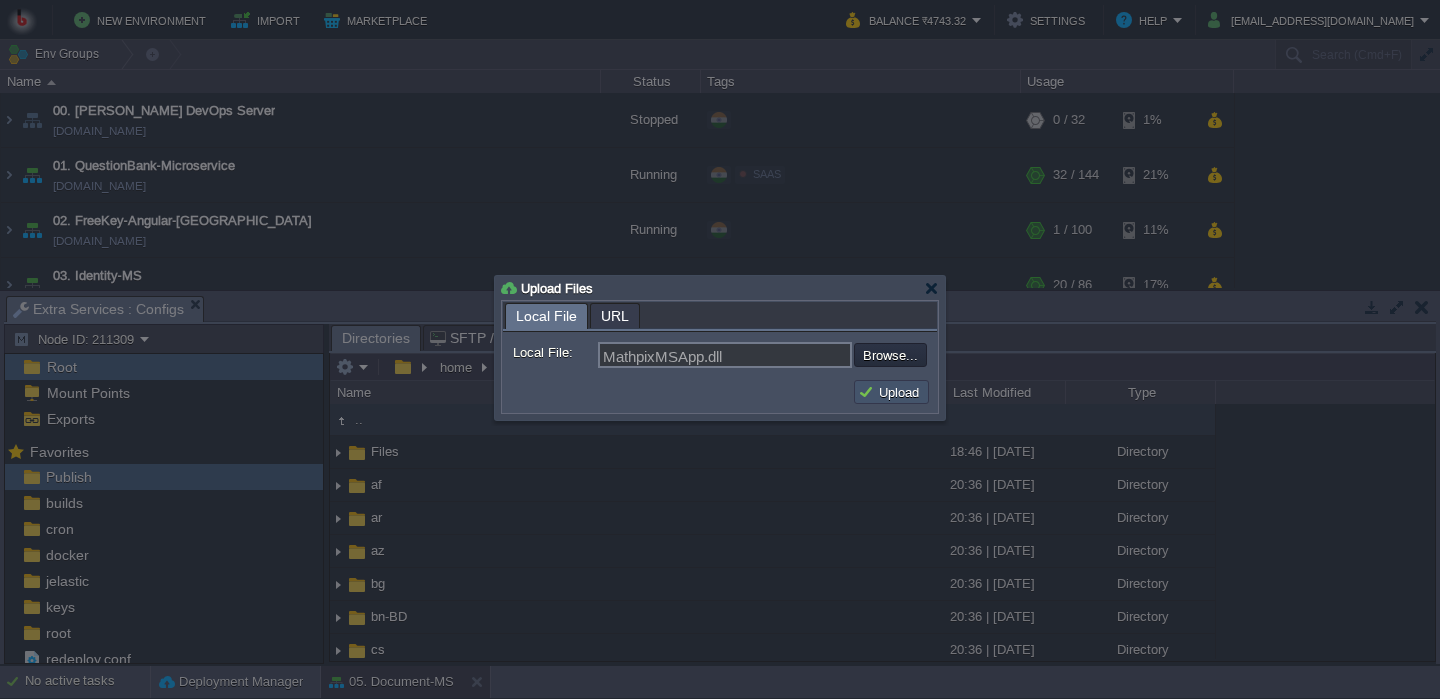 click on "Upload" at bounding box center (891, 392) 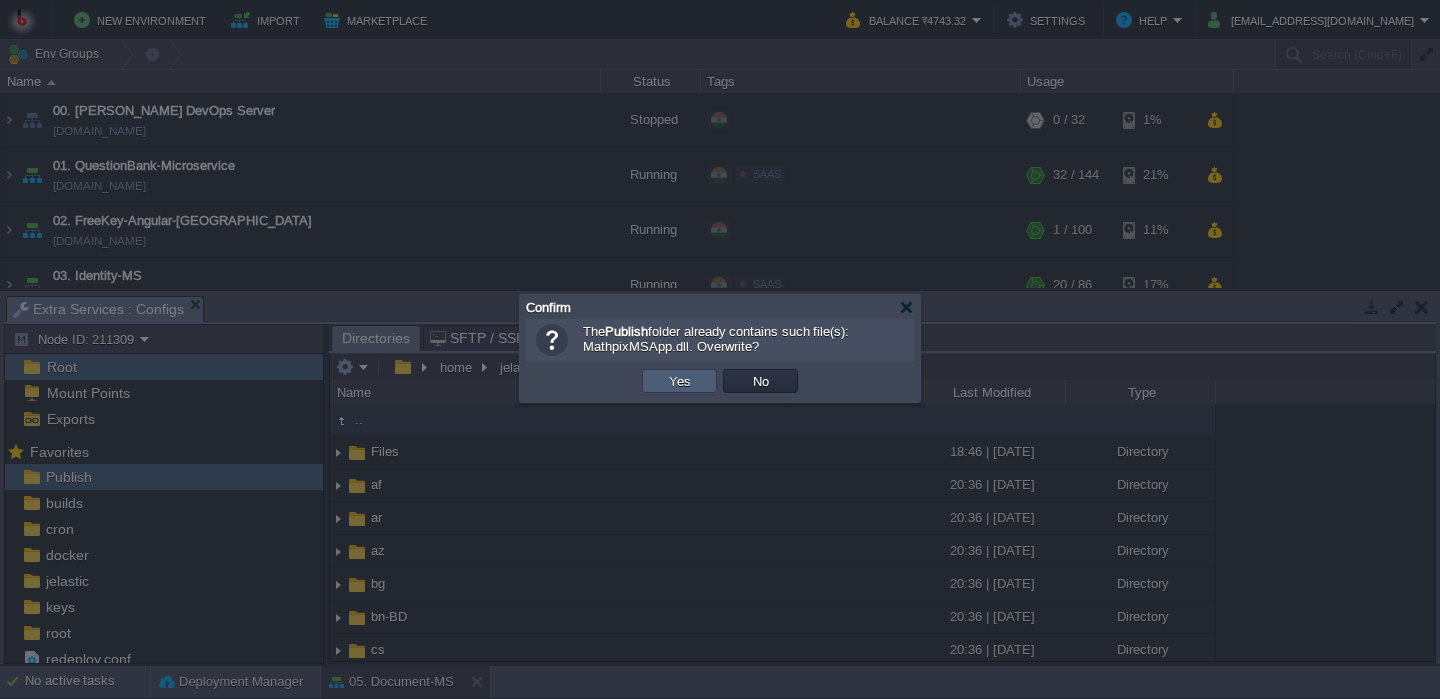click on "Yes" at bounding box center [680, 381] 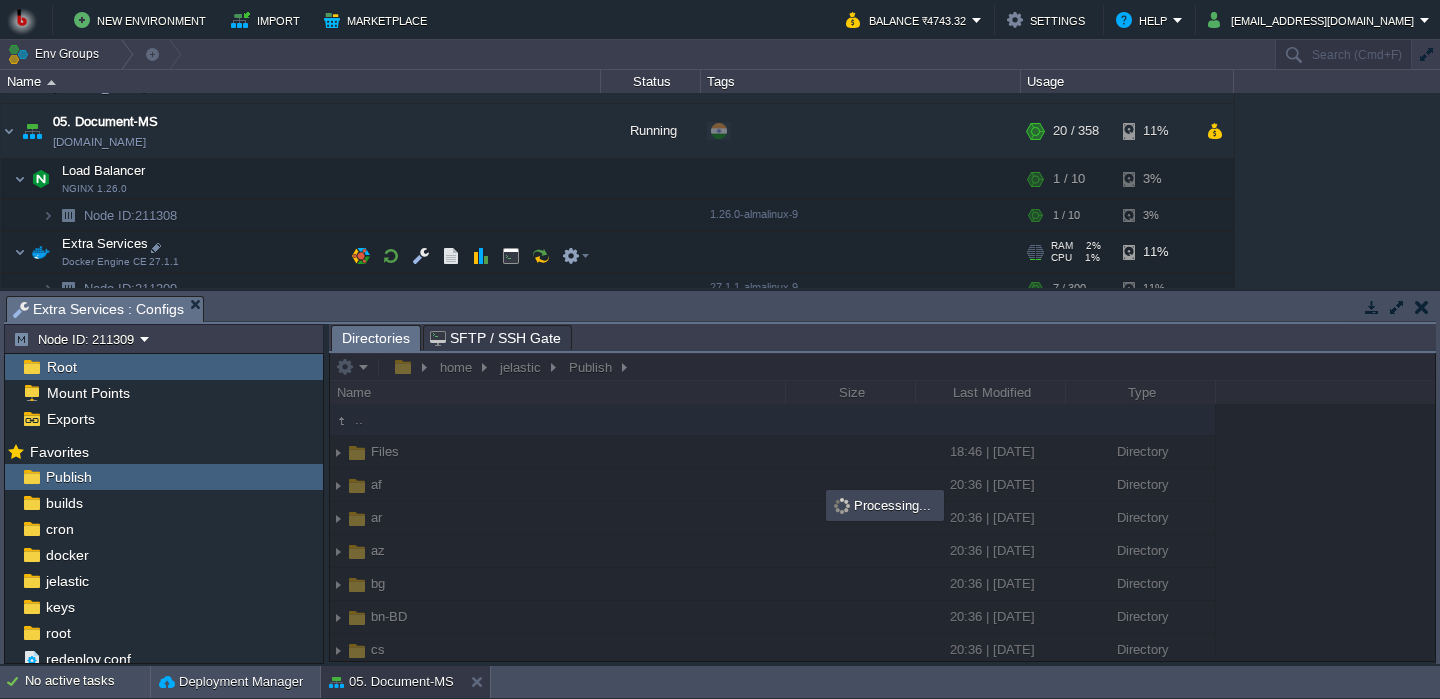 scroll, scrollTop: 324, scrollLeft: 0, axis: vertical 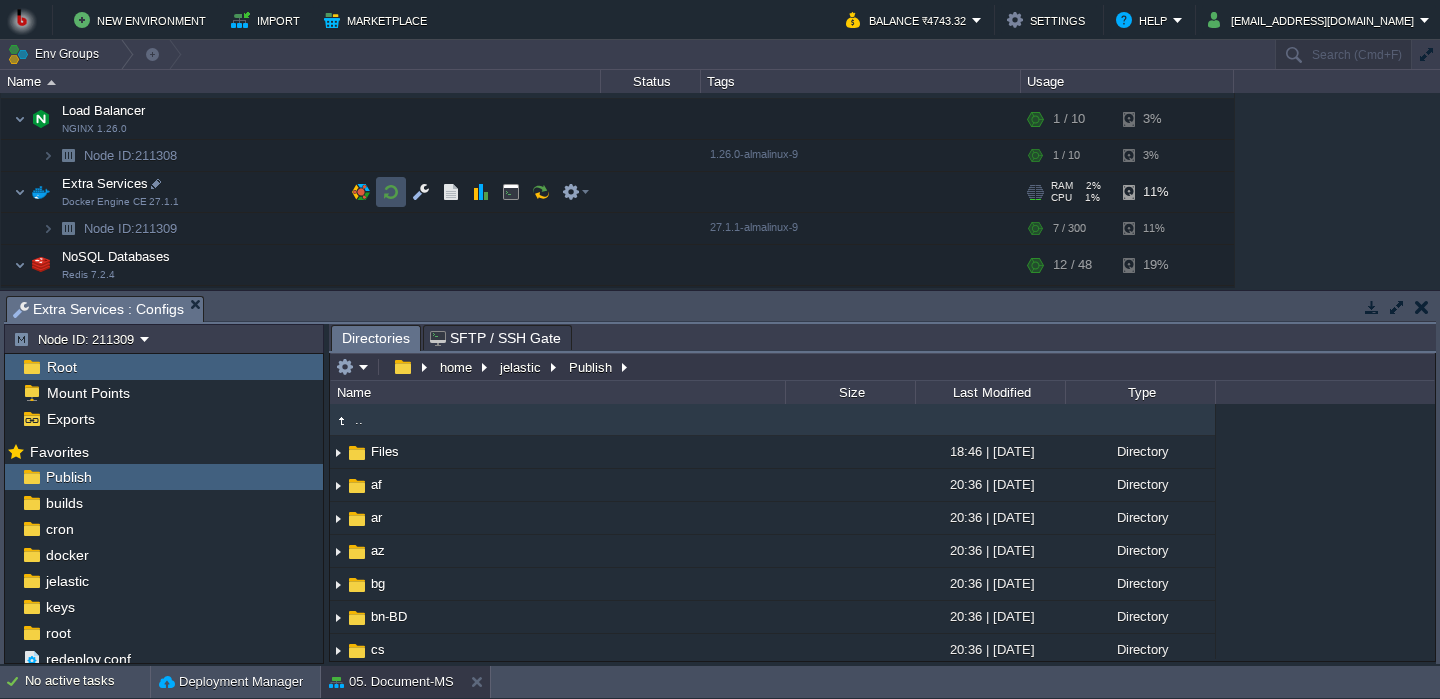 click at bounding box center [391, 192] 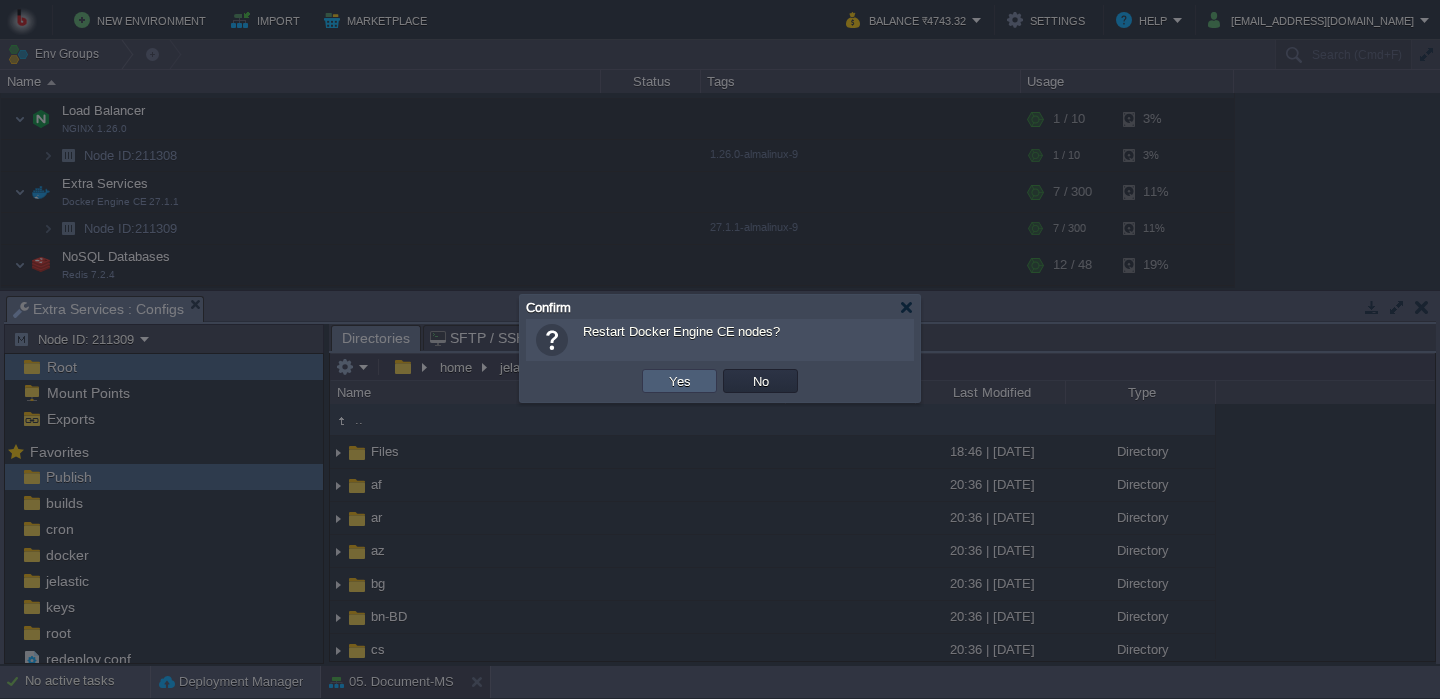 click on "Yes" at bounding box center [679, 381] 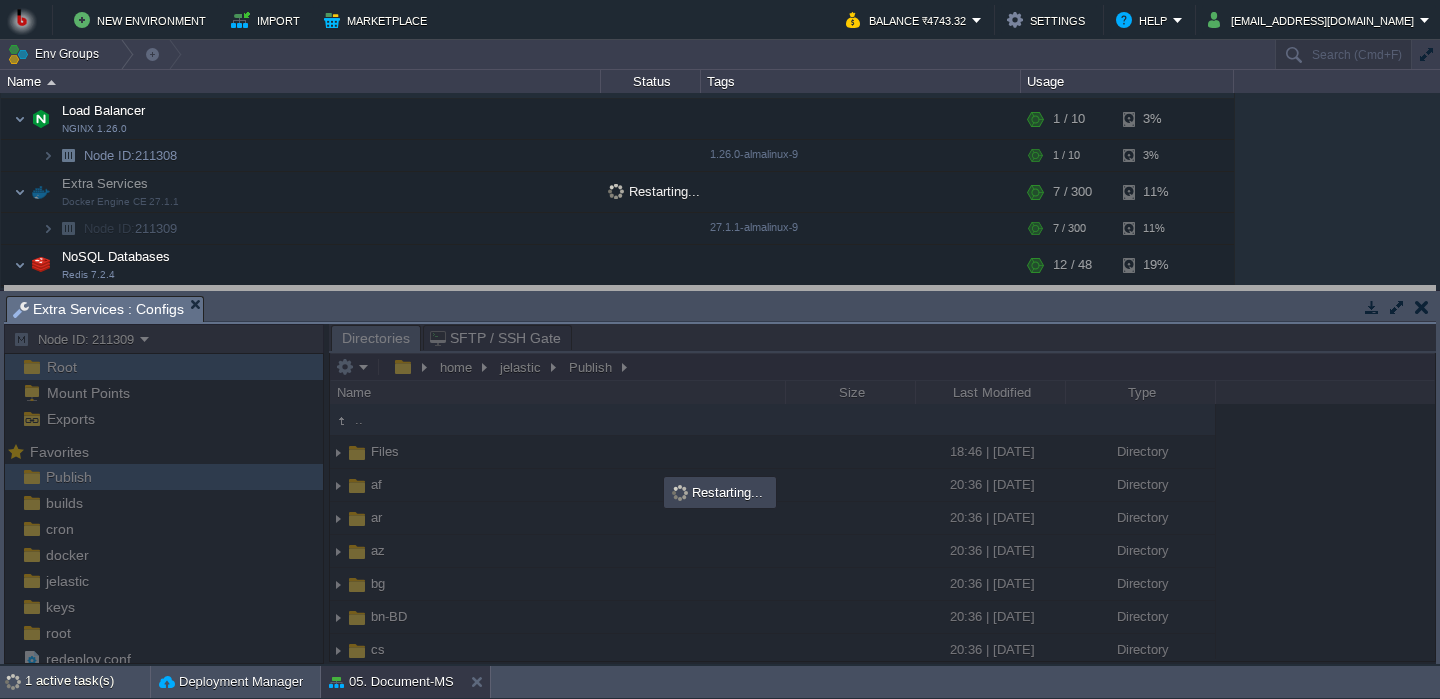 drag, startPoint x: 635, startPoint y: 301, endPoint x: 623, endPoint y: 265, distance: 37.94733 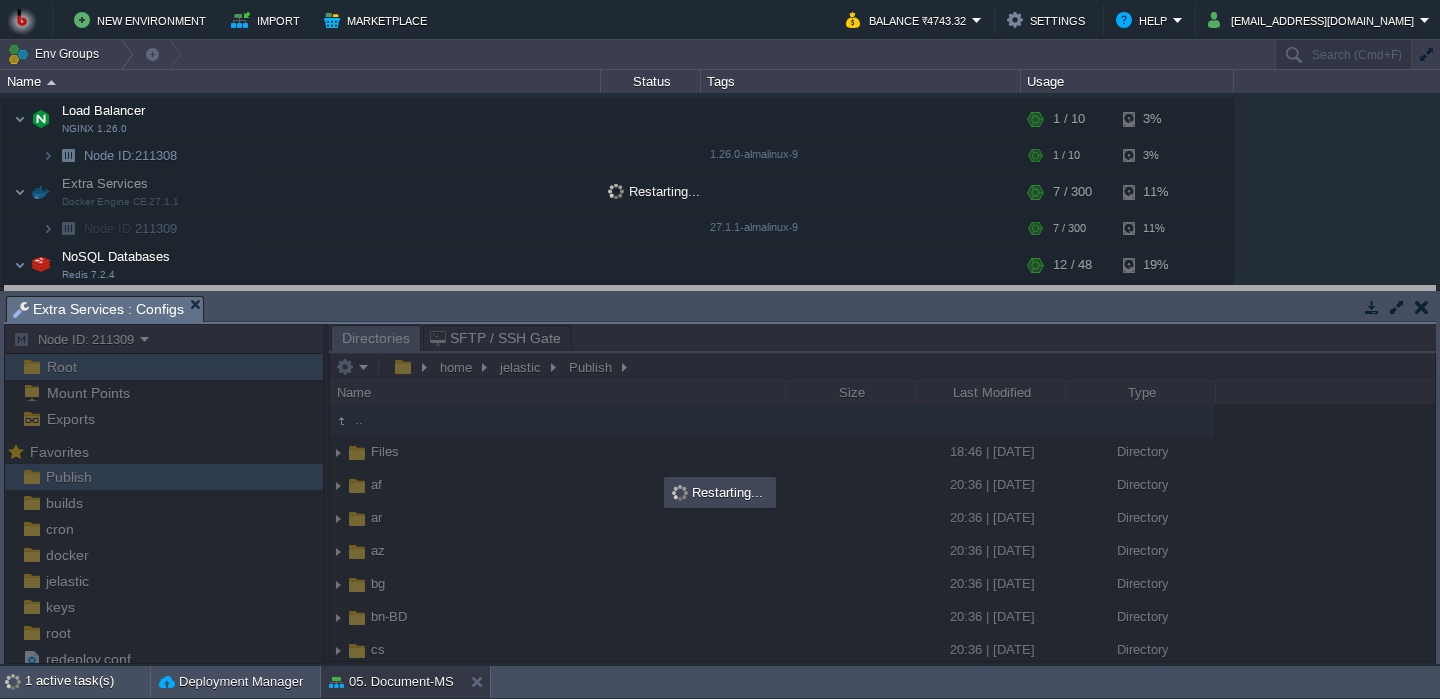 click on "New Environment Import Marketplace Bonus ₹0.00 Upgrade Account Balance ₹4743.32 Settings Help [EMAIL_ADDRESS][DOMAIN_NAME]       Env Groups                     Search (Cmd+F)         auto-gen Name Status Tags Usage 00. [PERSON_NAME] DevOps Server [DOMAIN_NAME] Stopped                                 + Add to Env Group                                                                                                                                                            RAM                 0%                                         CPU                 0%                             0 / 32                    1%       01. QuestionBank-Microservice [DOMAIN_NAME] Running                                                                                                                                 SAAS                           Edit" at bounding box center [720, 349] 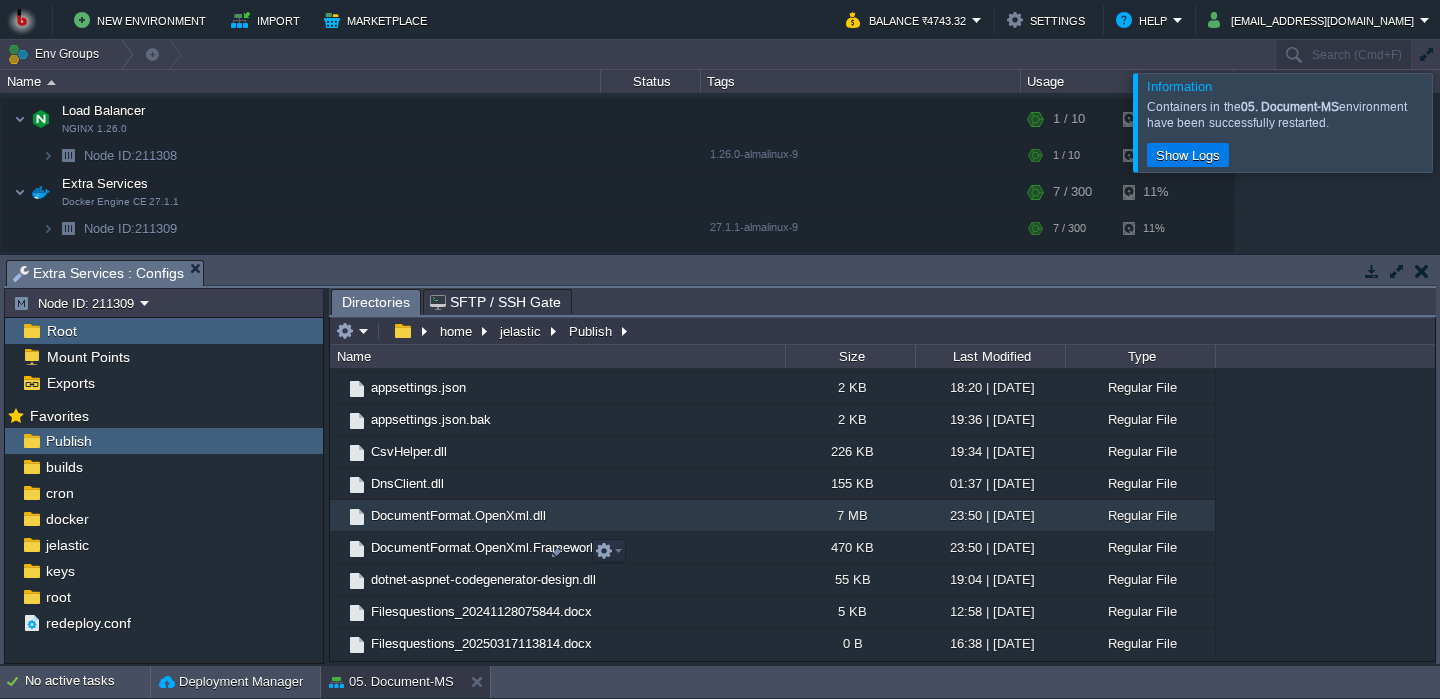 scroll, scrollTop: 1905, scrollLeft: 0, axis: vertical 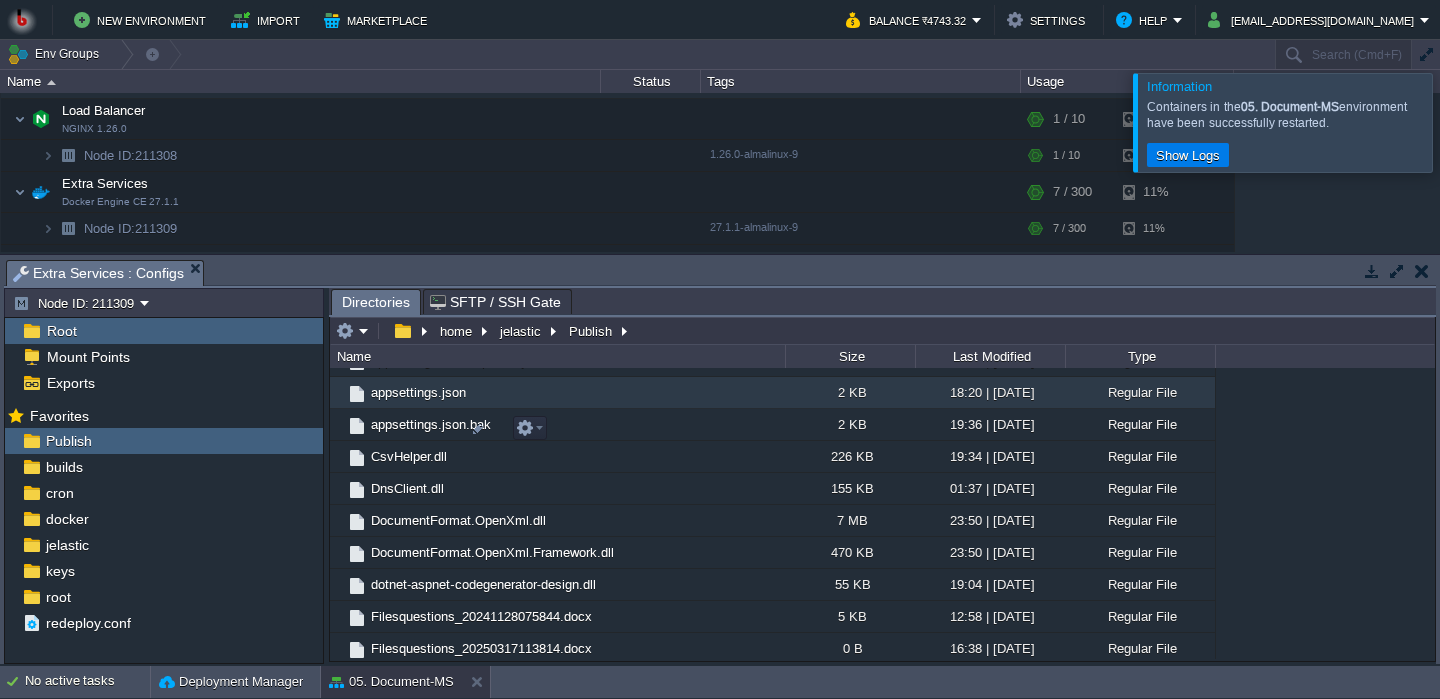 click on "appsettings.json" at bounding box center [557, 393] 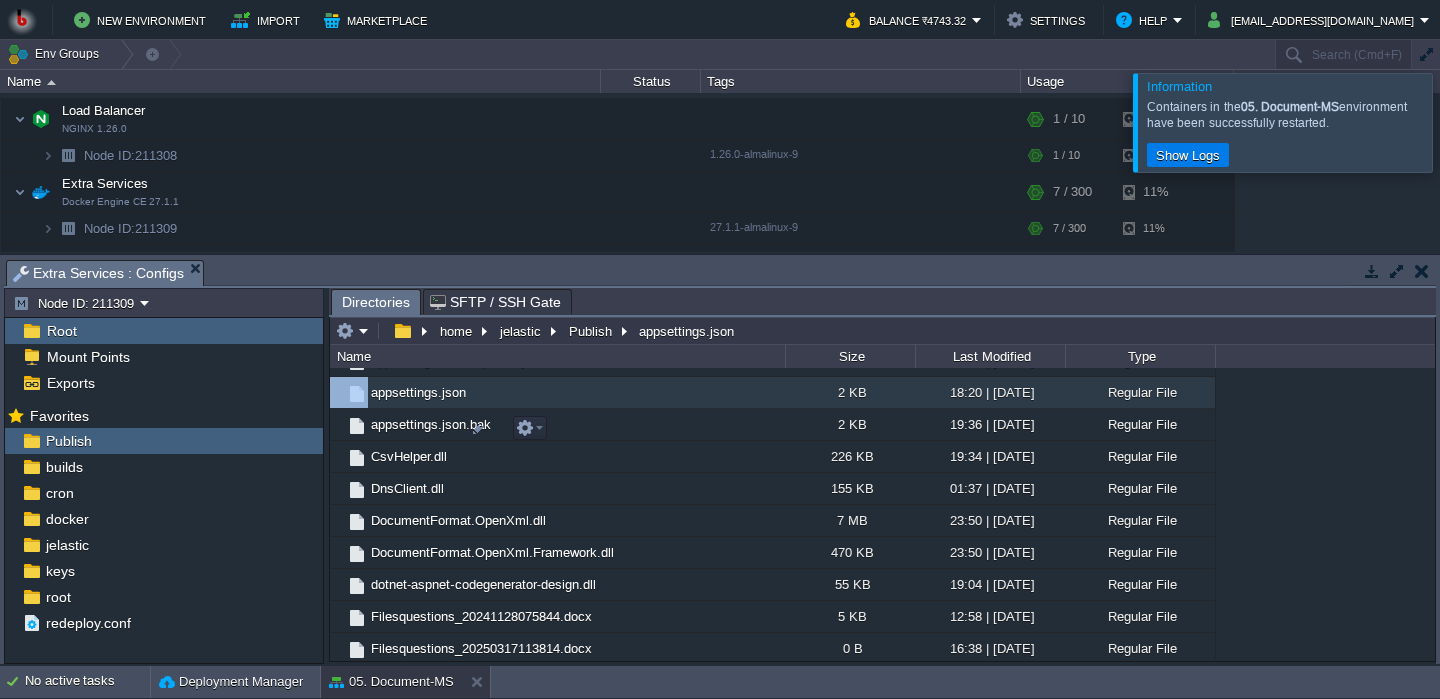 click on "appsettings.json" at bounding box center (557, 393) 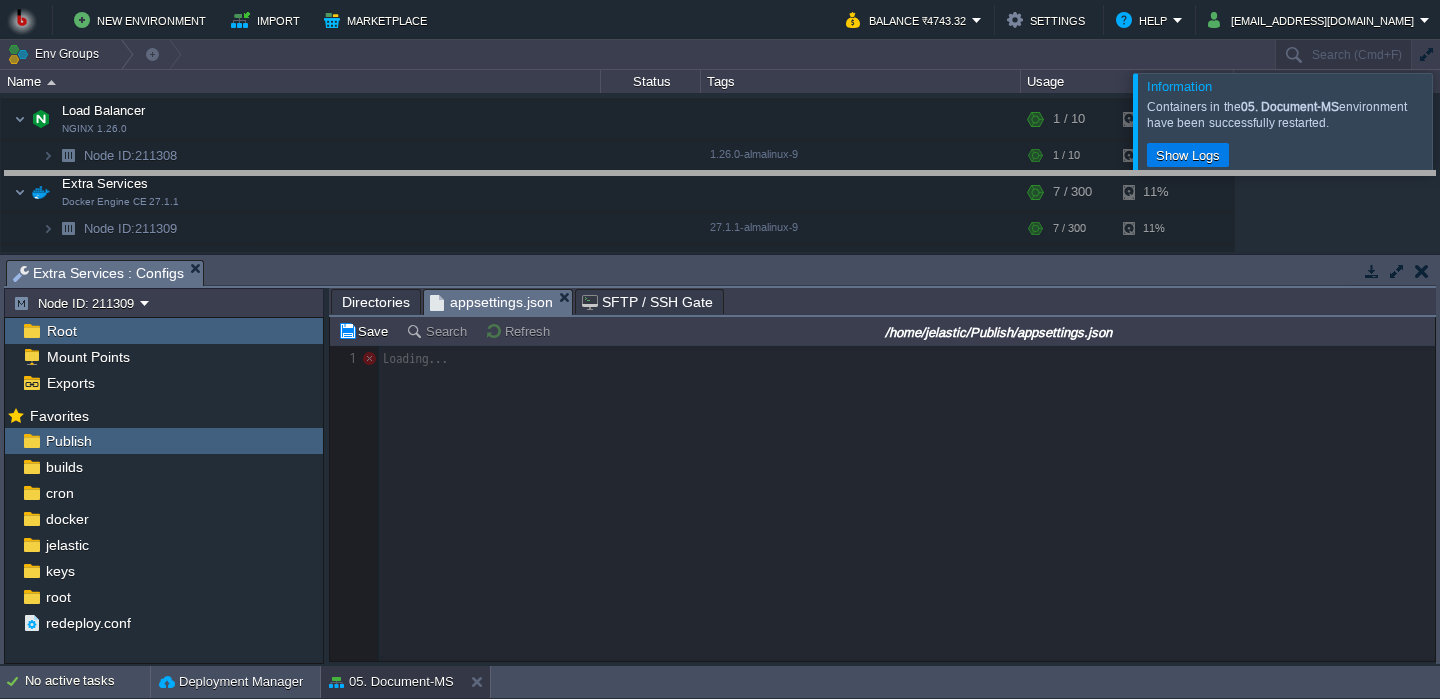 drag, startPoint x: 625, startPoint y: 278, endPoint x: 610, endPoint y: 189, distance: 90.255196 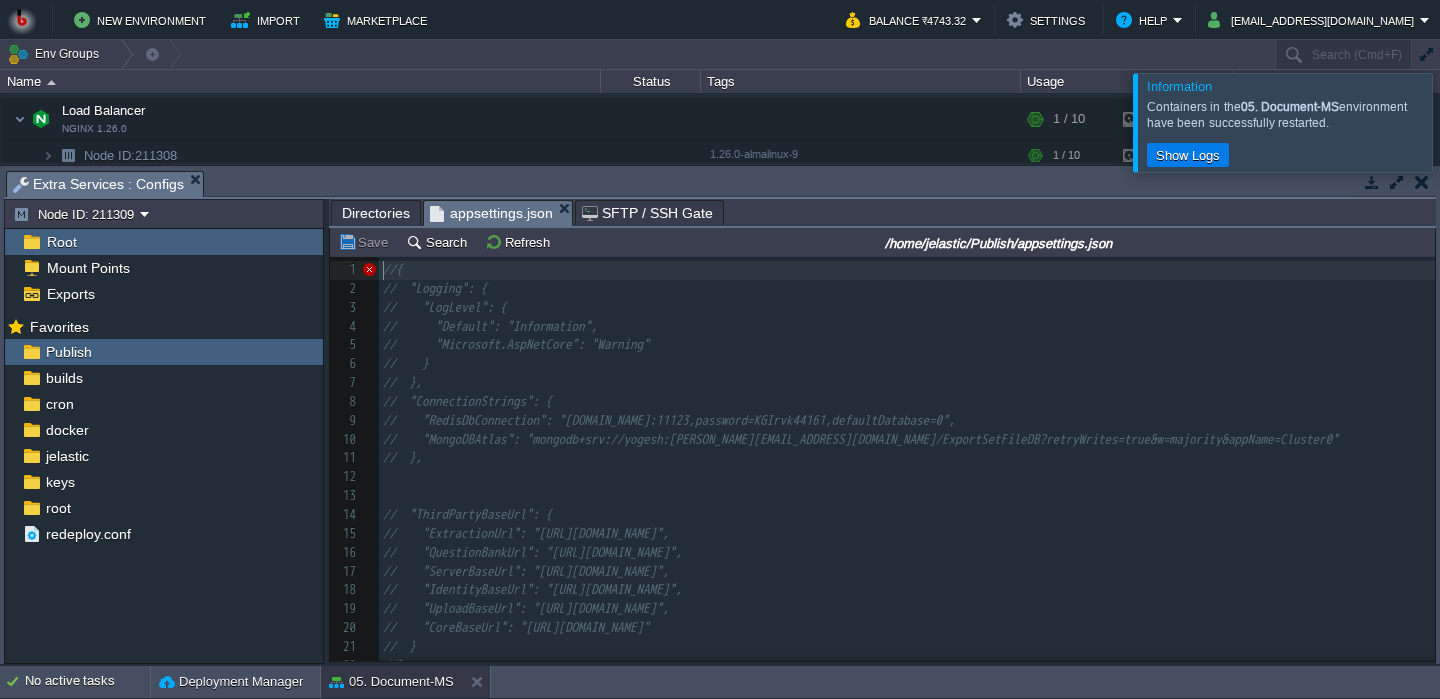 scroll, scrollTop: 7, scrollLeft: 0, axis: vertical 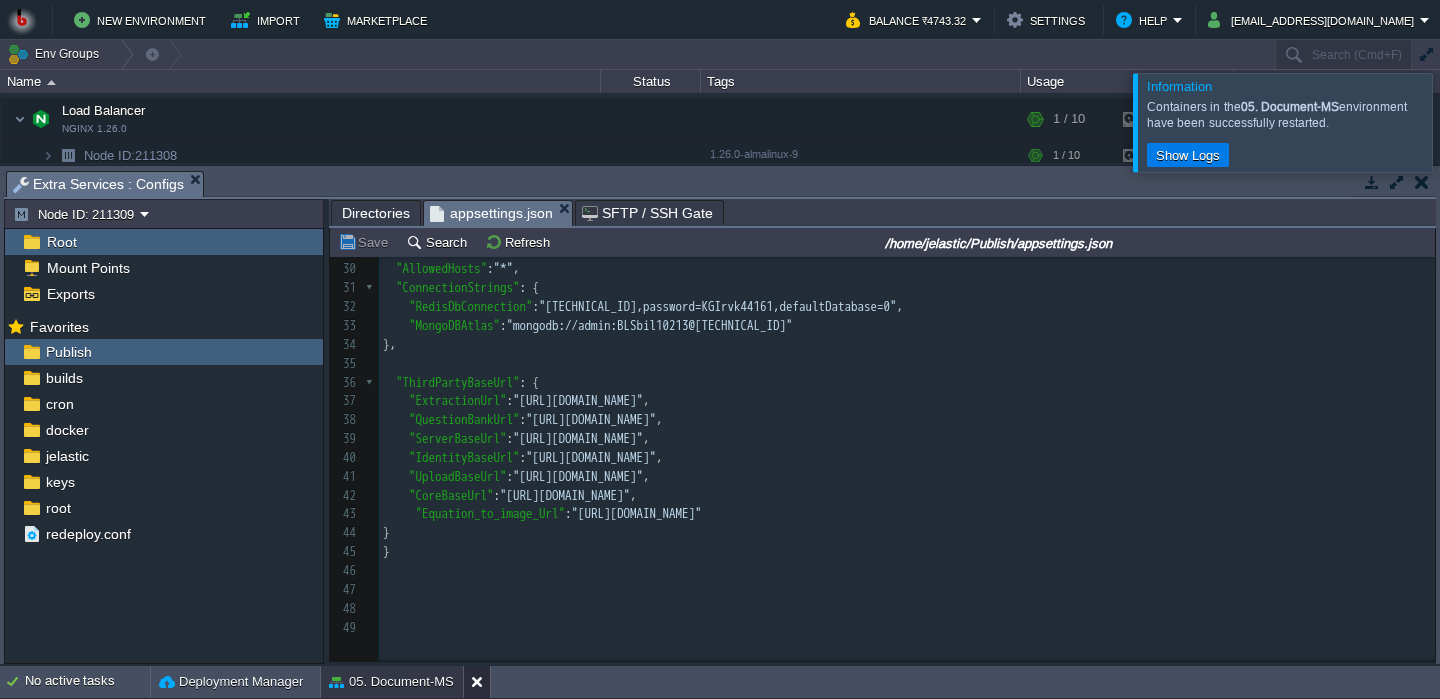 click at bounding box center (481, 682) 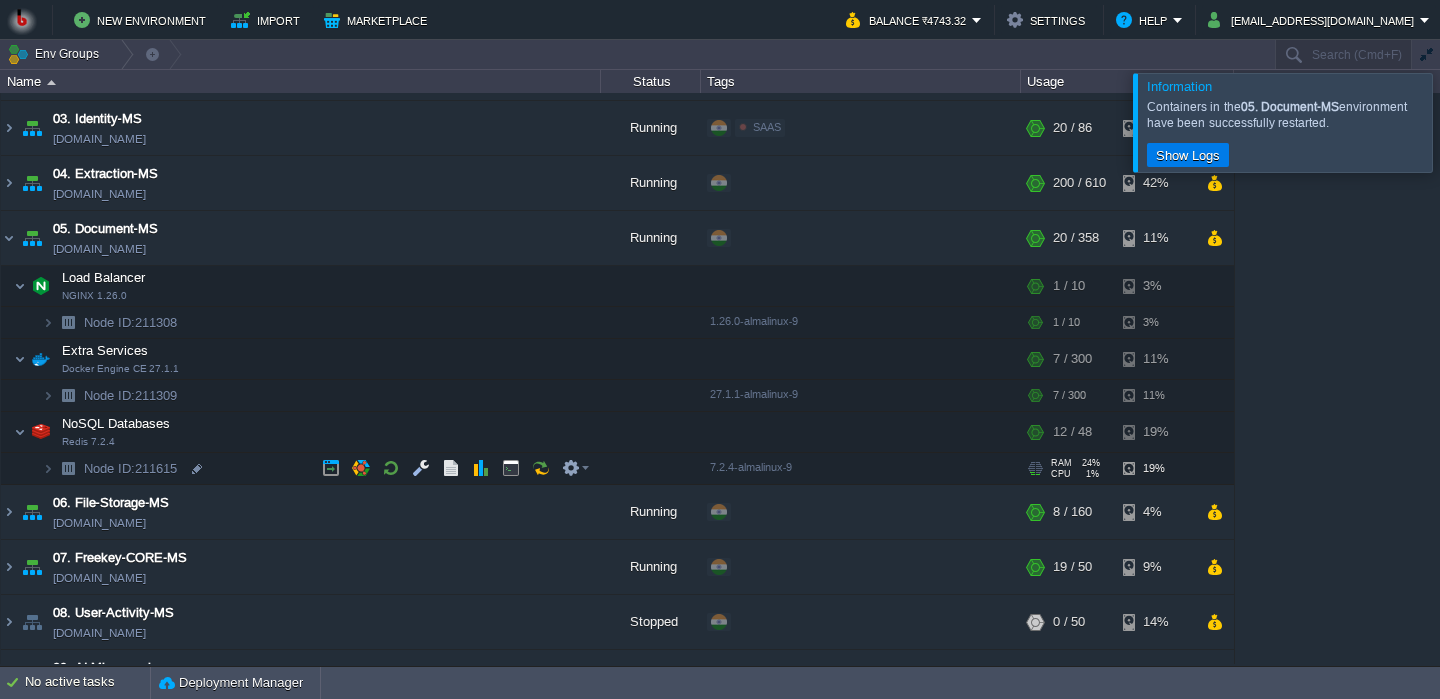 scroll, scrollTop: 147, scrollLeft: 0, axis: vertical 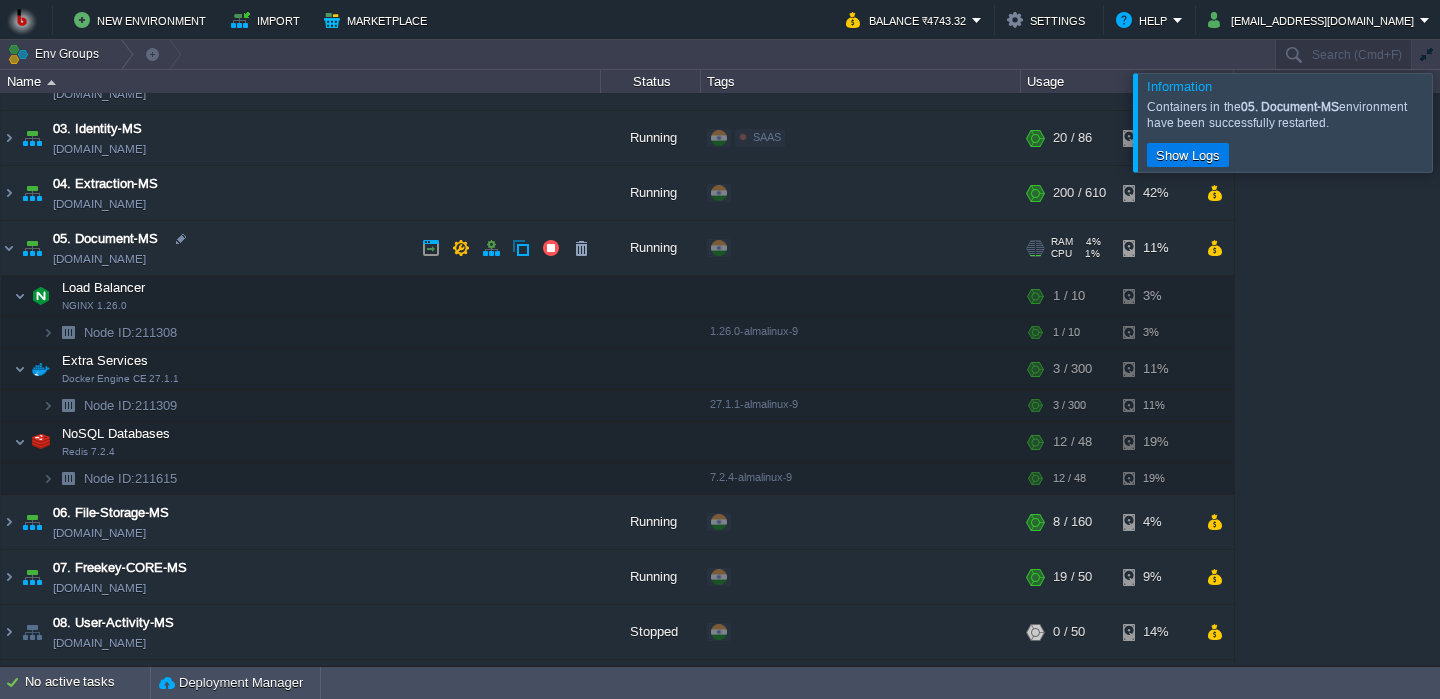 click on "05. Document-MS [DOMAIN_NAME]" at bounding box center [301, 248] 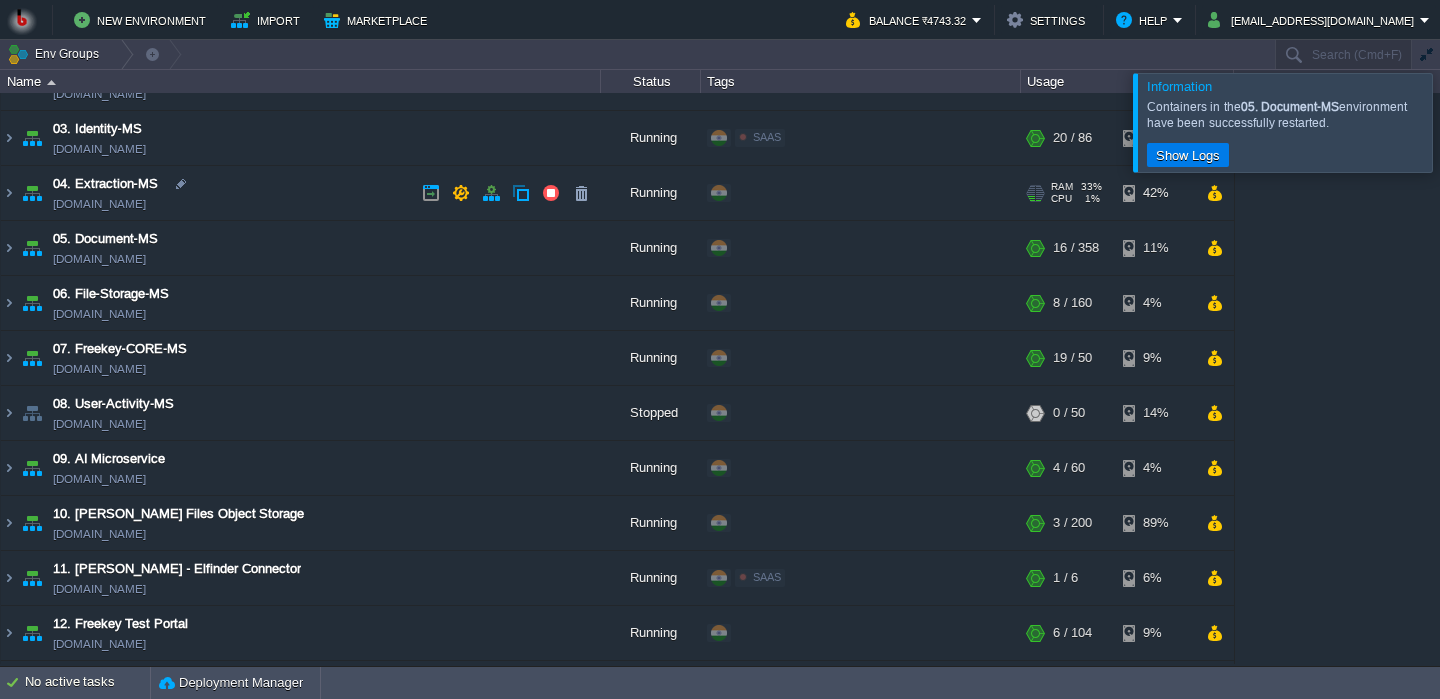 click on "04. Extraction-MS [DOMAIN_NAME]" at bounding box center [301, 193] 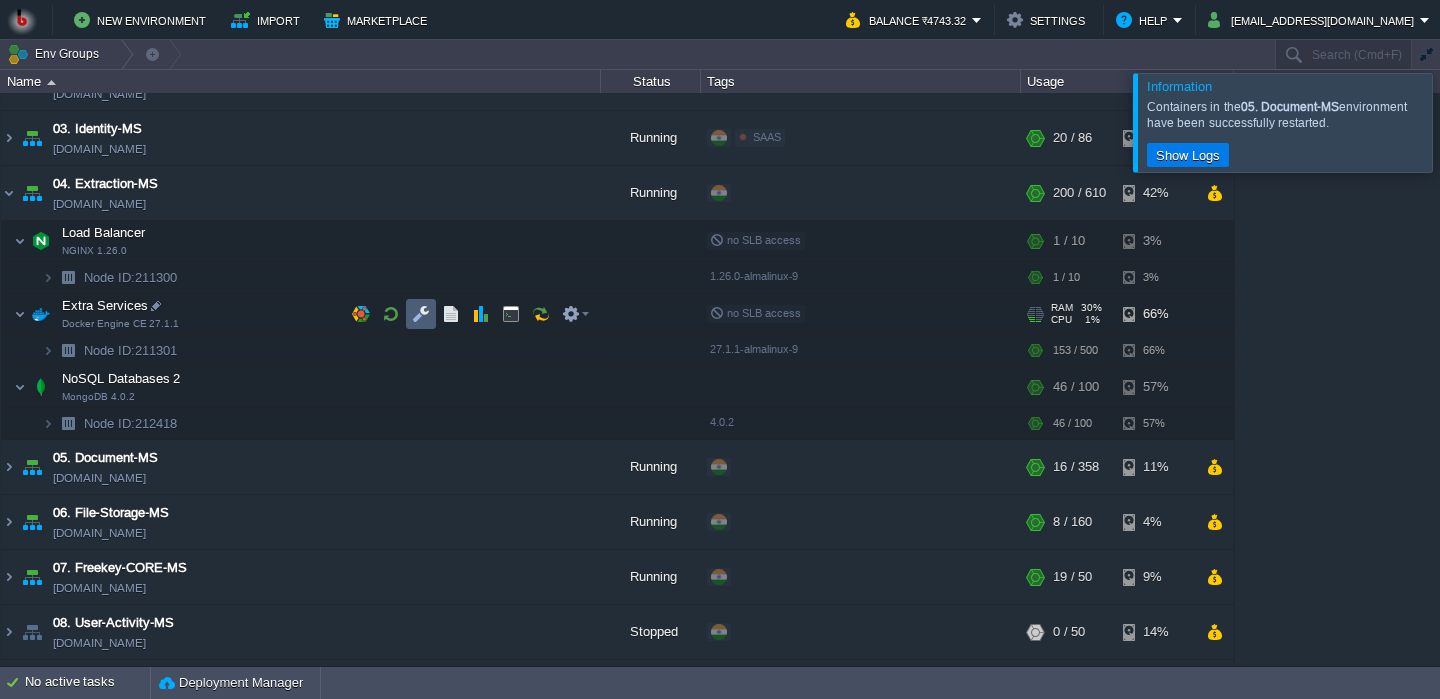 click at bounding box center (421, 314) 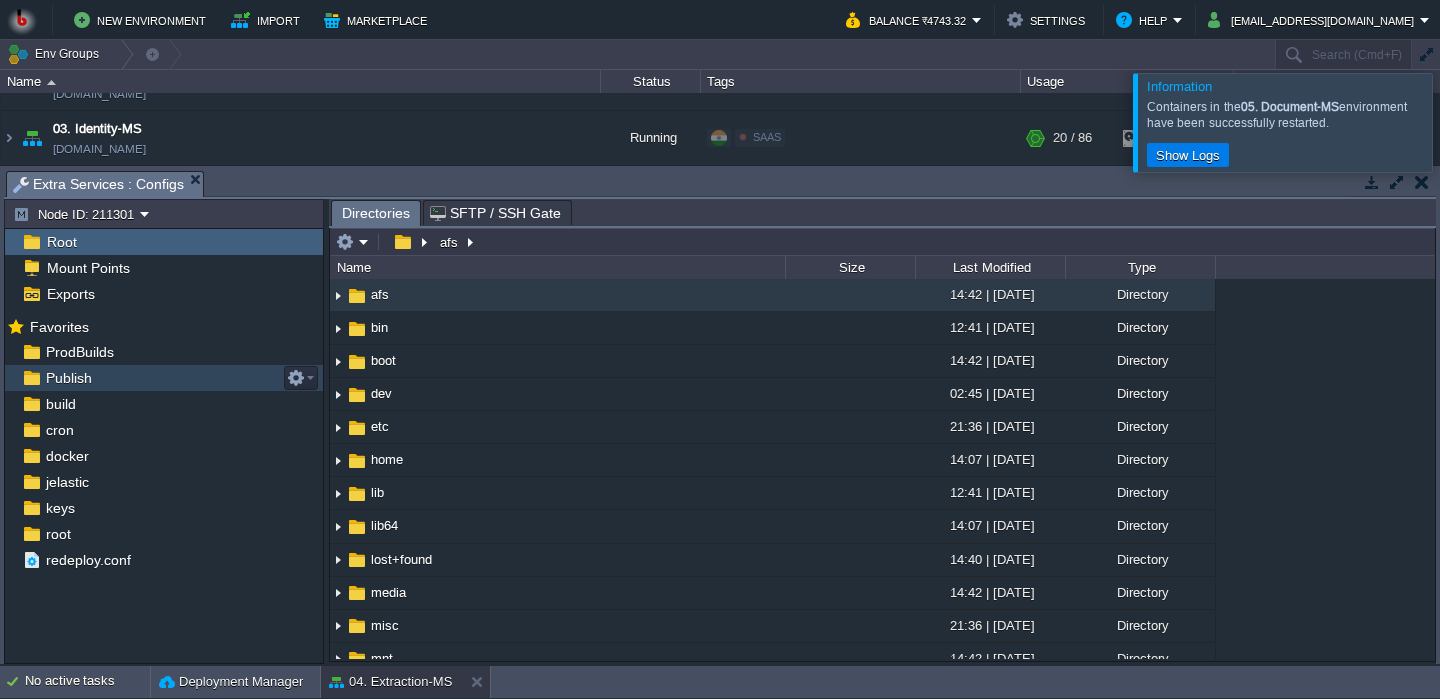 click on "Publish" at bounding box center (164, 378) 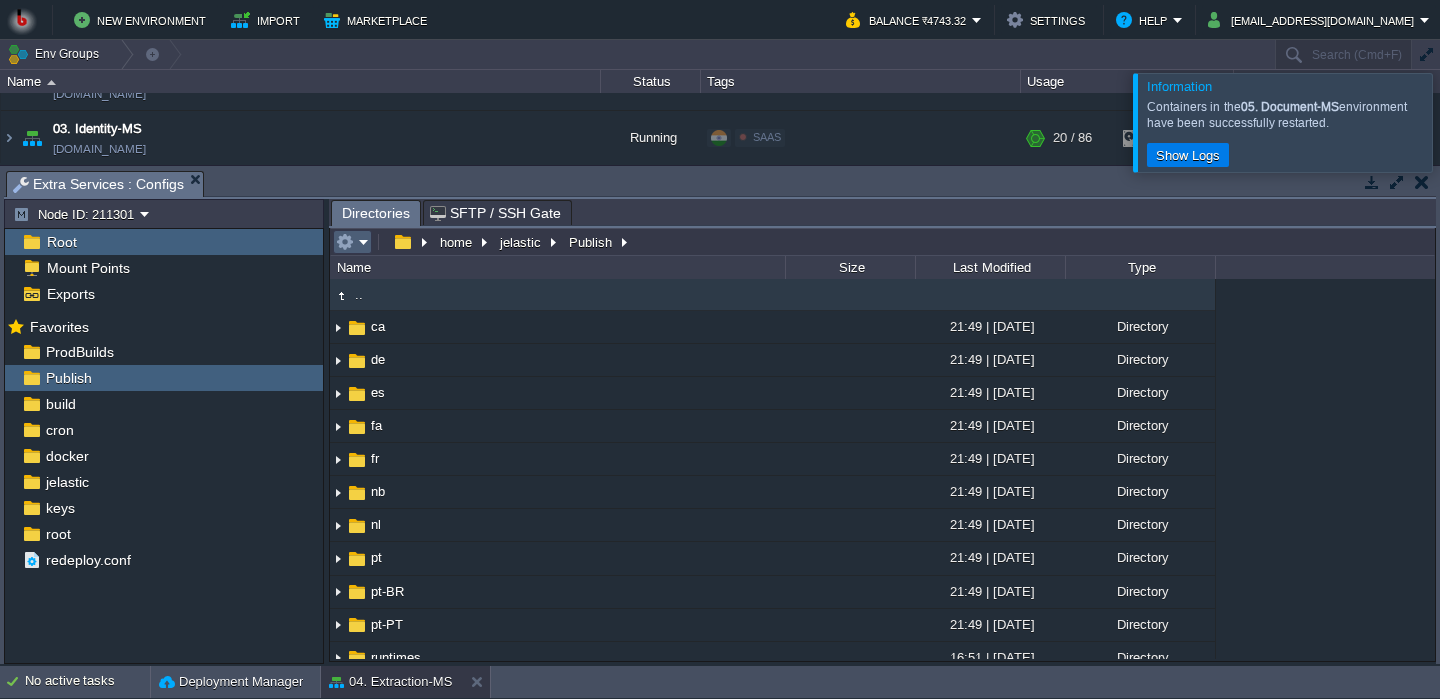click at bounding box center (352, 242) 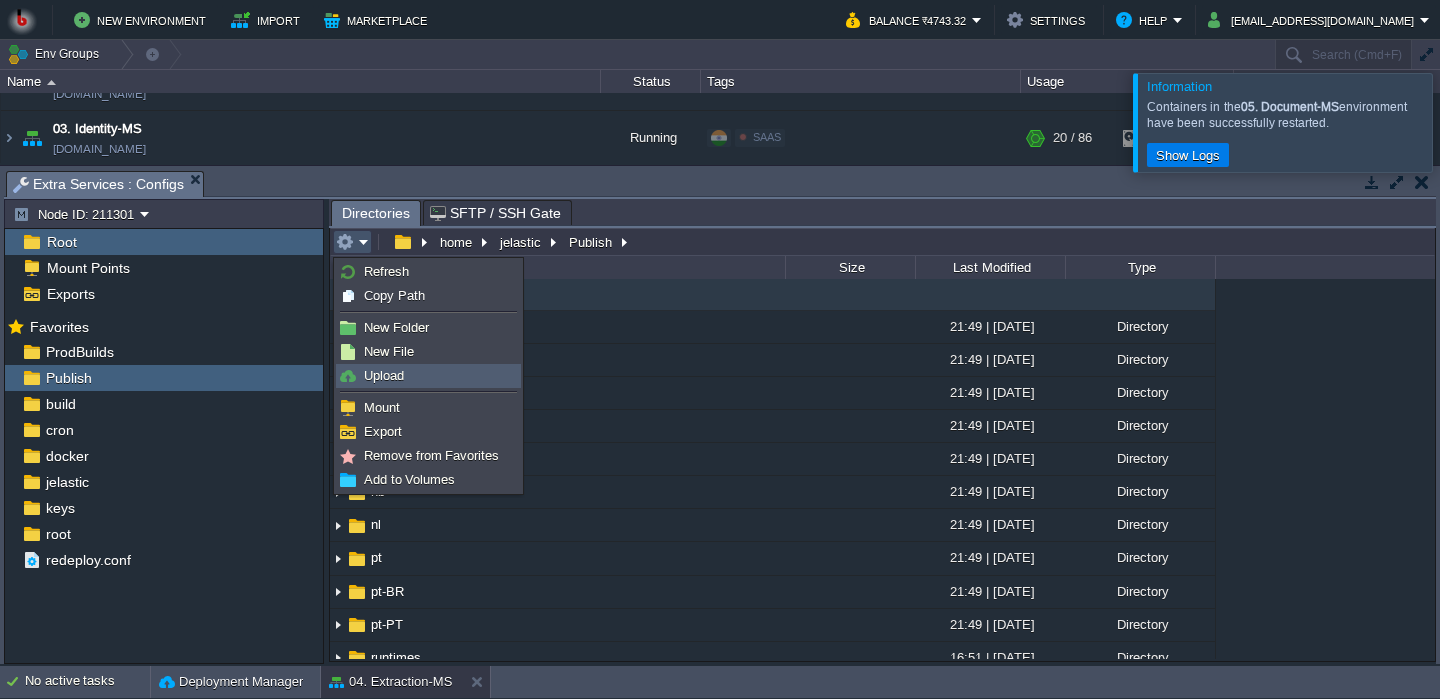 click on "Upload" at bounding box center [384, 375] 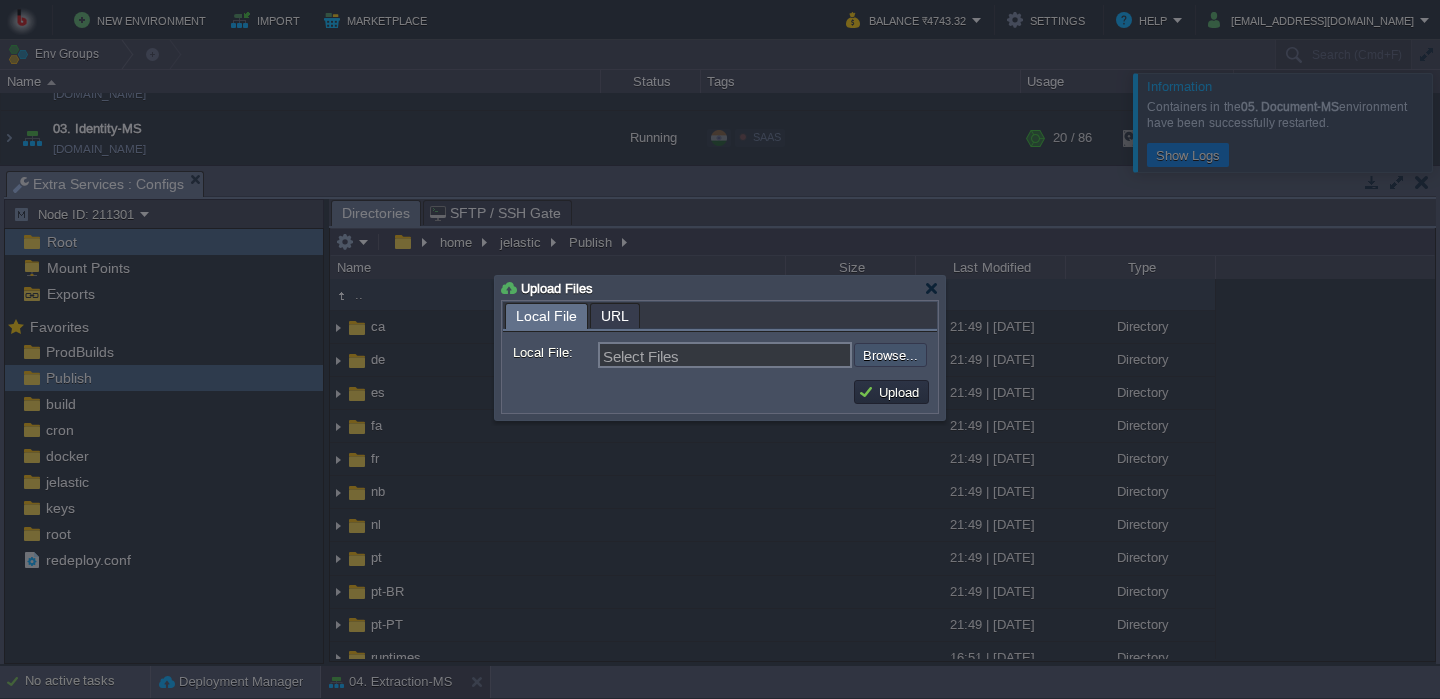click at bounding box center (800, 355) 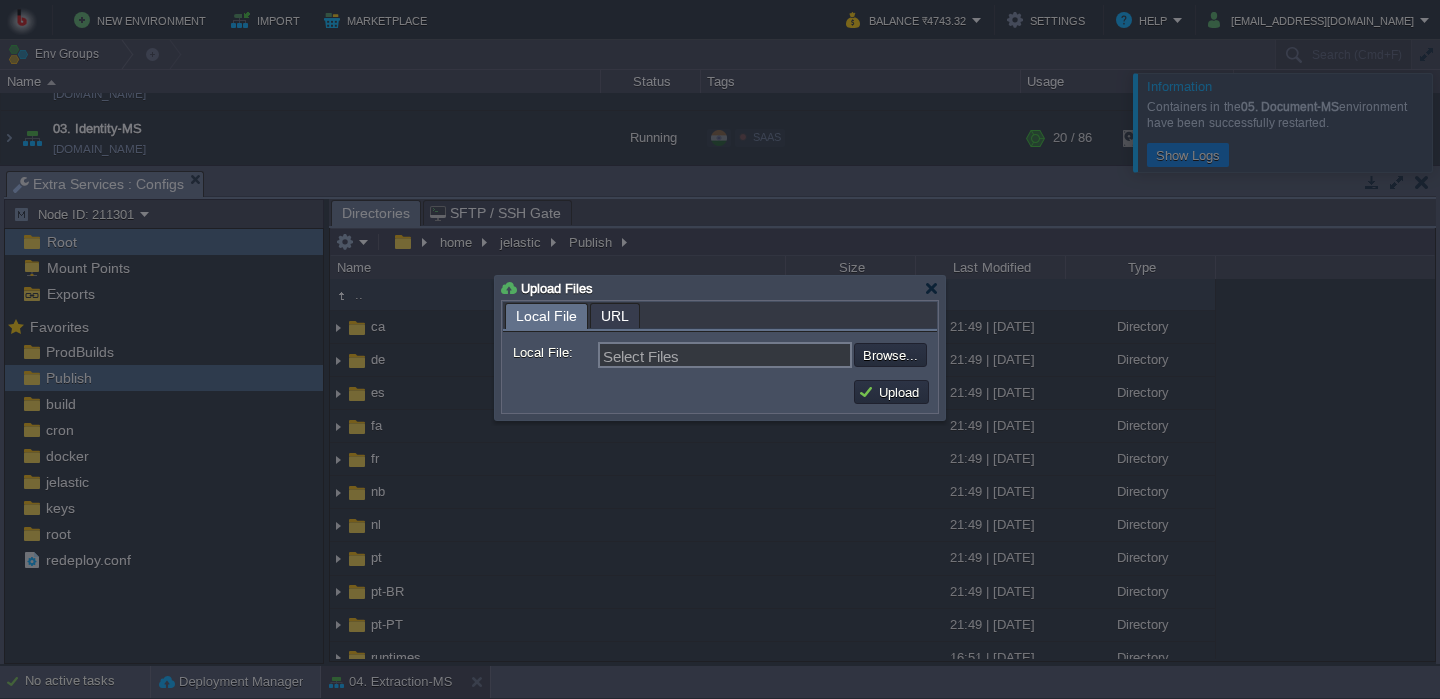 type on "C:\fakepath\MathpixMSApp.dll" 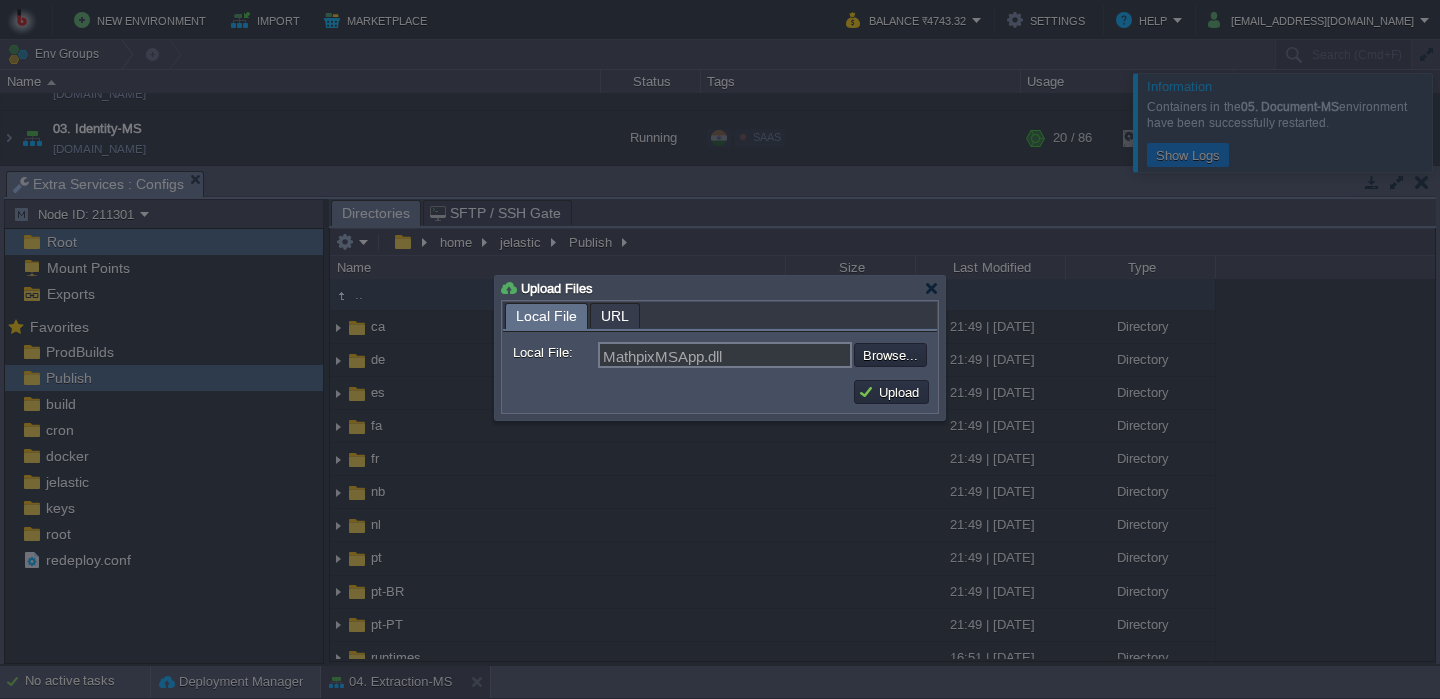 click on "Upload" at bounding box center [891, 392] 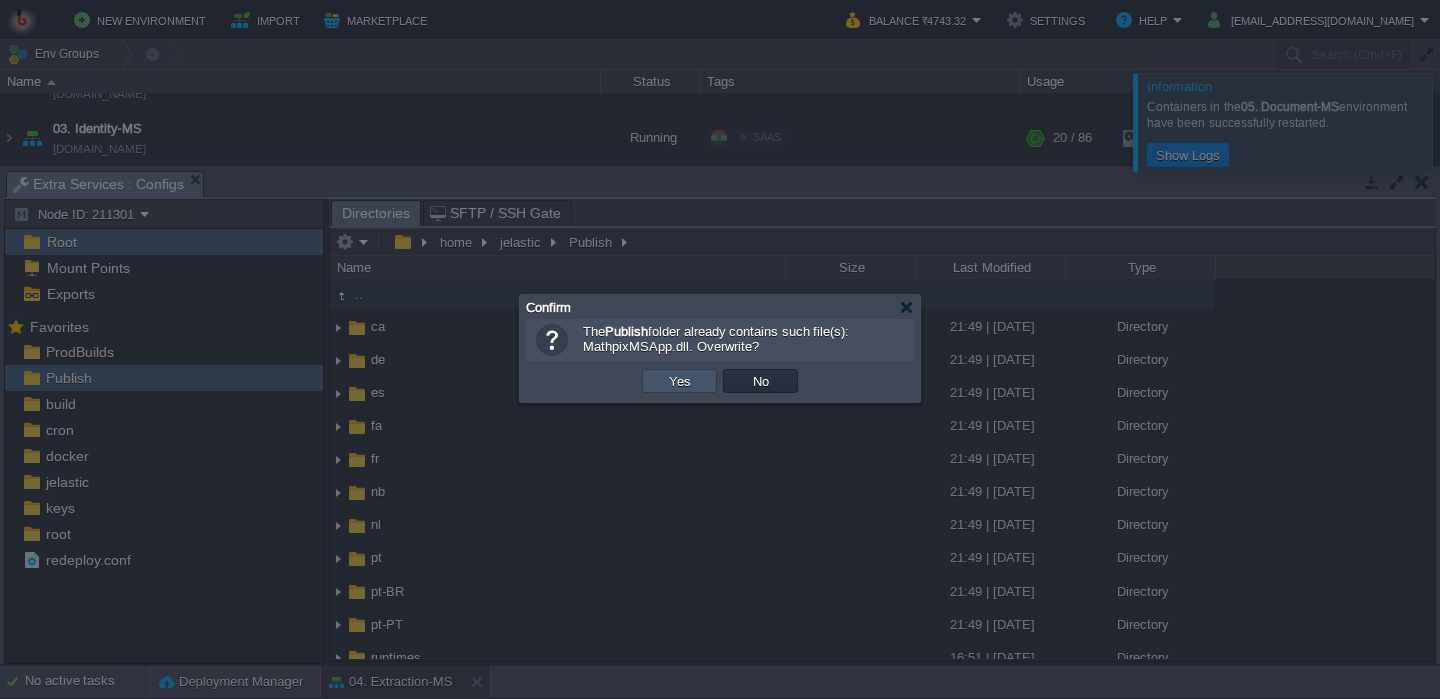 click on "Yes" at bounding box center (680, 381) 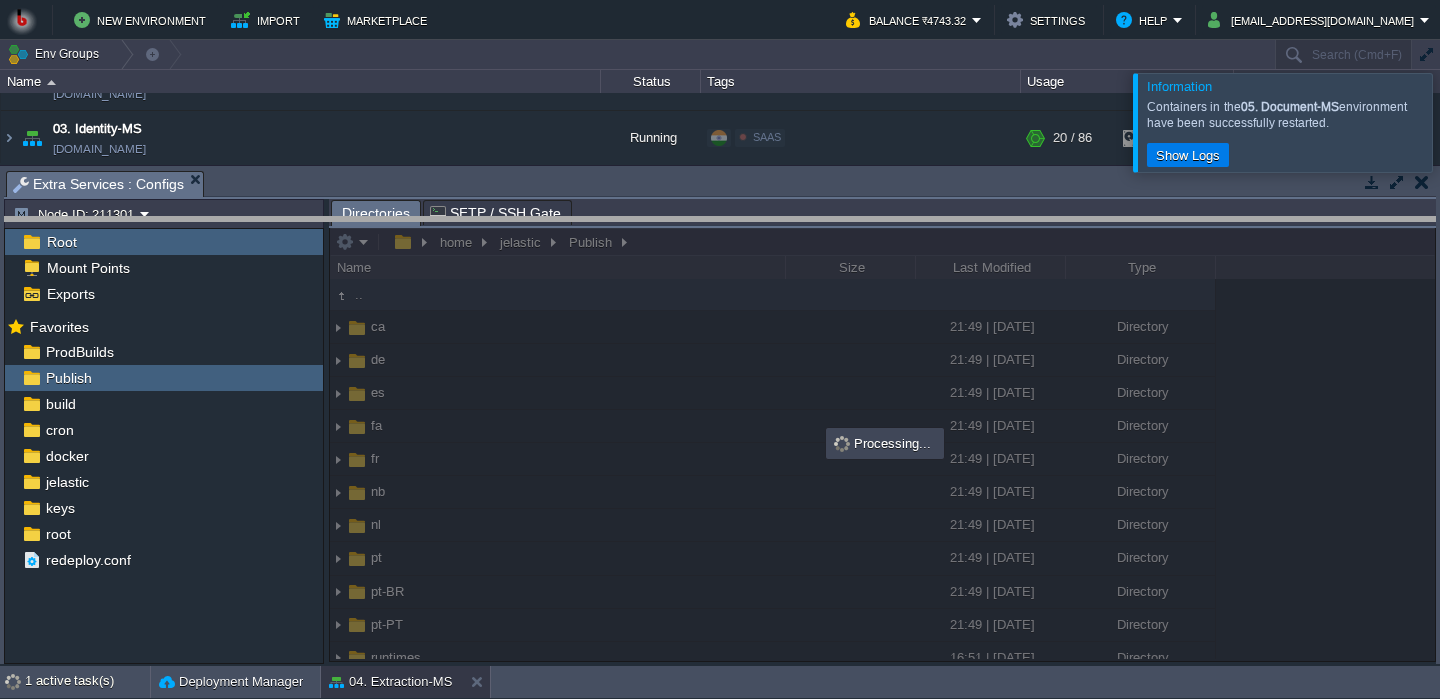drag, startPoint x: 673, startPoint y: 187, endPoint x: 666, endPoint y: 298, distance: 111.220505 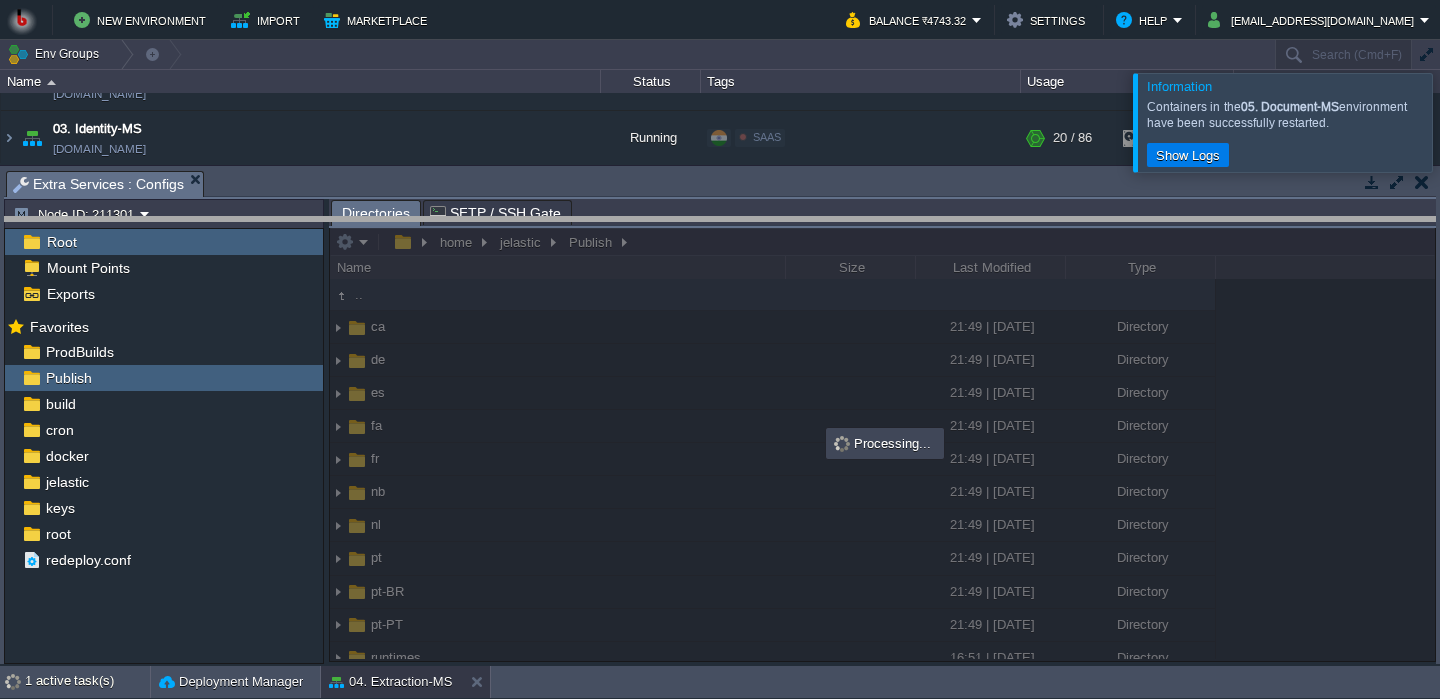 click on "New Environment Import Marketplace Bonus ₹0.00 Upgrade Account Balance ₹4743.32 Settings Help [EMAIL_ADDRESS][DOMAIN_NAME] Information Containers in the  05. Document-MS  environment have been successfully restarted. Show Logs         Env Groups                     Search (Cmd+F)         auto-gen Name Status Tags Usage 00. [PERSON_NAME] DevOps Server [DOMAIN_NAME] Stopped                                 + Add to Env Group                                                                                                                                                            RAM                 0%                                         CPU                 0%                             0 / 32                    1%       01. QuestionBank-Microservice [DOMAIN_NAME] Running                                                                                                                                 SAAS                           Edit                RAM" at bounding box center [720, 349] 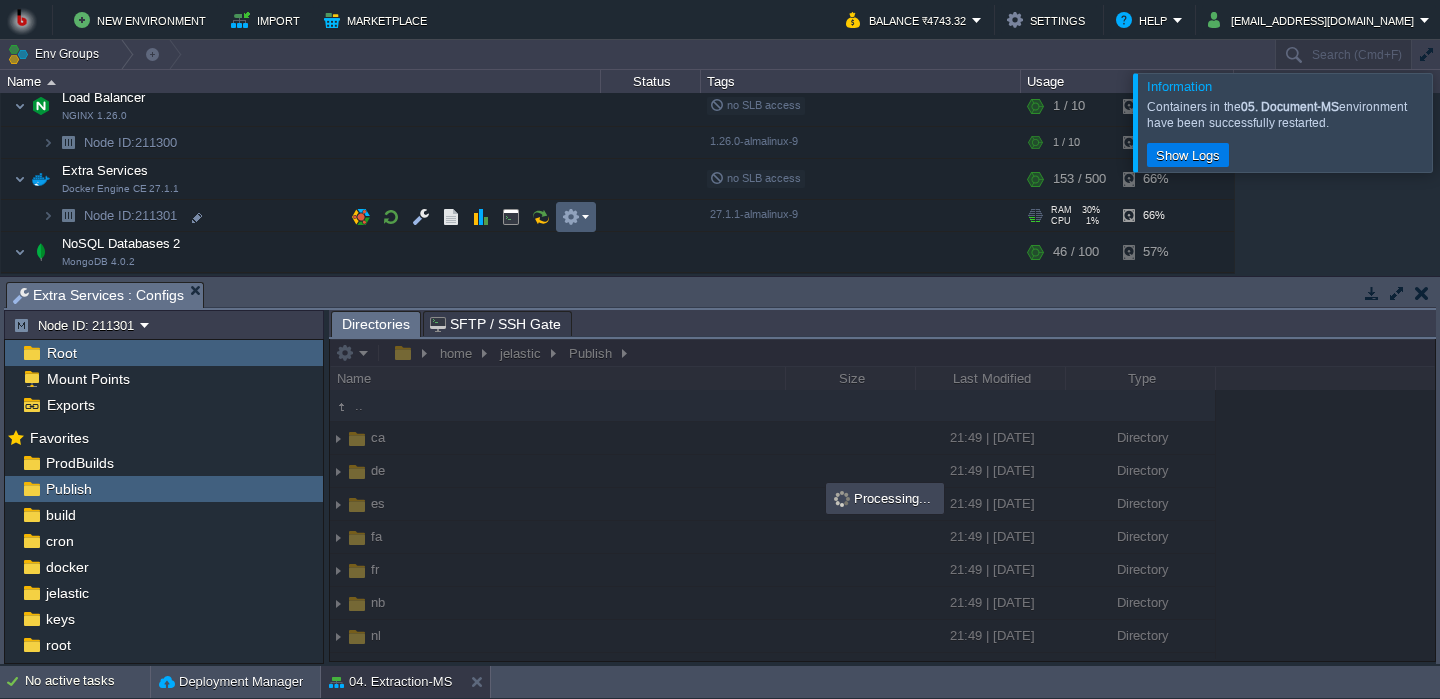scroll, scrollTop: 295, scrollLeft: 0, axis: vertical 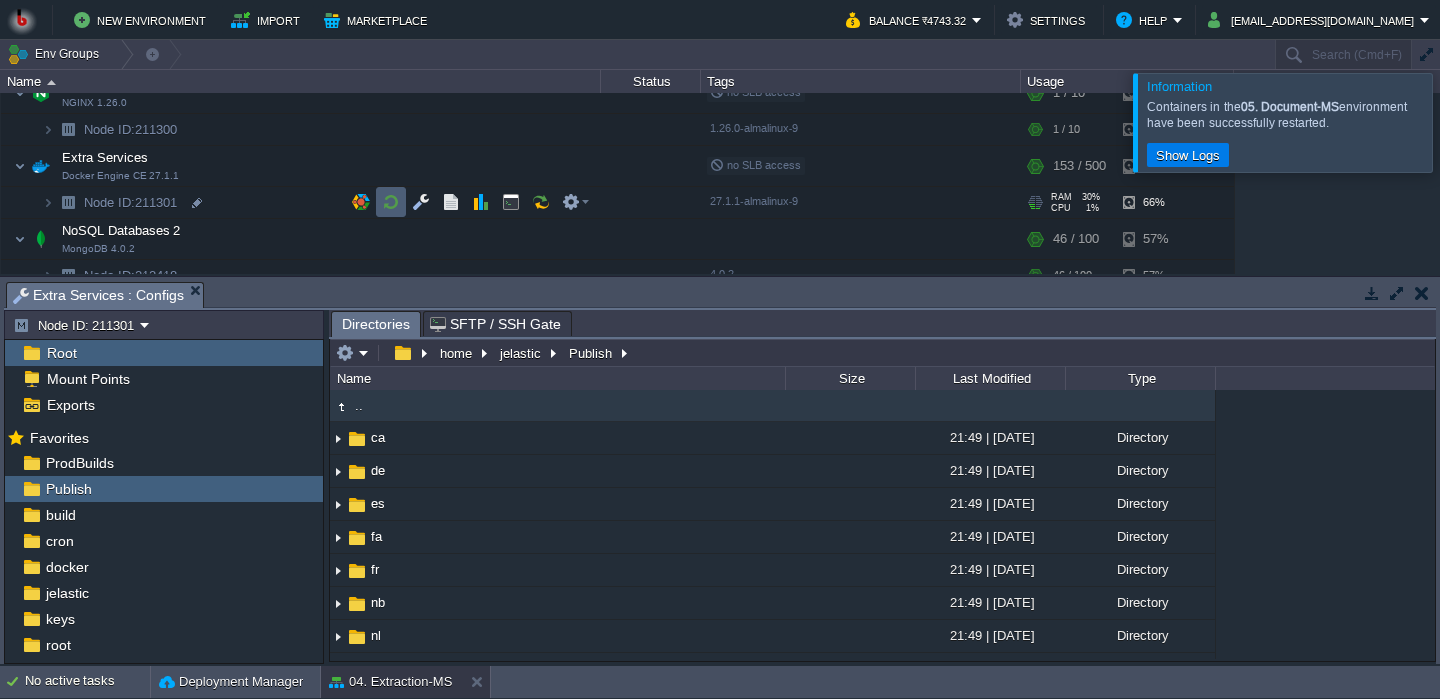 click at bounding box center [391, 202] 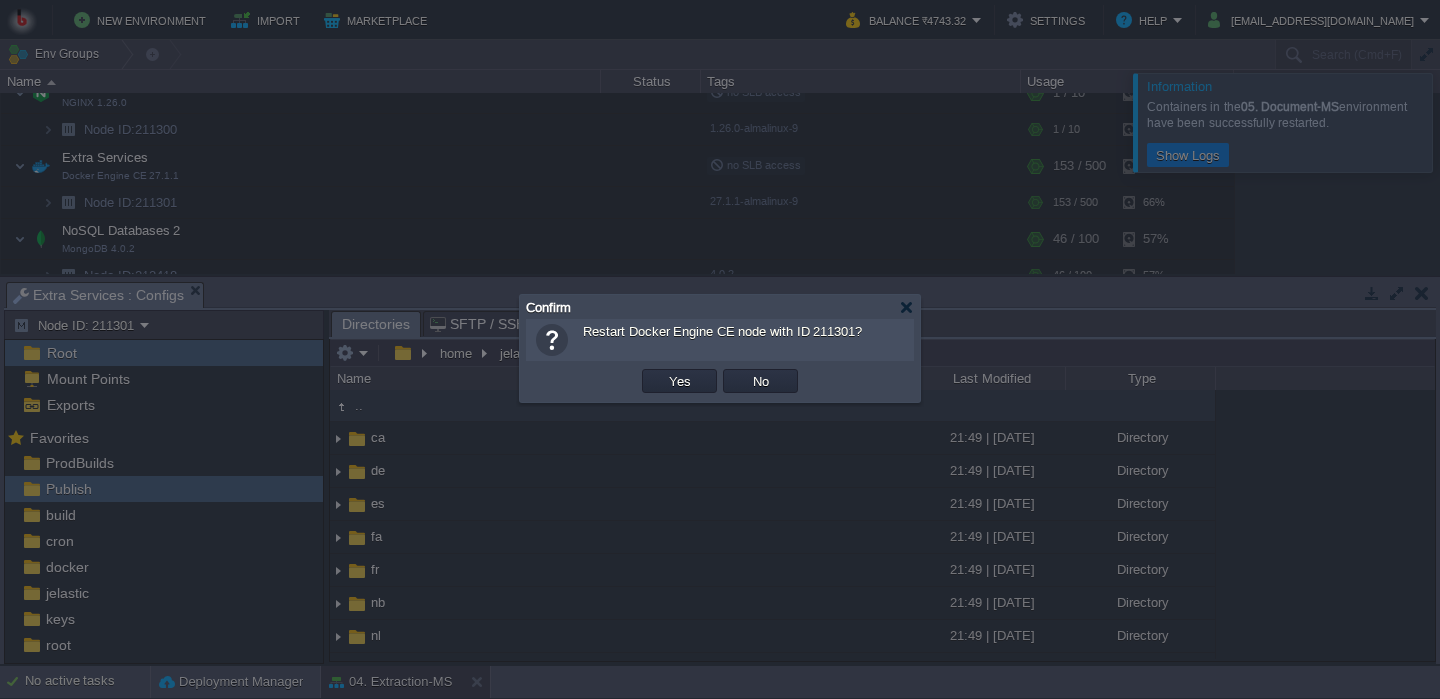 click on "Yes" at bounding box center (679, 381) 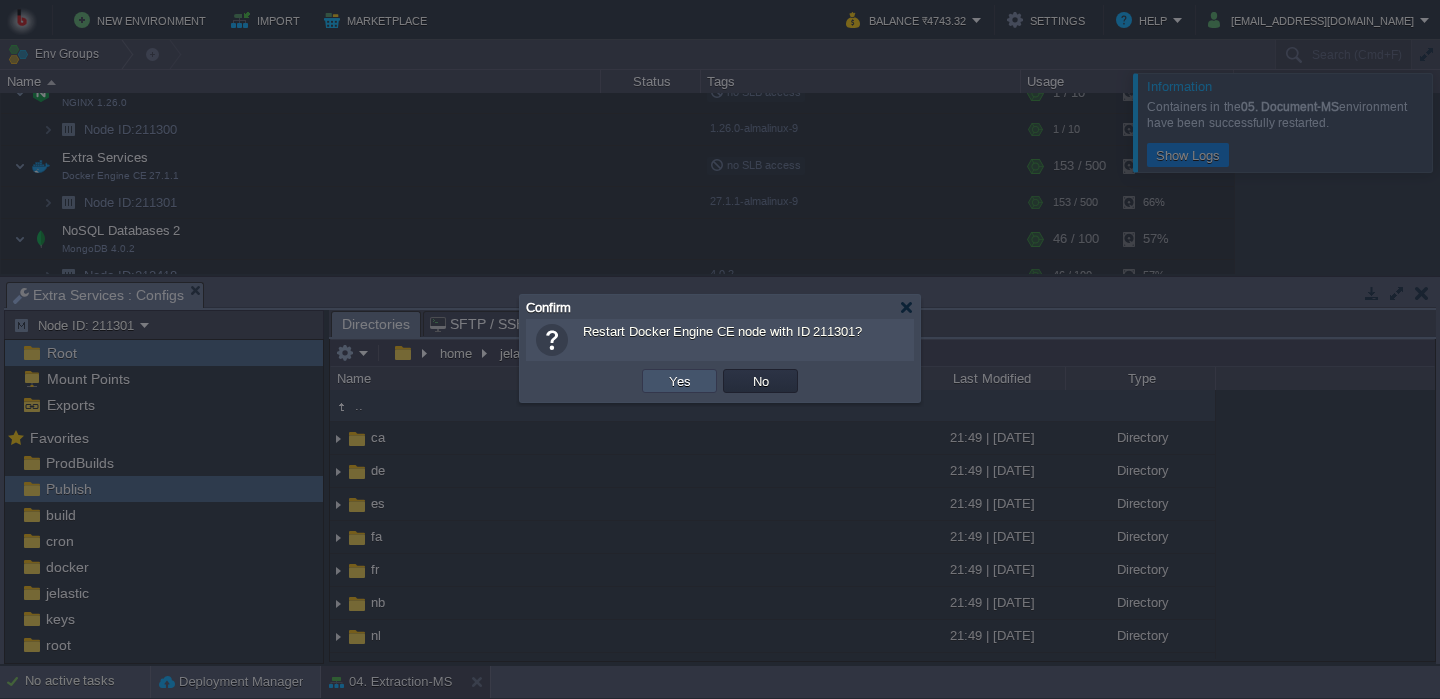 click on "Yes" at bounding box center [680, 381] 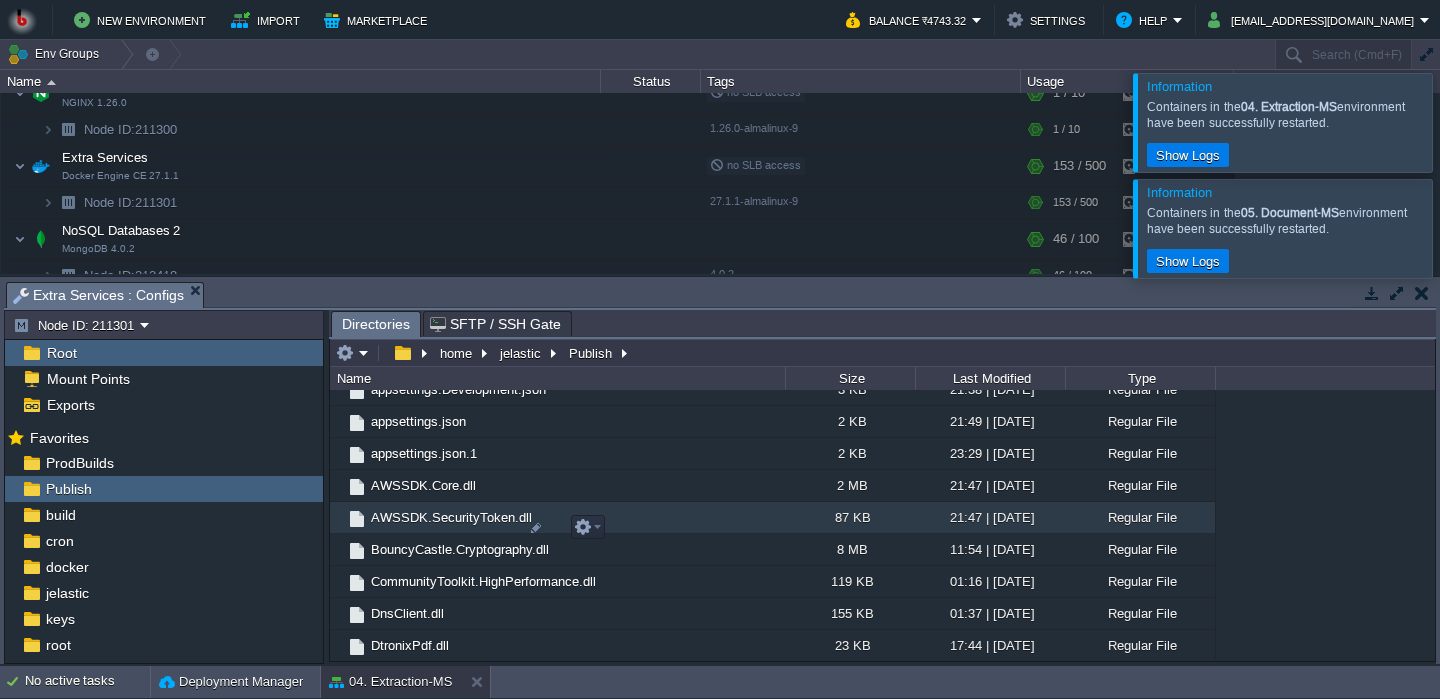 scroll, scrollTop: 580, scrollLeft: 0, axis: vertical 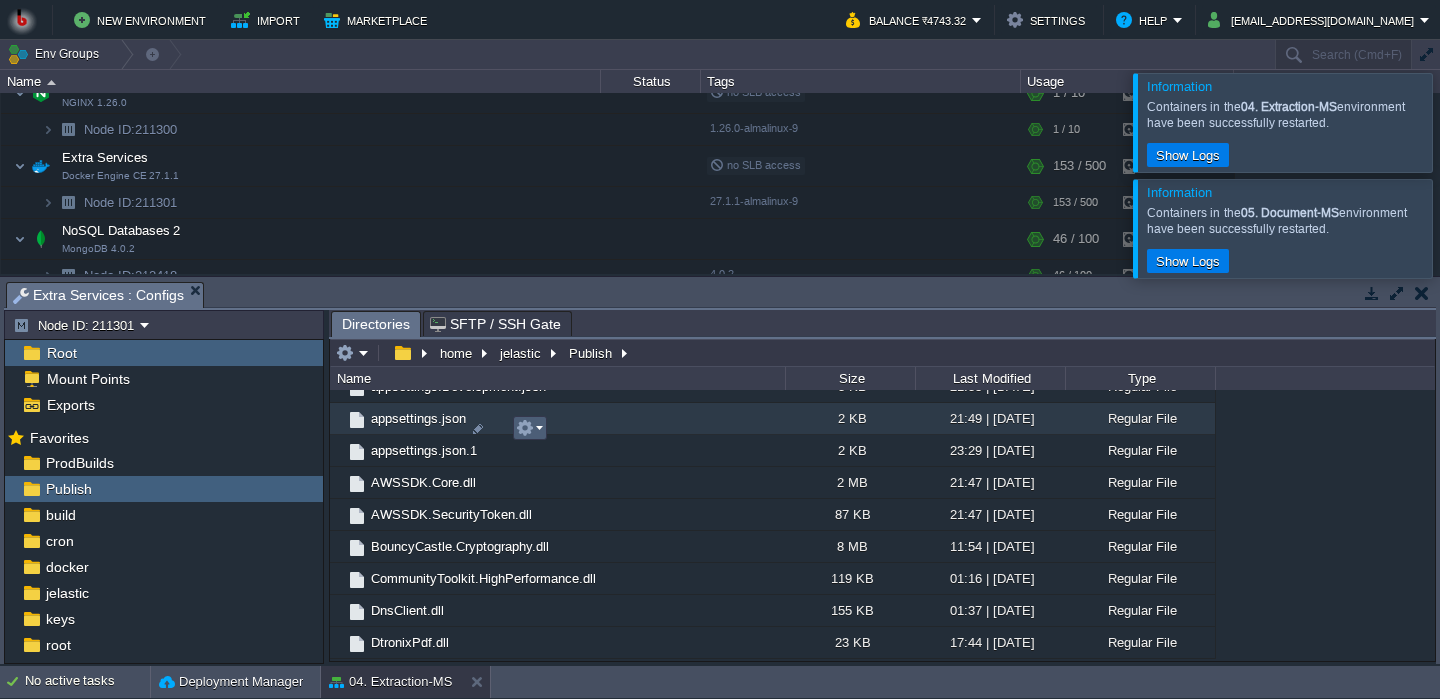 click at bounding box center (529, 428) 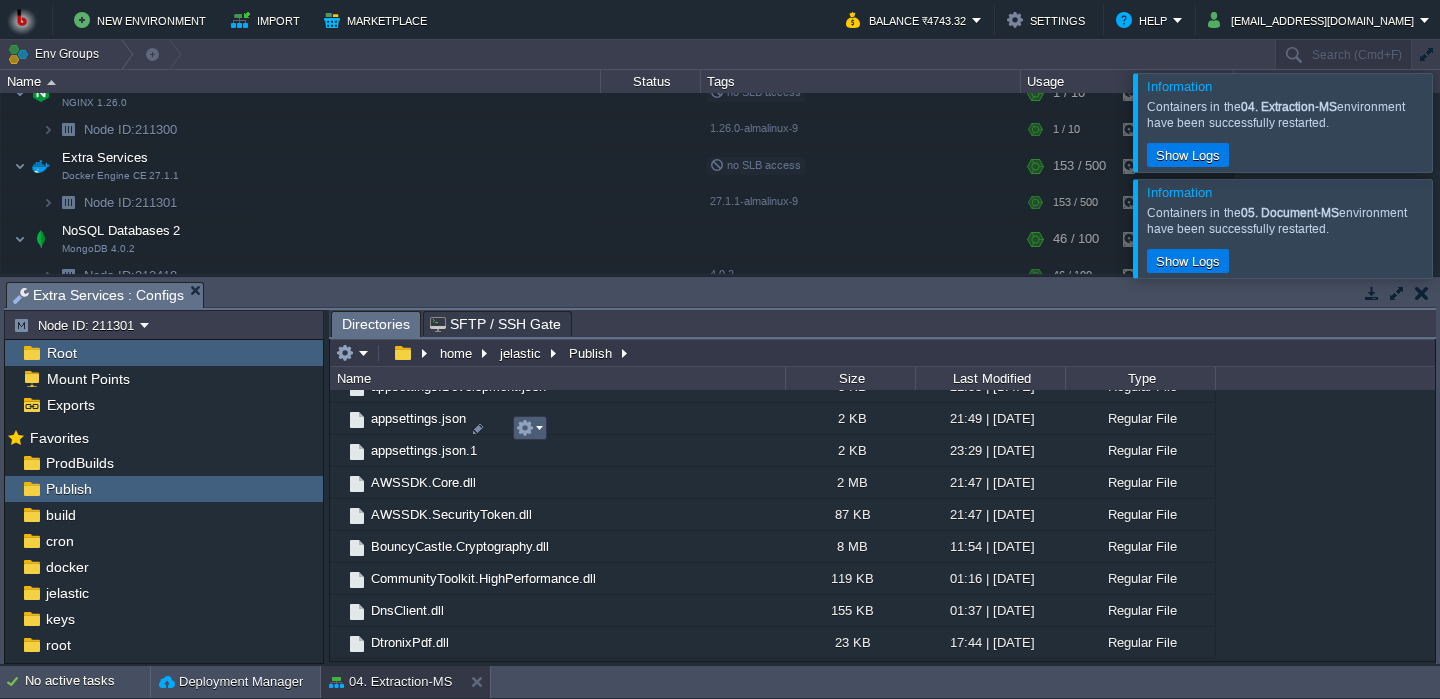 click at bounding box center (529, 428) 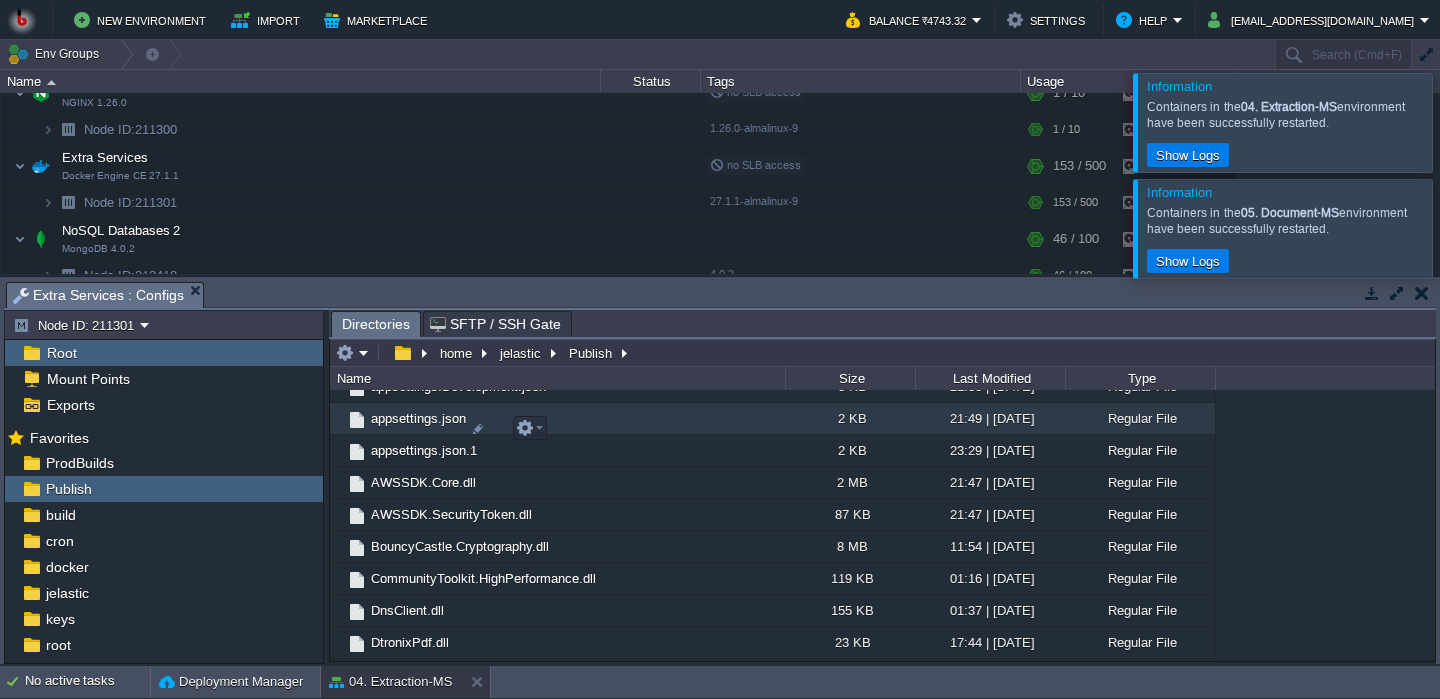 click on "appsettings.json" at bounding box center (557, 419) 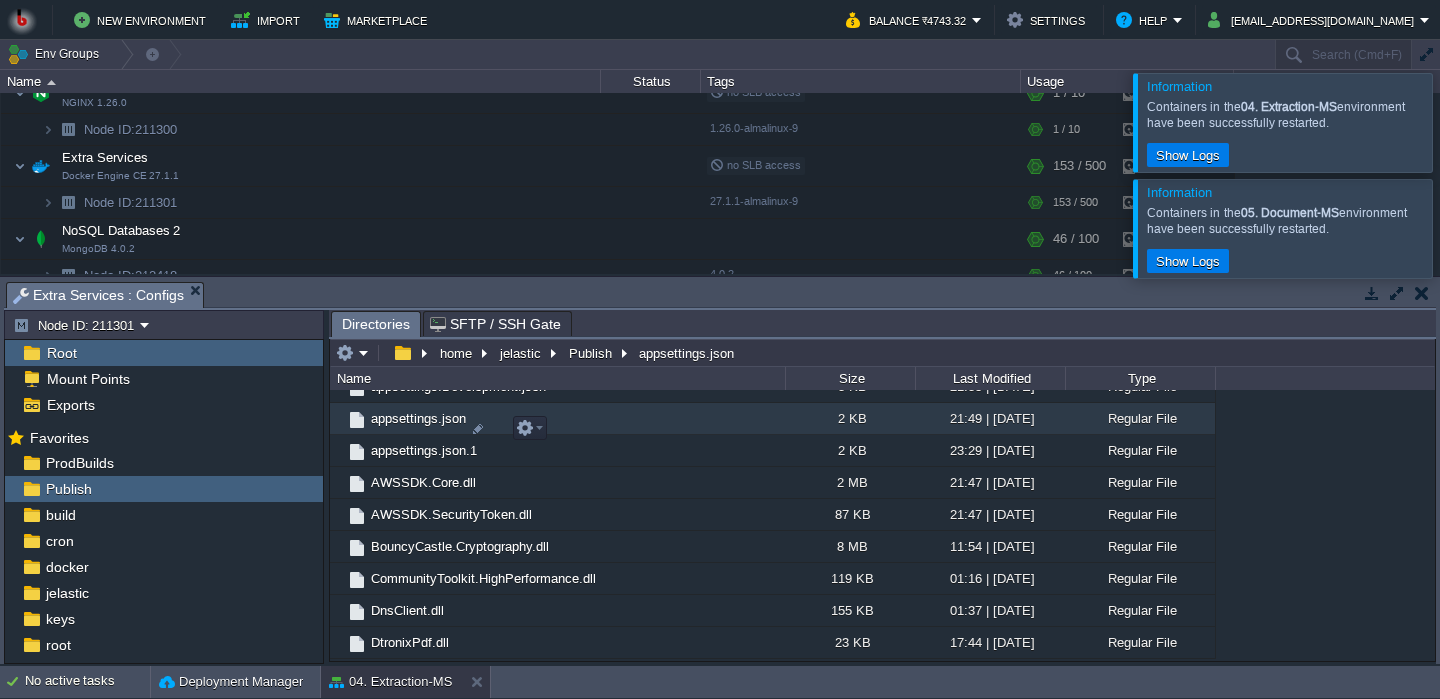 click on "appsettings.json" at bounding box center [557, 419] 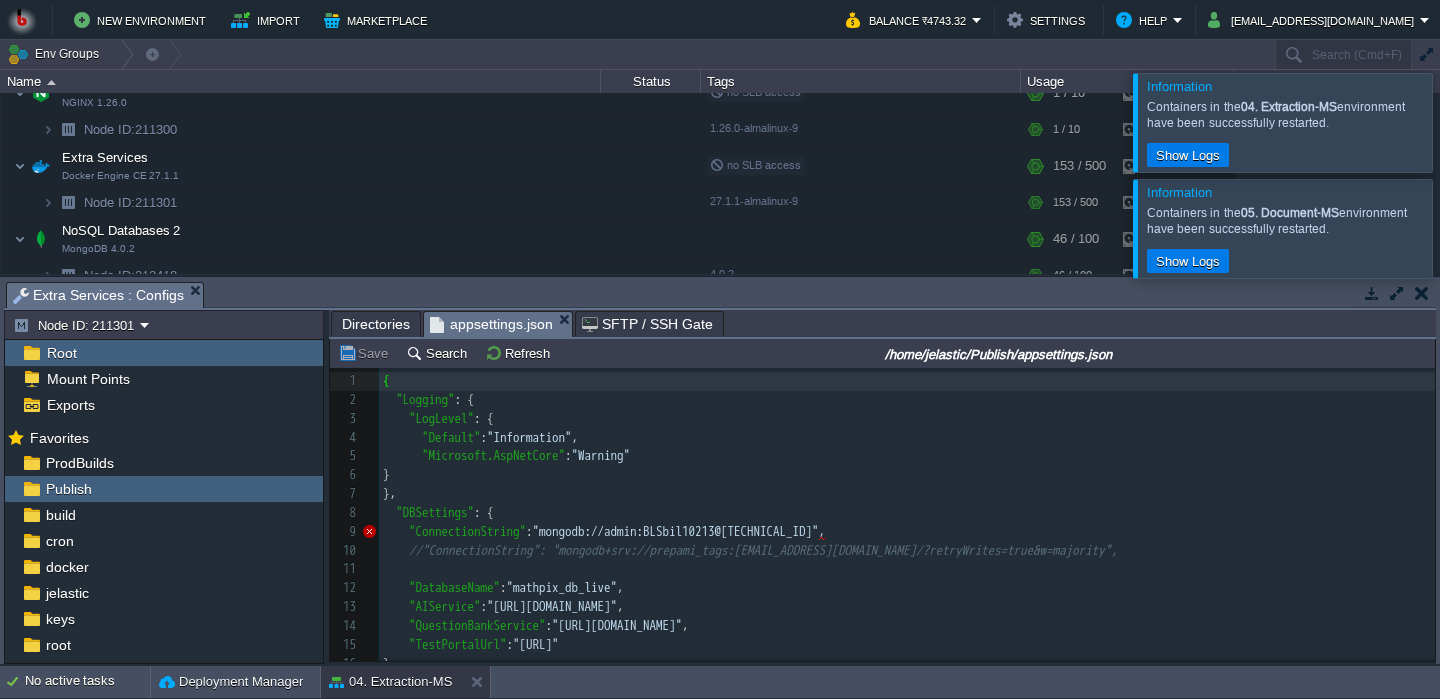scroll, scrollTop: 7, scrollLeft: 0, axis: vertical 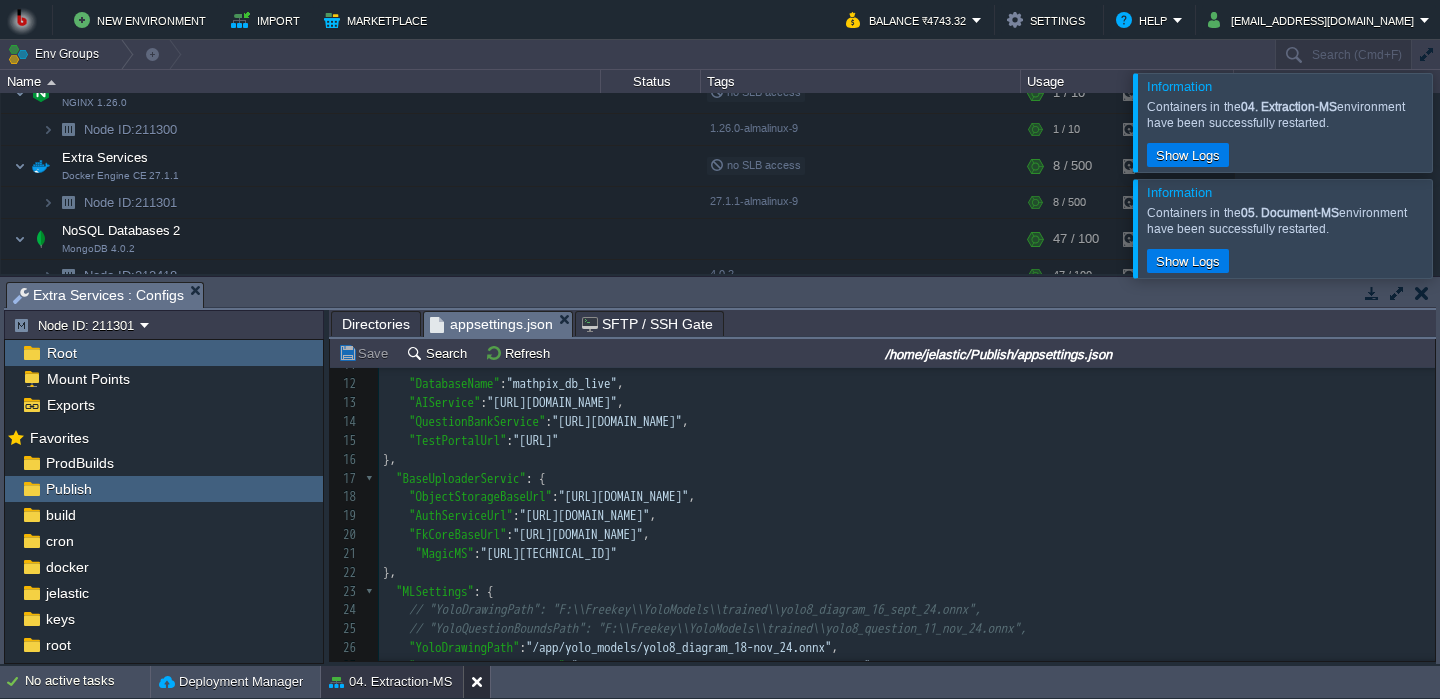 click at bounding box center (481, 682) 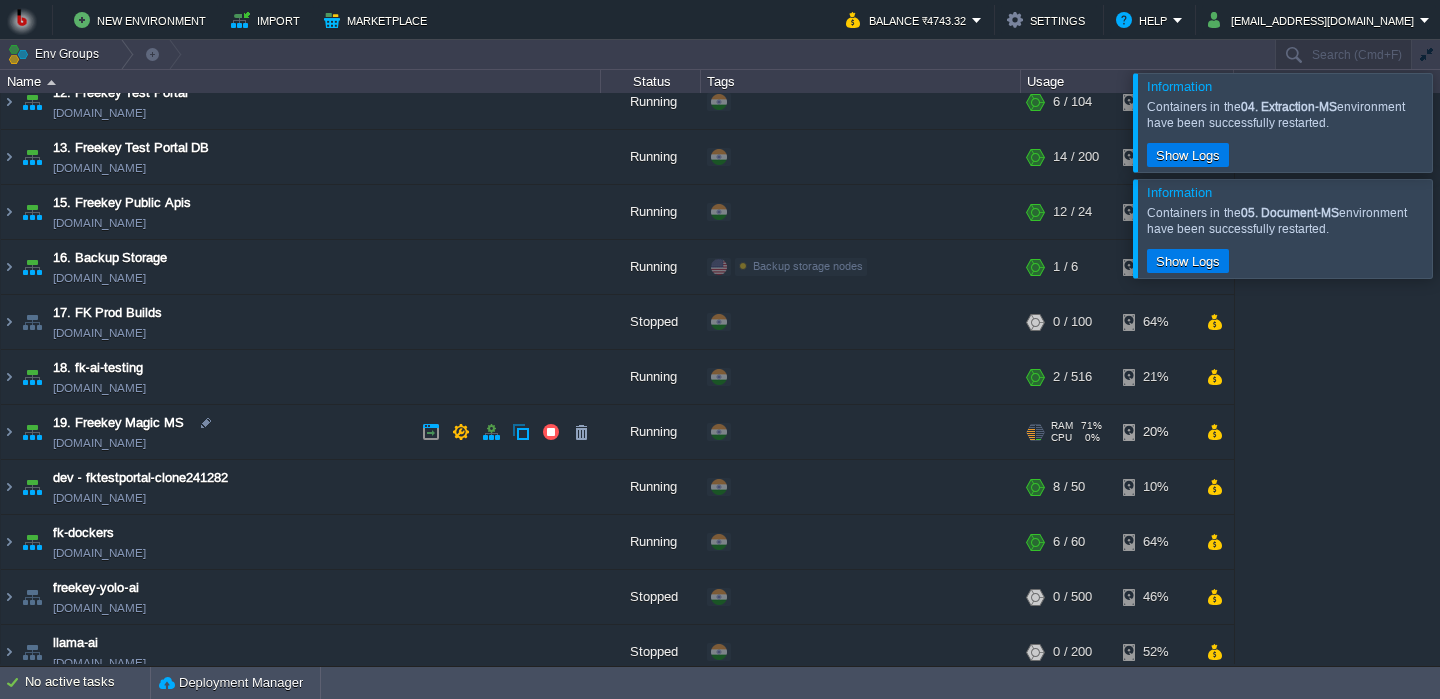 scroll, scrollTop: 913, scrollLeft: 0, axis: vertical 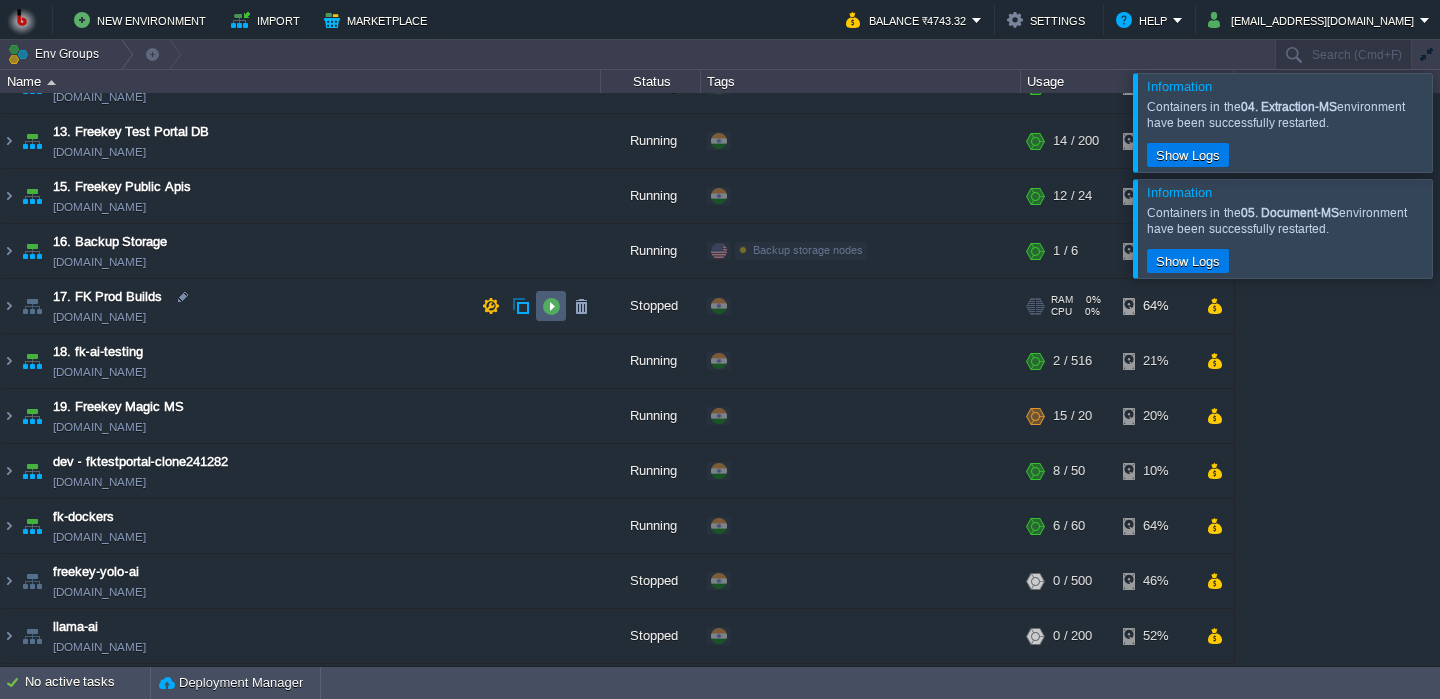 click at bounding box center [551, 306] 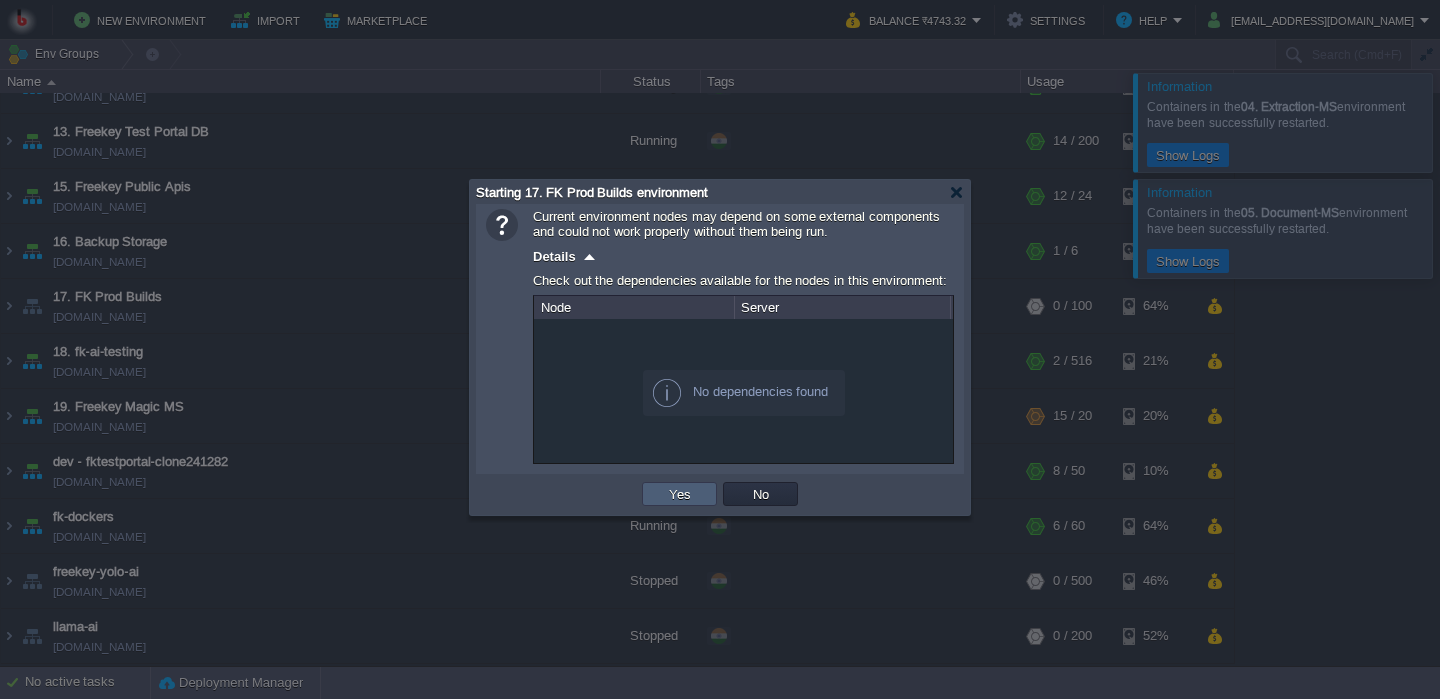 click on "Yes" at bounding box center (680, 494) 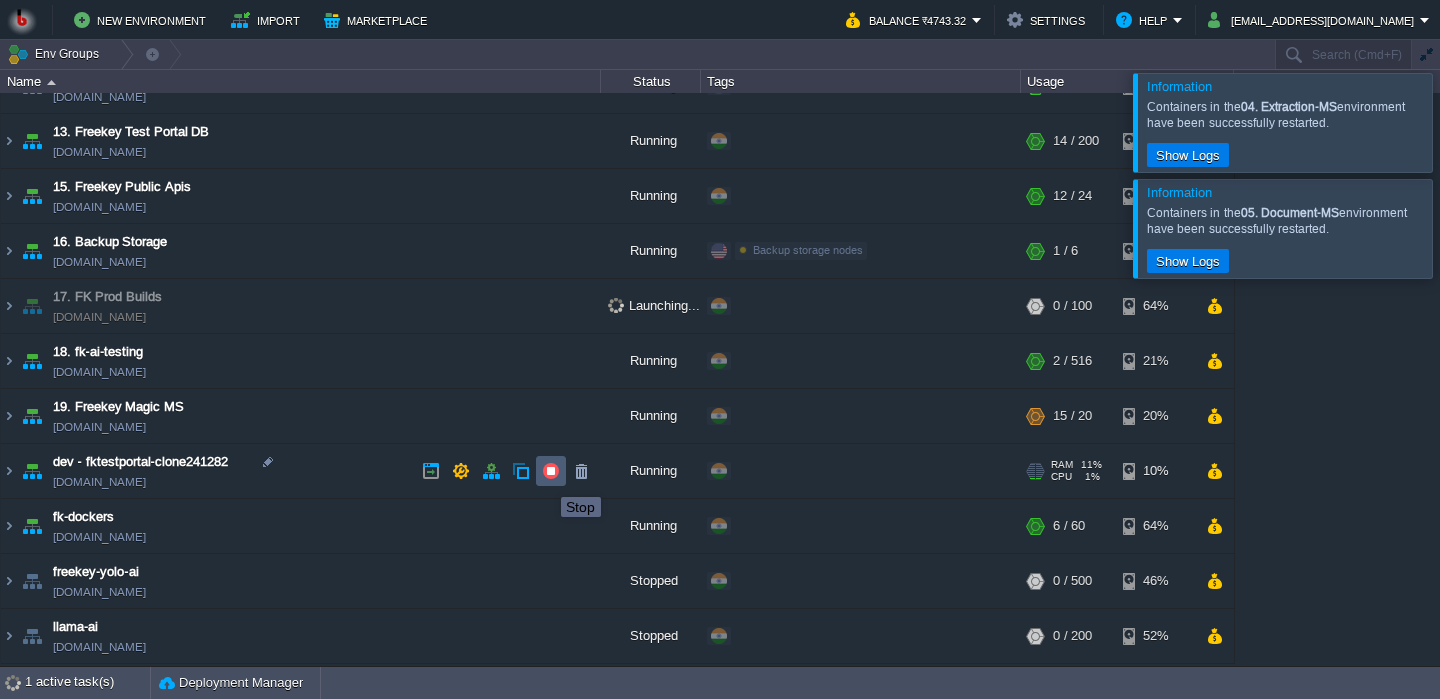 click at bounding box center (551, 471) 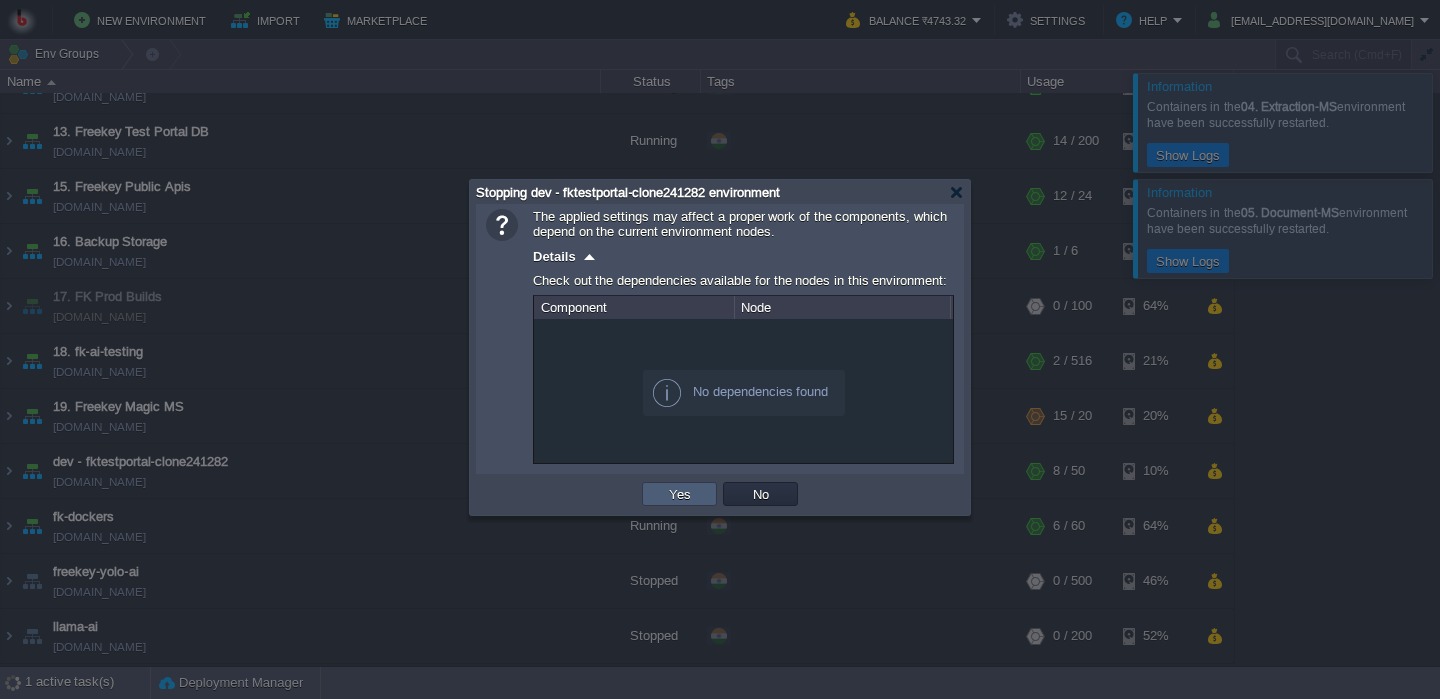 click on "Yes" at bounding box center [679, 494] 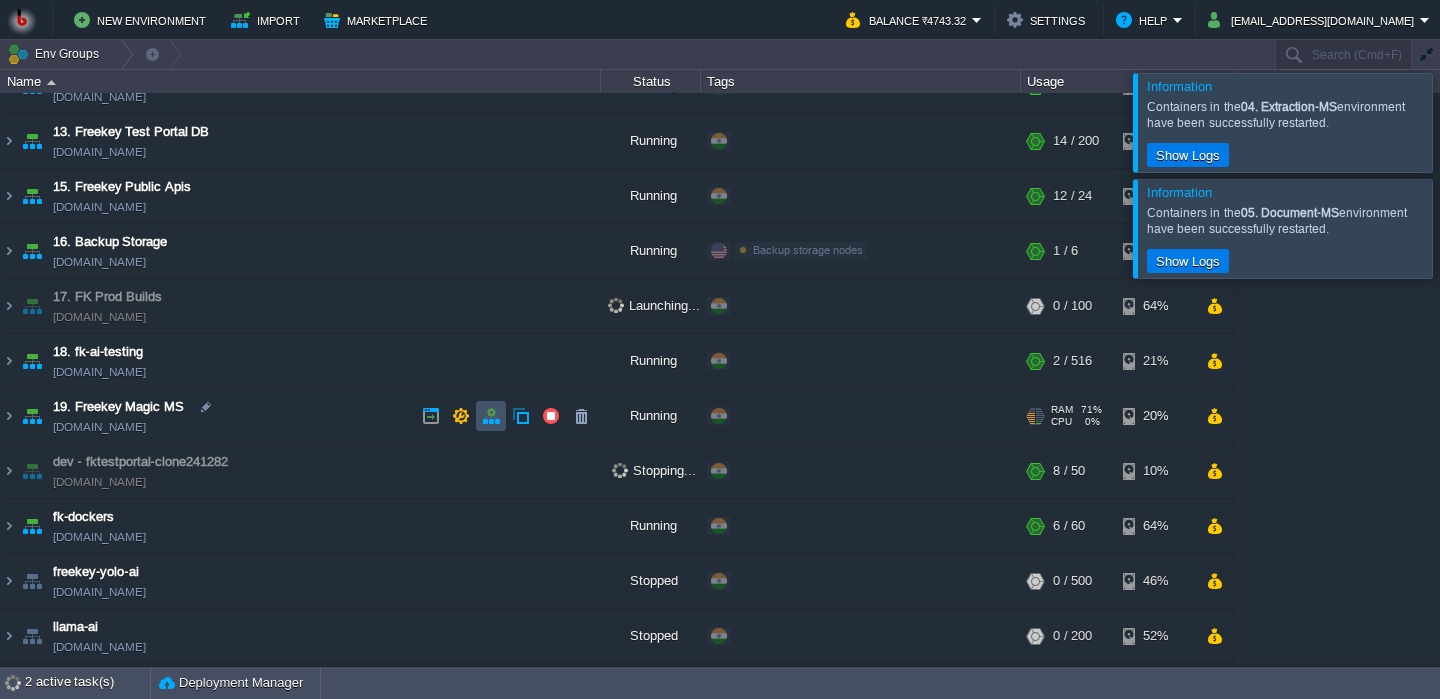 click at bounding box center (491, 416) 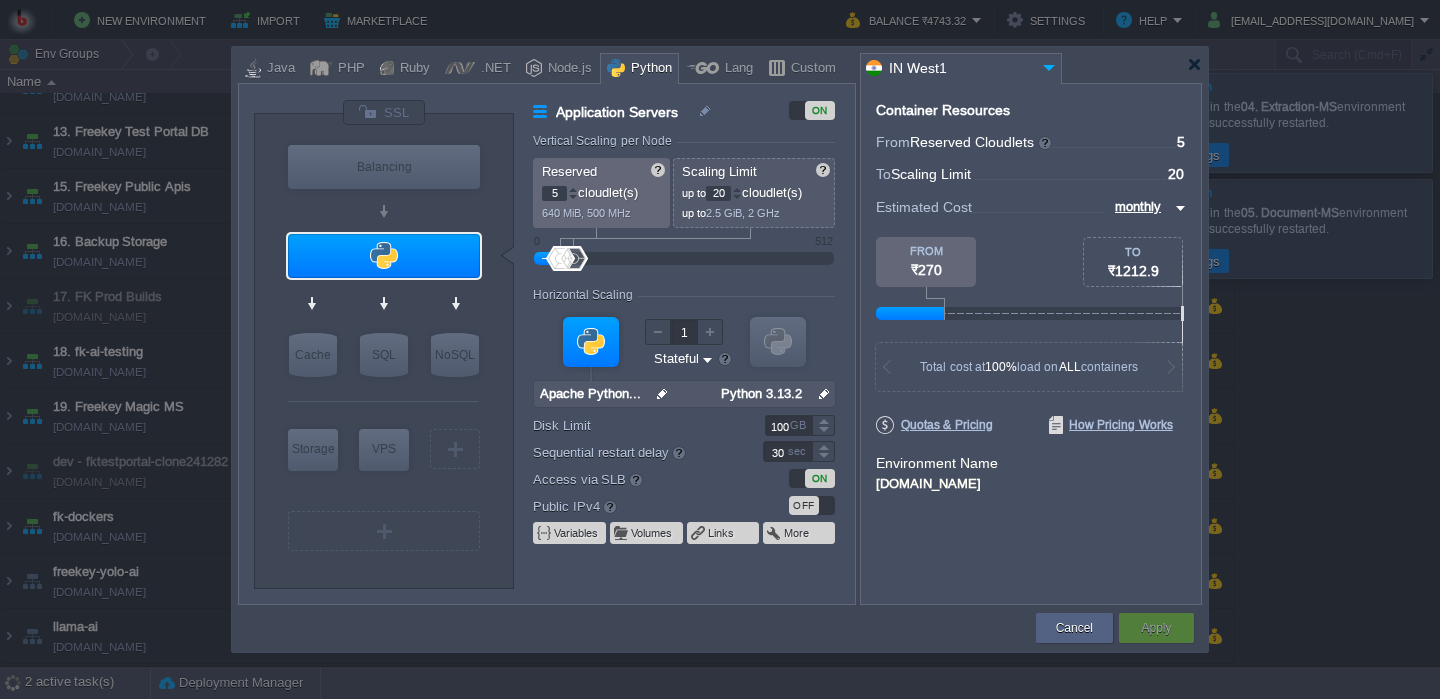 drag, startPoint x: 725, startPoint y: 197, endPoint x: 699, endPoint y: 191, distance: 26.683329 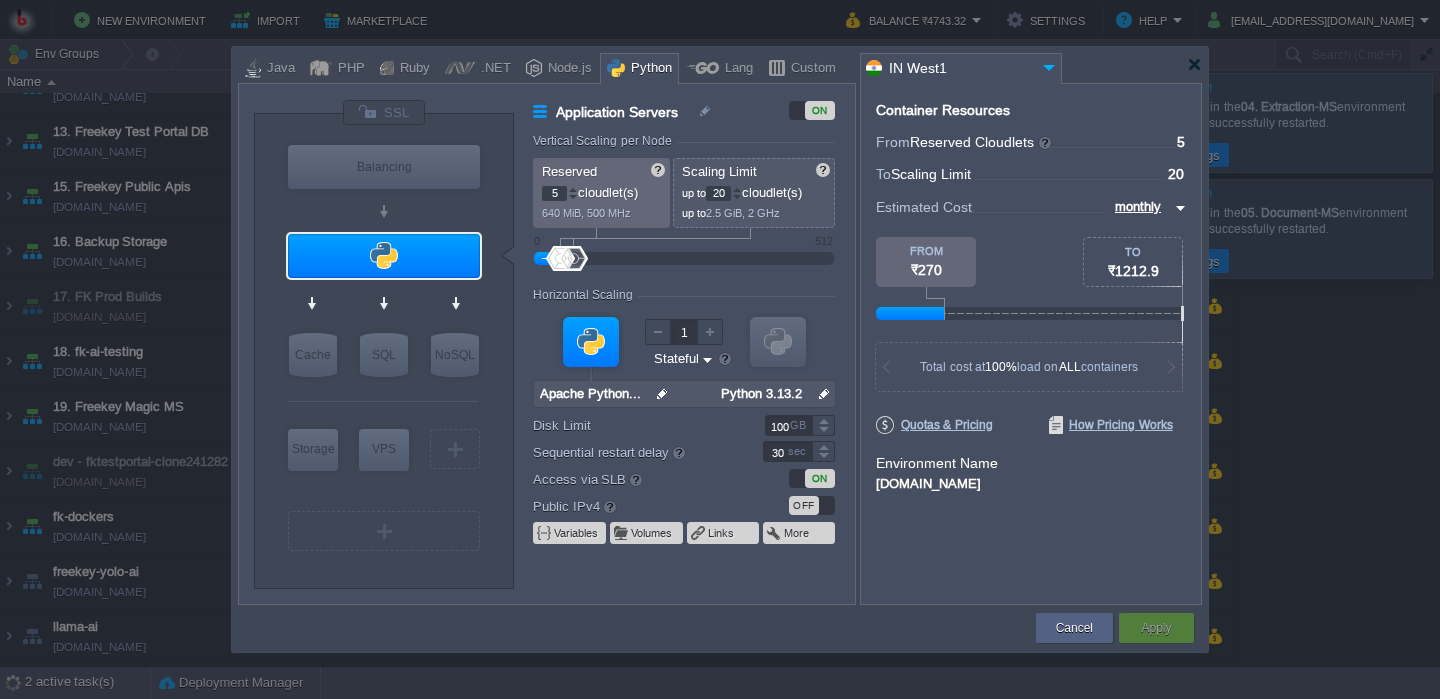 click on "20" at bounding box center (718, 193) 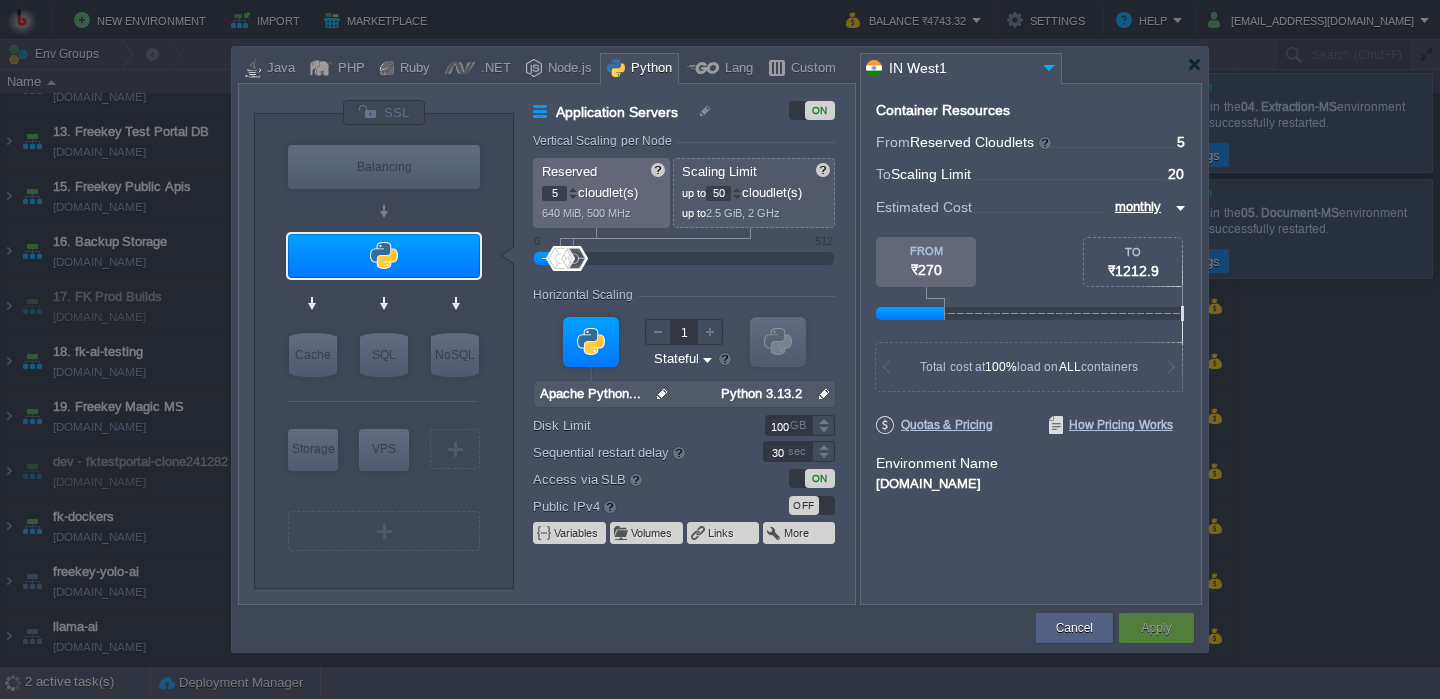 type on "50" 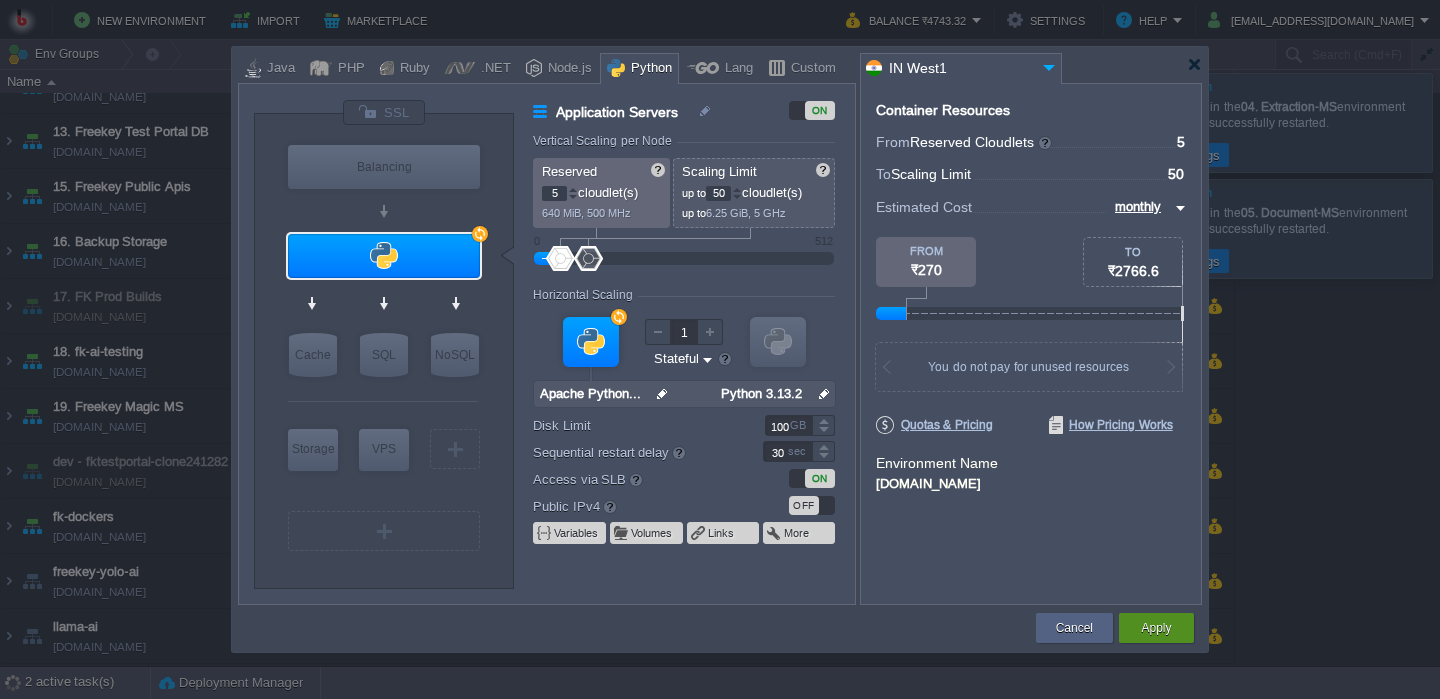 click on "Apply" at bounding box center (1156, 628) 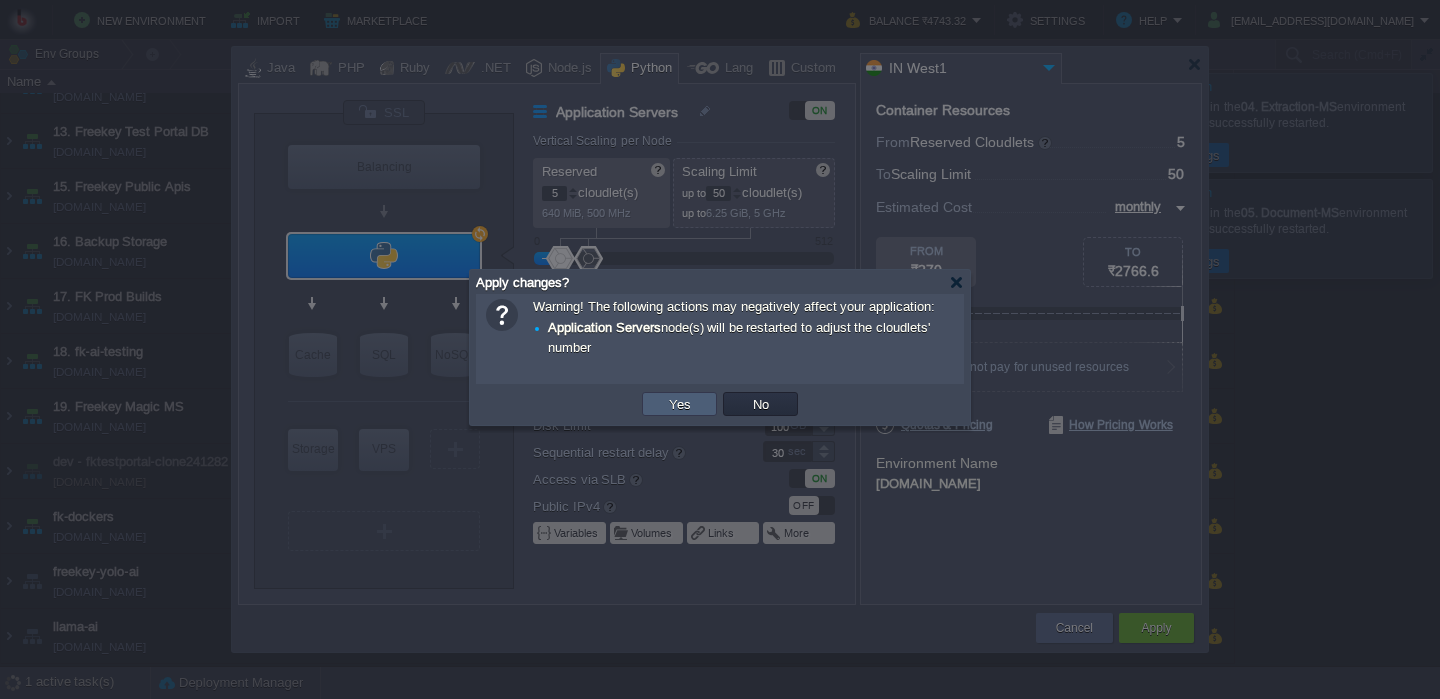 click on "Yes" at bounding box center (679, 404) 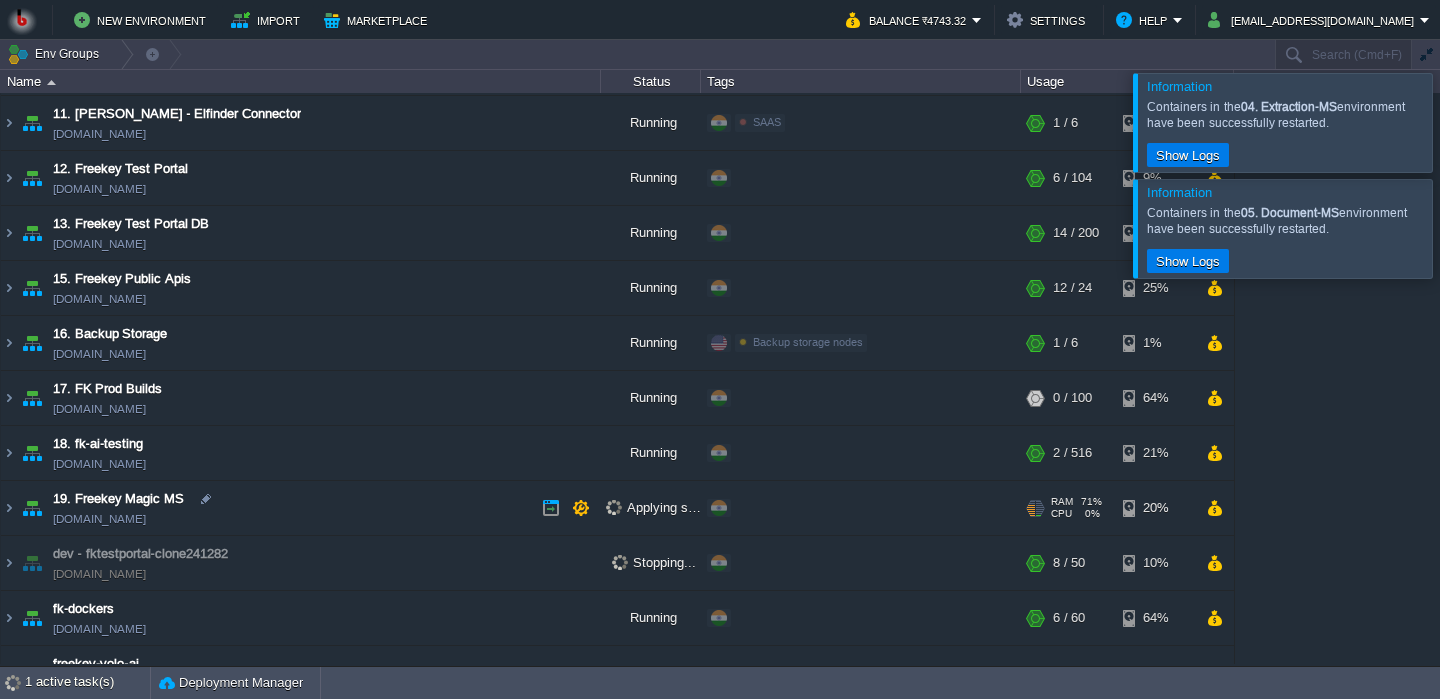 scroll, scrollTop: 913, scrollLeft: 0, axis: vertical 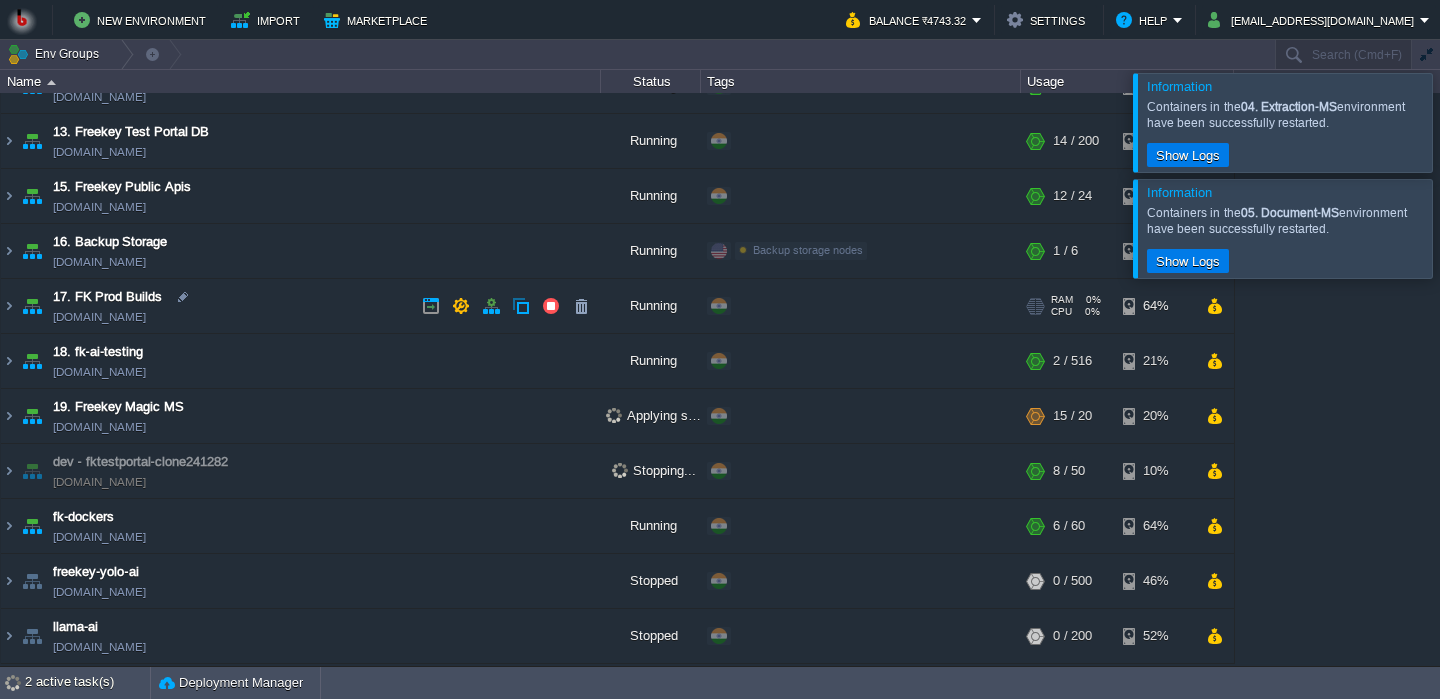 click on "17. FK Prod Builds [DOMAIN_NAME]" at bounding box center [301, 306] 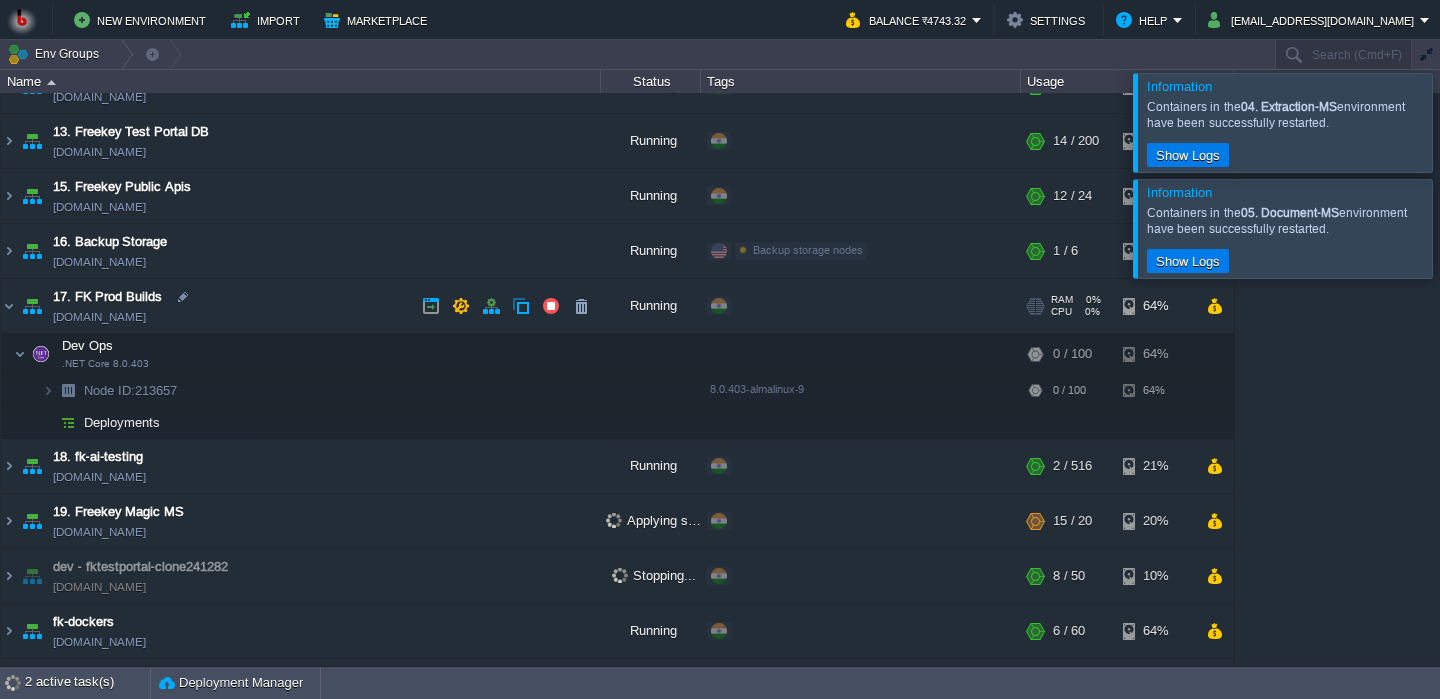 scroll, scrollTop: 1018, scrollLeft: 0, axis: vertical 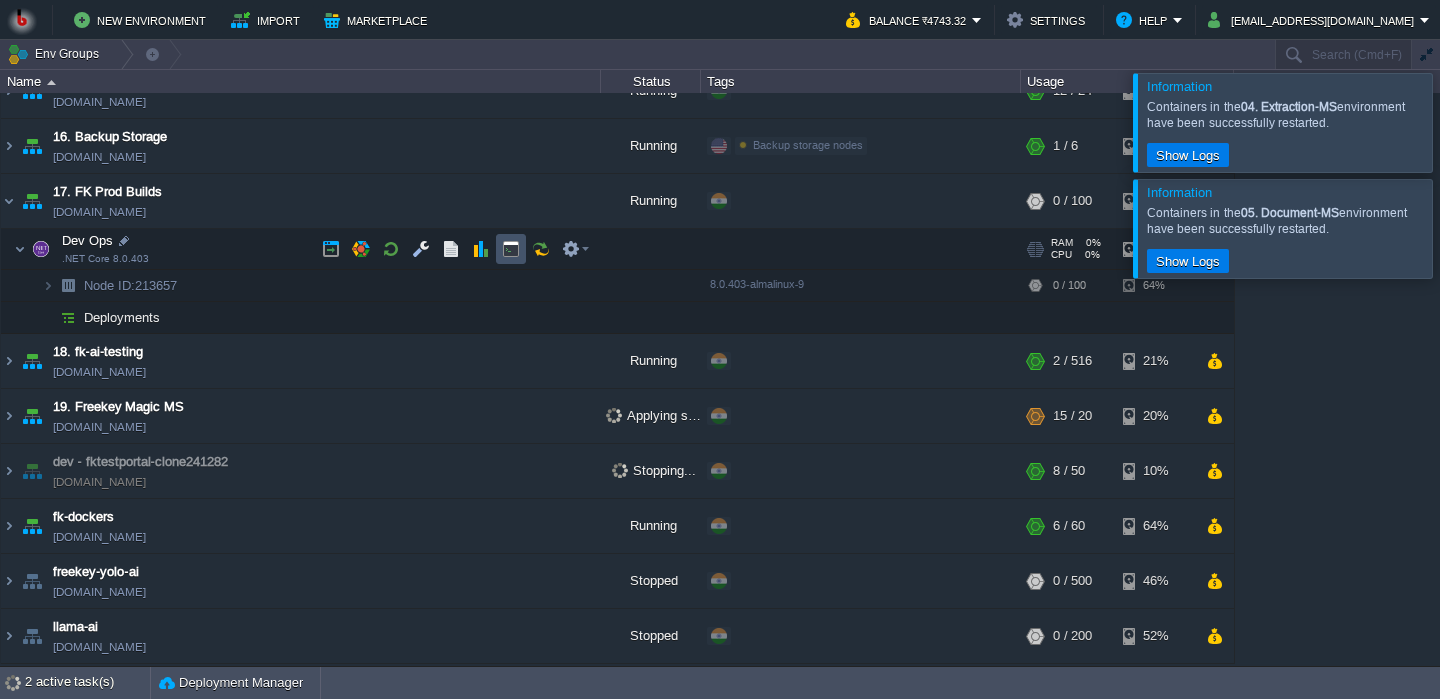 click at bounding box center [511, 249] 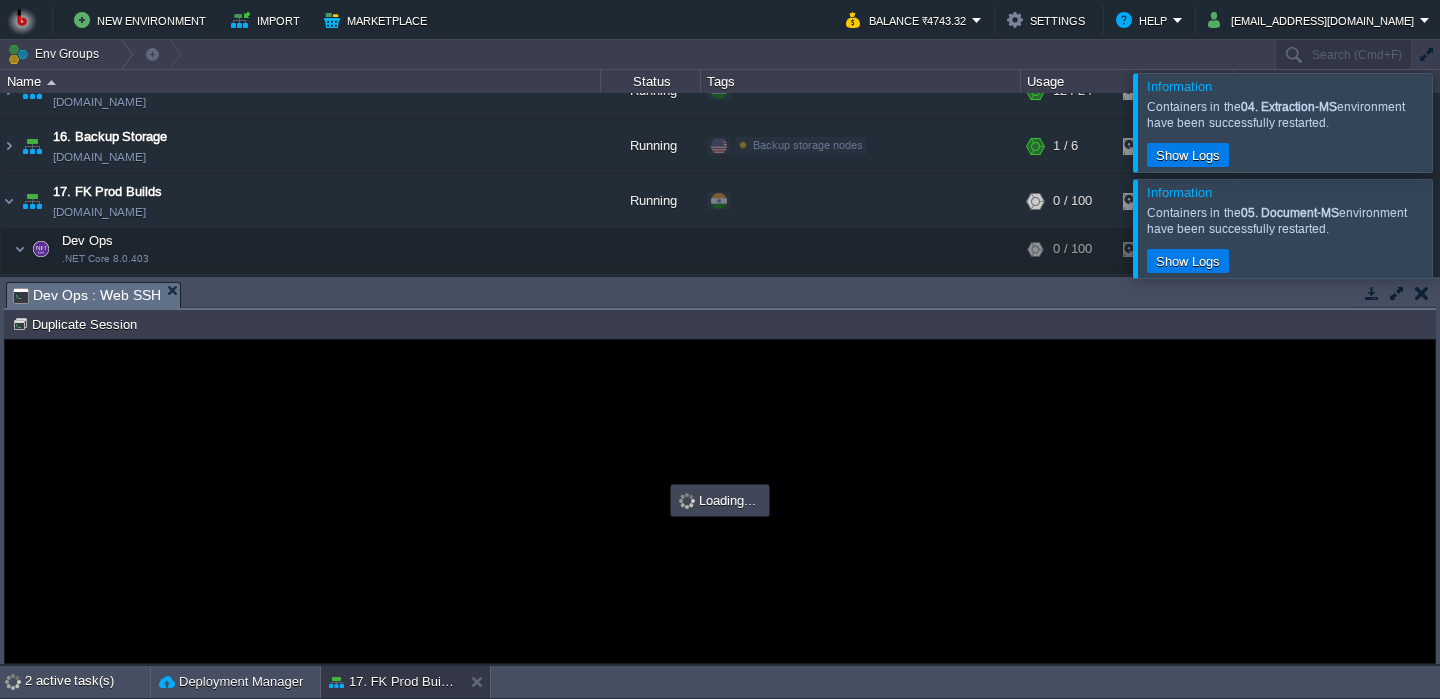 scroll, scrollTop: 0, scrollLeft: 0, axis: both 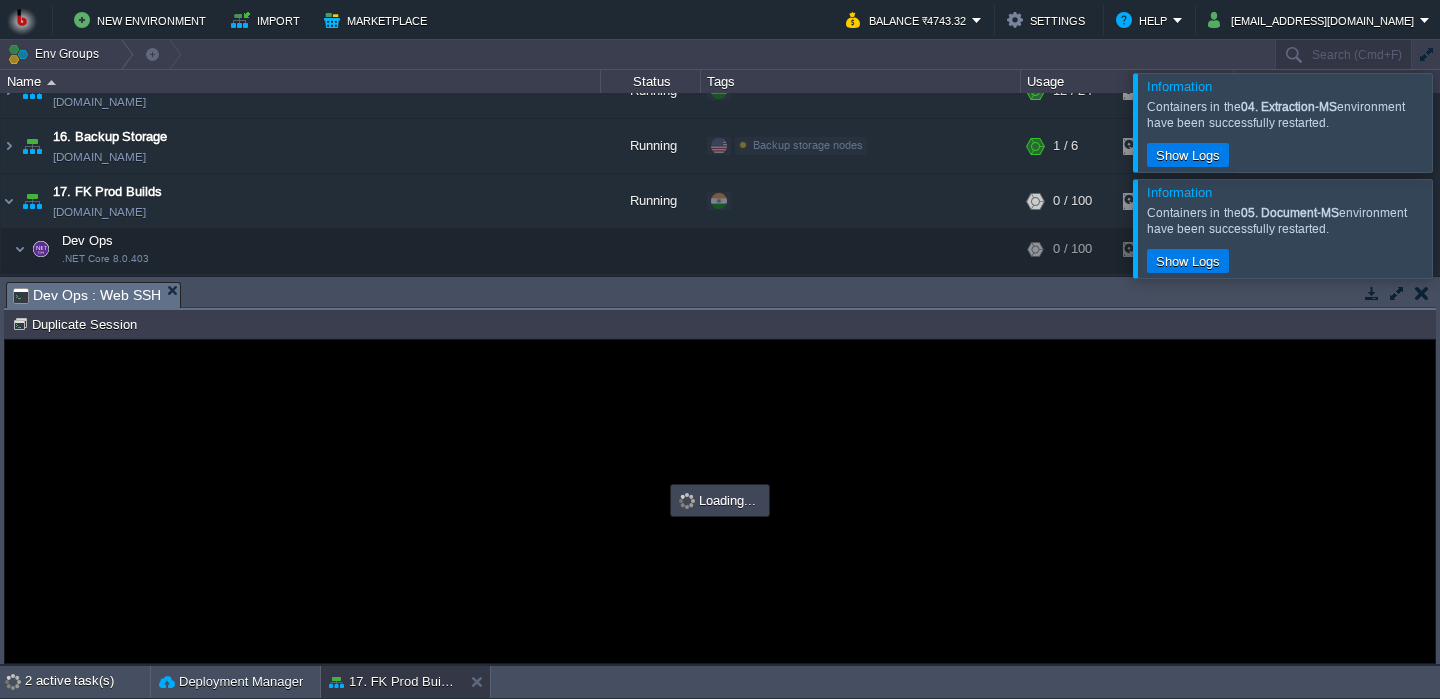click on "New Environment Import Marketplace Bonus ₹0.00 Upgrade Account Balance ₹4743.32 Settings Help [EMAIL_ADDRESS][DOMAIN_NAME] Information Containers in the  04. Extraction-MS  environment have been successfully restarted. Show Logs Information Containers in the  05. Document-MS  environment have been successfully restarted. Show Logs         Env Groups                     Search (Cmd+F)         auto-gen Name Status Tags Usage 00. [PERSON_NAME] DevOps Server [DOMAIN_NAME] Stopped                                 + Add to Env Group                                                                                                                                                            RAM                 0%                                         CPU                 0%                             0 / 32                    1%       01. QuestionBank-Microservice [DOMAIN_NAME] Running                                                SAAS" at bounding box center (720, 349) 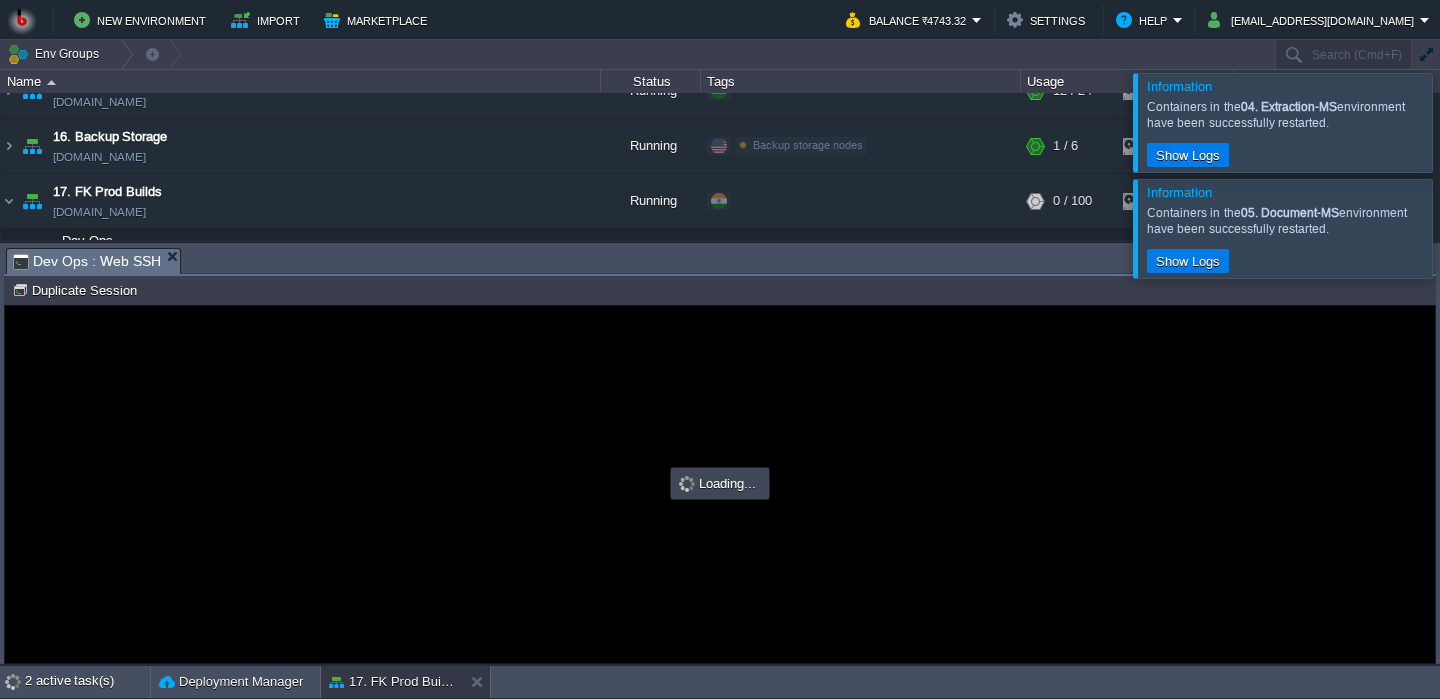 type on "#000000" 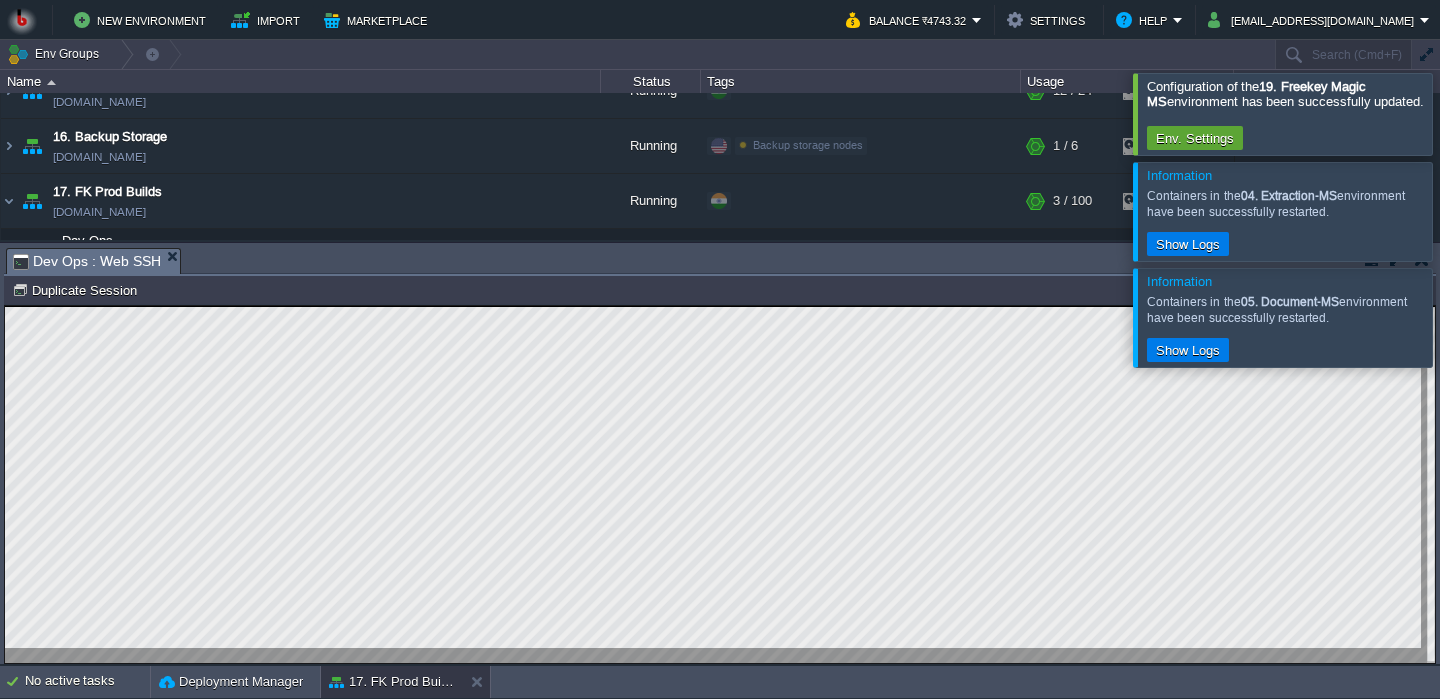 scroll, scrollTop: 10, scrollLeft: 0, axis: vertical 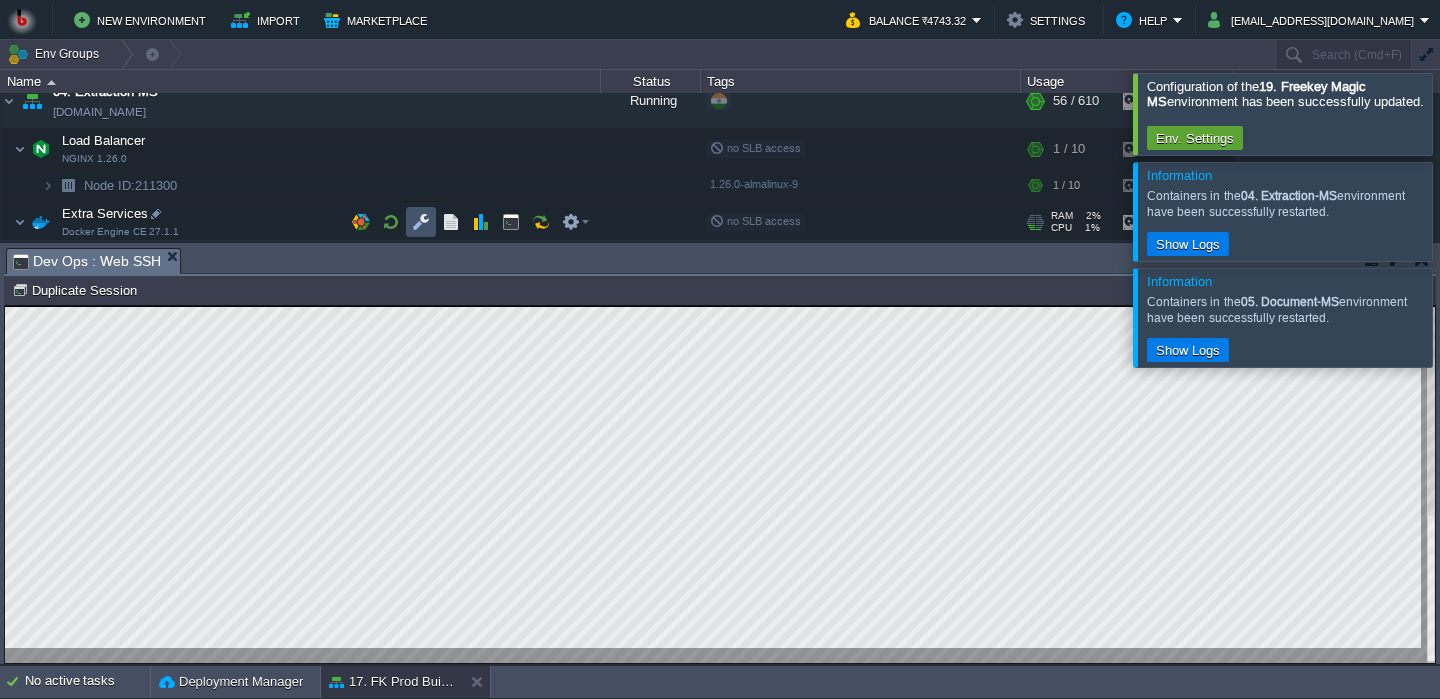 click at bounding box center (421, 222) 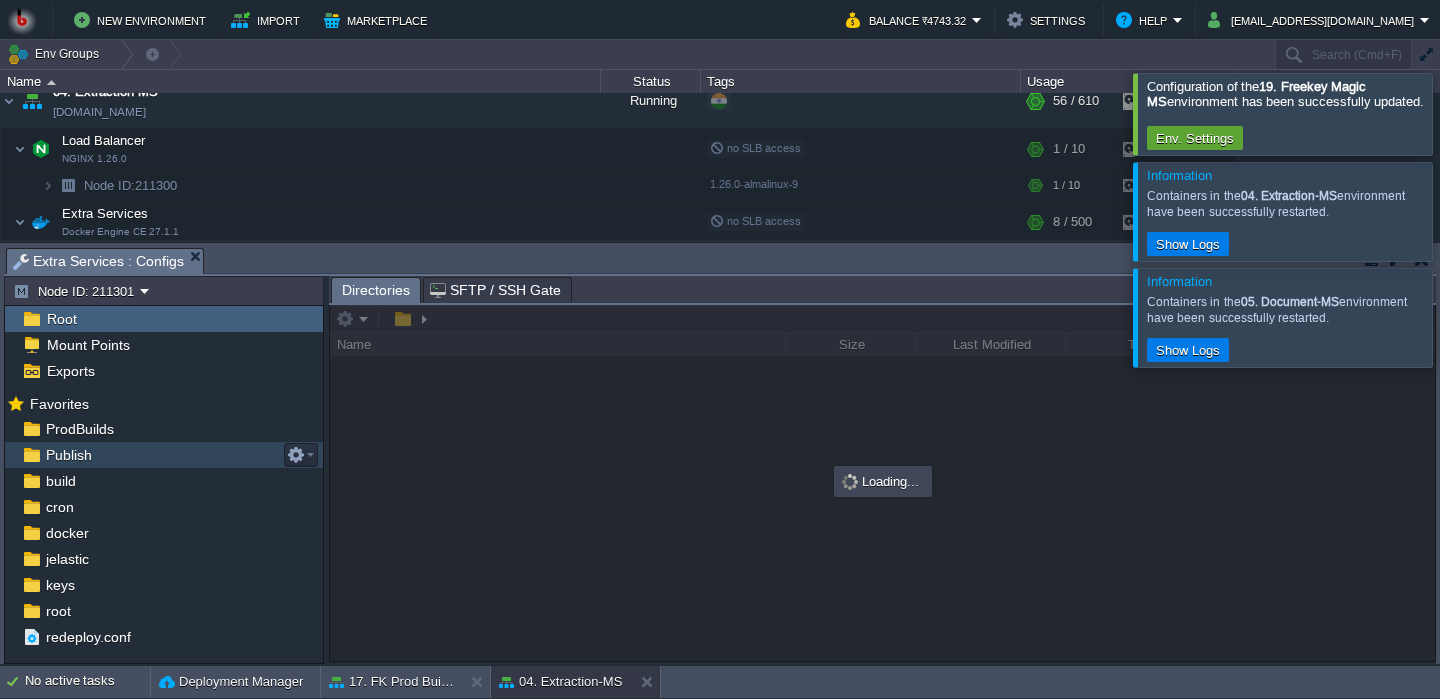 click on "Publish" at bounding box center [164, 455] 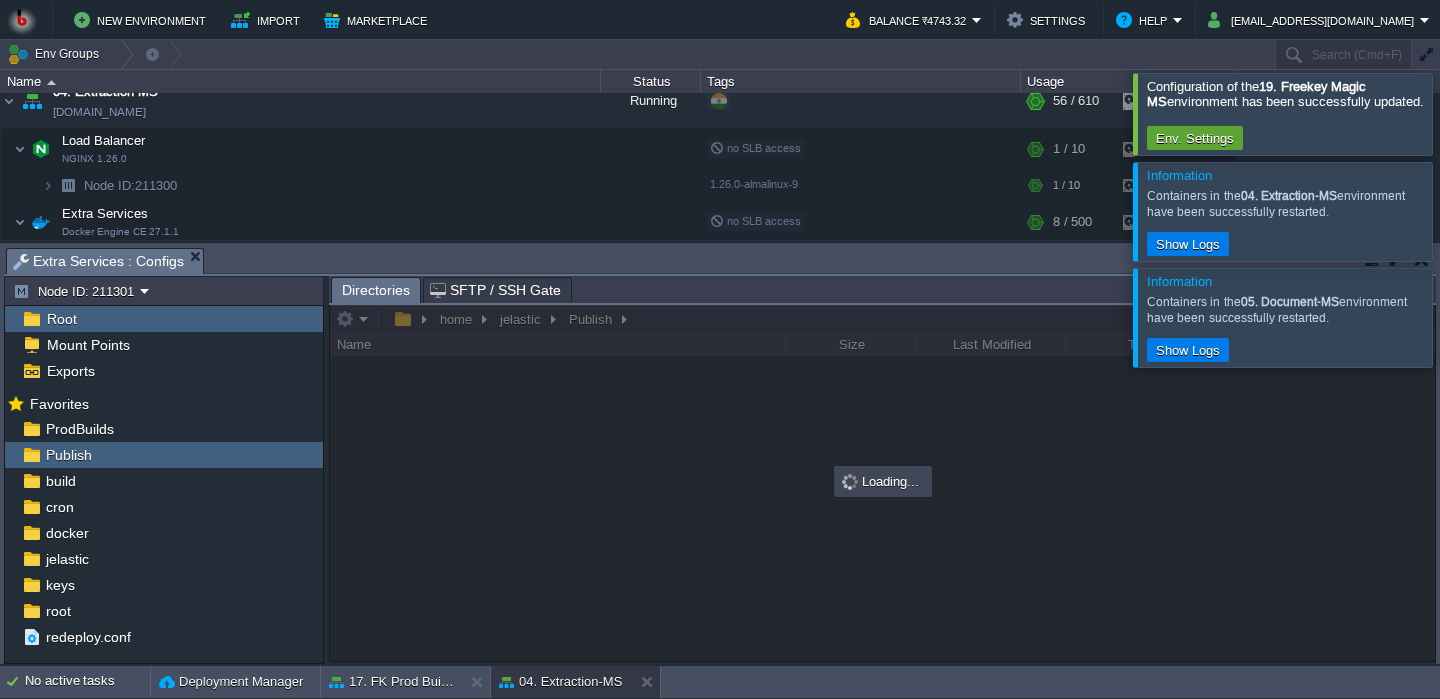 click on "New Environment Import Marketplace Bonus ₹0.00 Upgrade Account Balance ₹4743.32 Settings Help [EMAIL_ADDRESS][DOMAIN_NAME] Configuration of the  19. Freekey Magic MS  environment has been successfully updated. Env. Settings Information Containers in the  04. Extraction-MS  environment have been successfully restarted. Show Logs Information Containers in the  05. Document-MS  environment have been successfully restarted. Show Logs         Env Groups                     Search (Cmd+F)         auto-gen Name Status Tags Usage 00. [PERSON_NAME] DevOps Server [DOMAIN_NAME] Stopped                                 + Add to Env Group                                                                                                                                                            RAM                 0%                                         CPU                 0%                             0 / 32                    1%       01. QuestionBank-Microservice Running                 1%" at bounding box center [720, 349] 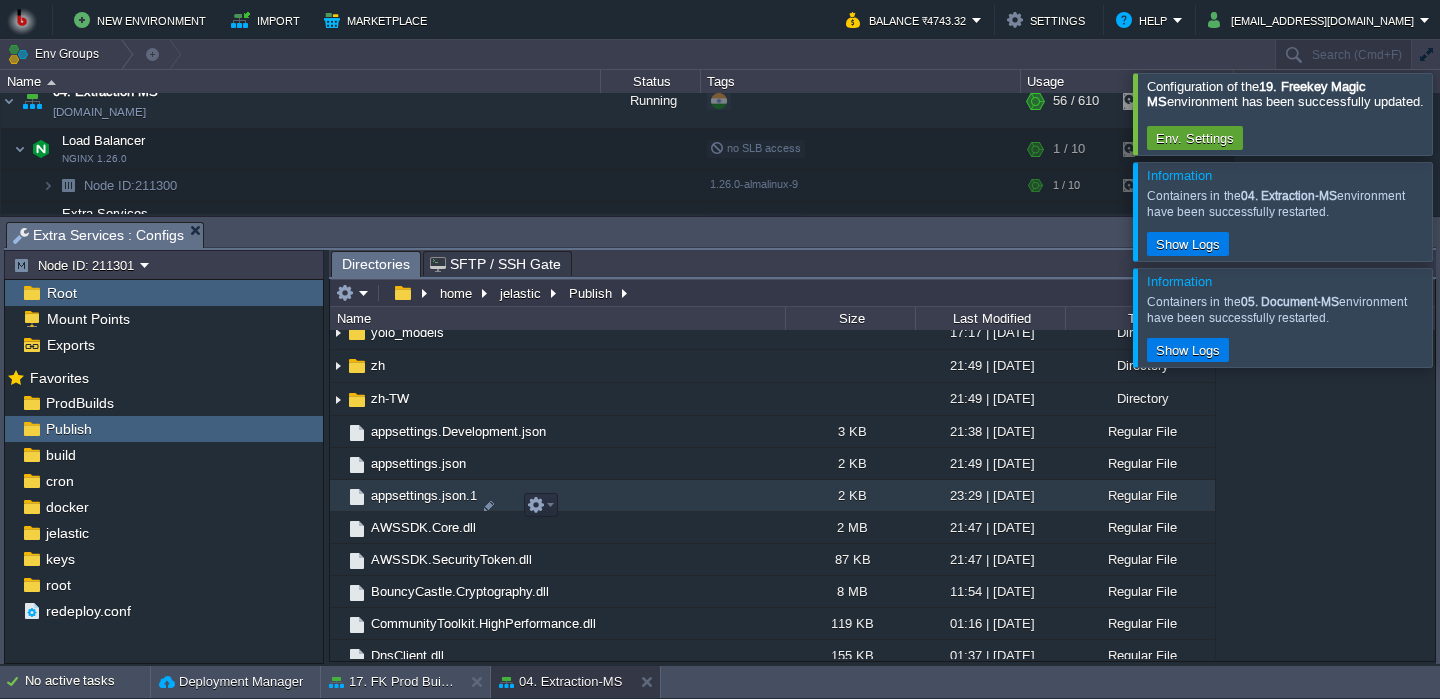 scroll, scrollTop: 477, scrollLeft: 0, axis: vertical 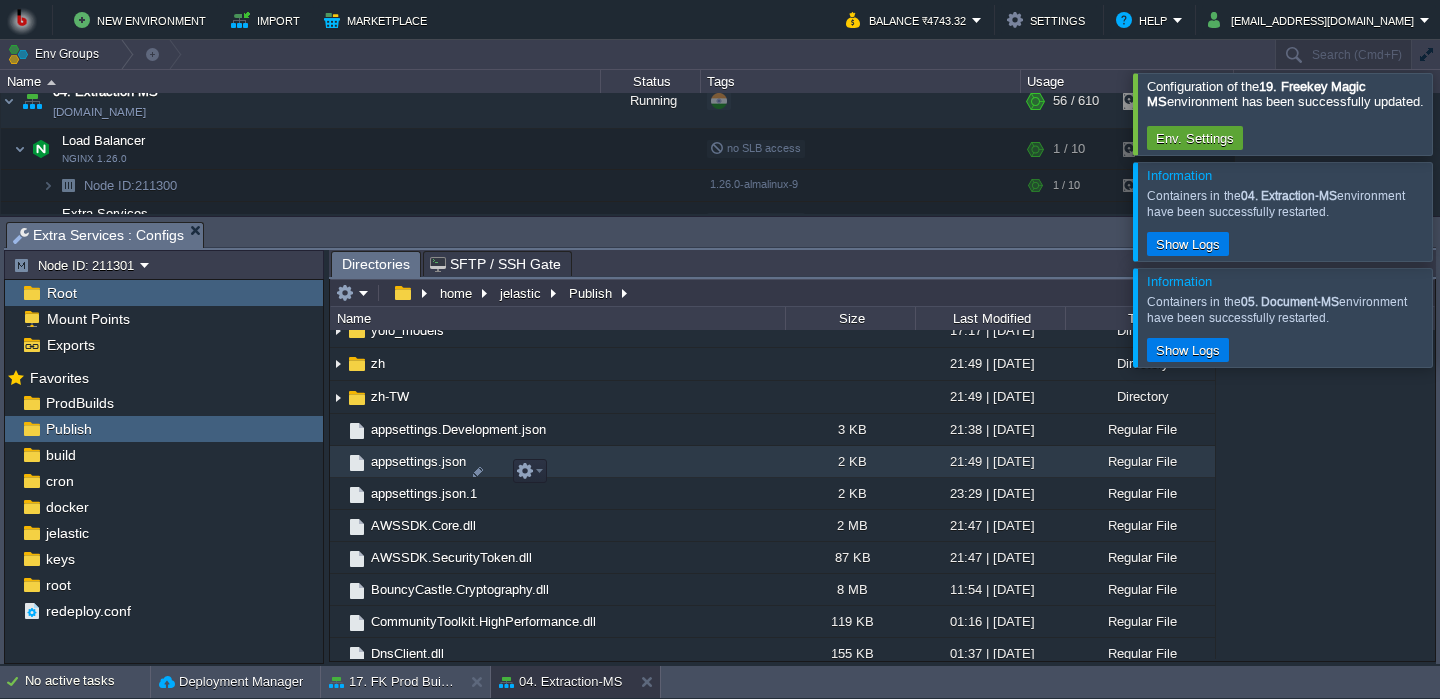 click on "appsettings.json" at bounding box center (557, 462) 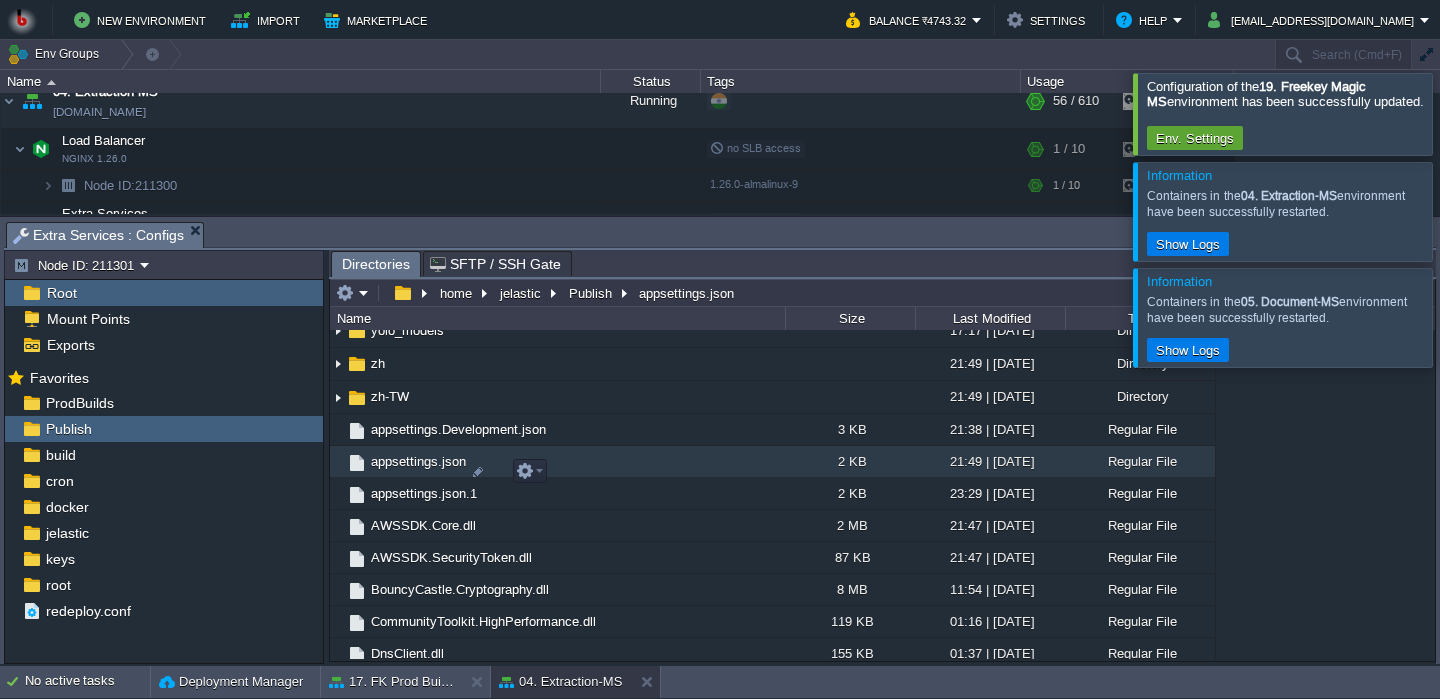 click on "appsettings.json" at bounding box center [557, 462] 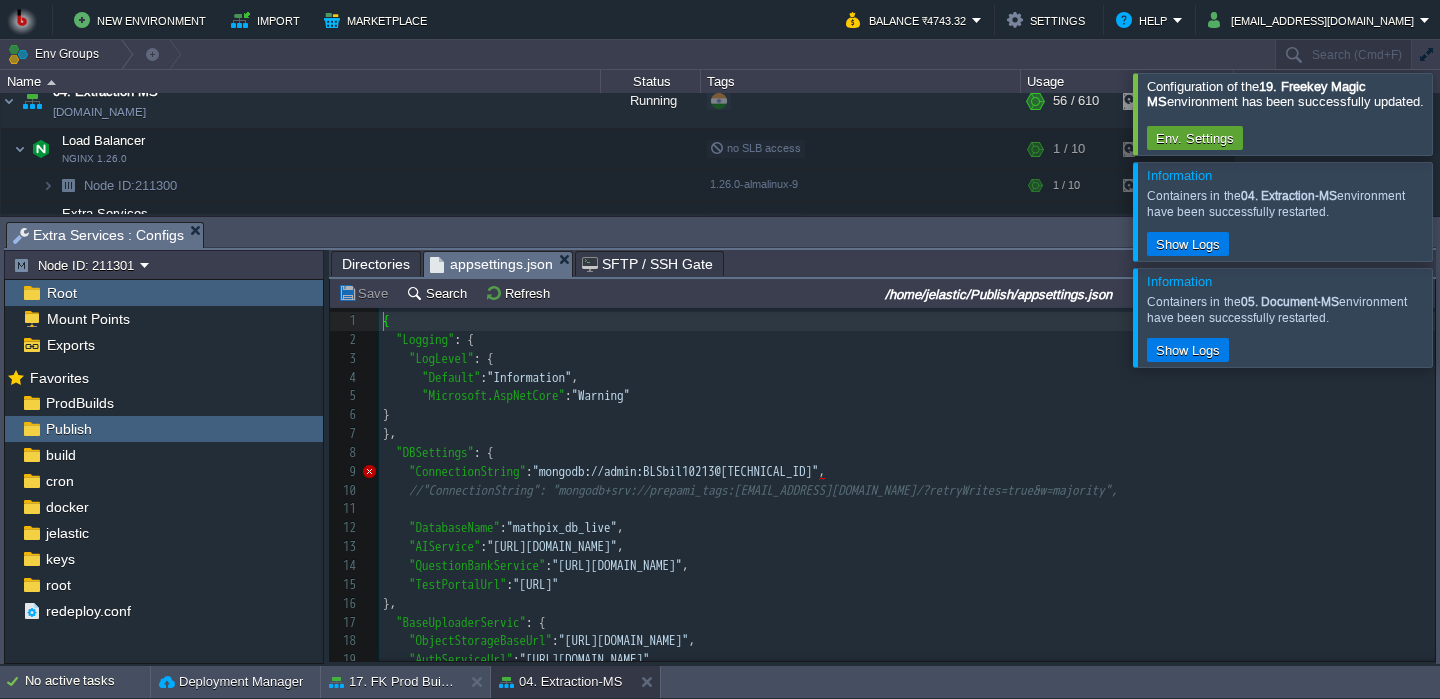 scroll, scrollTop: 7, scrollLeft: 0, axis: vertical 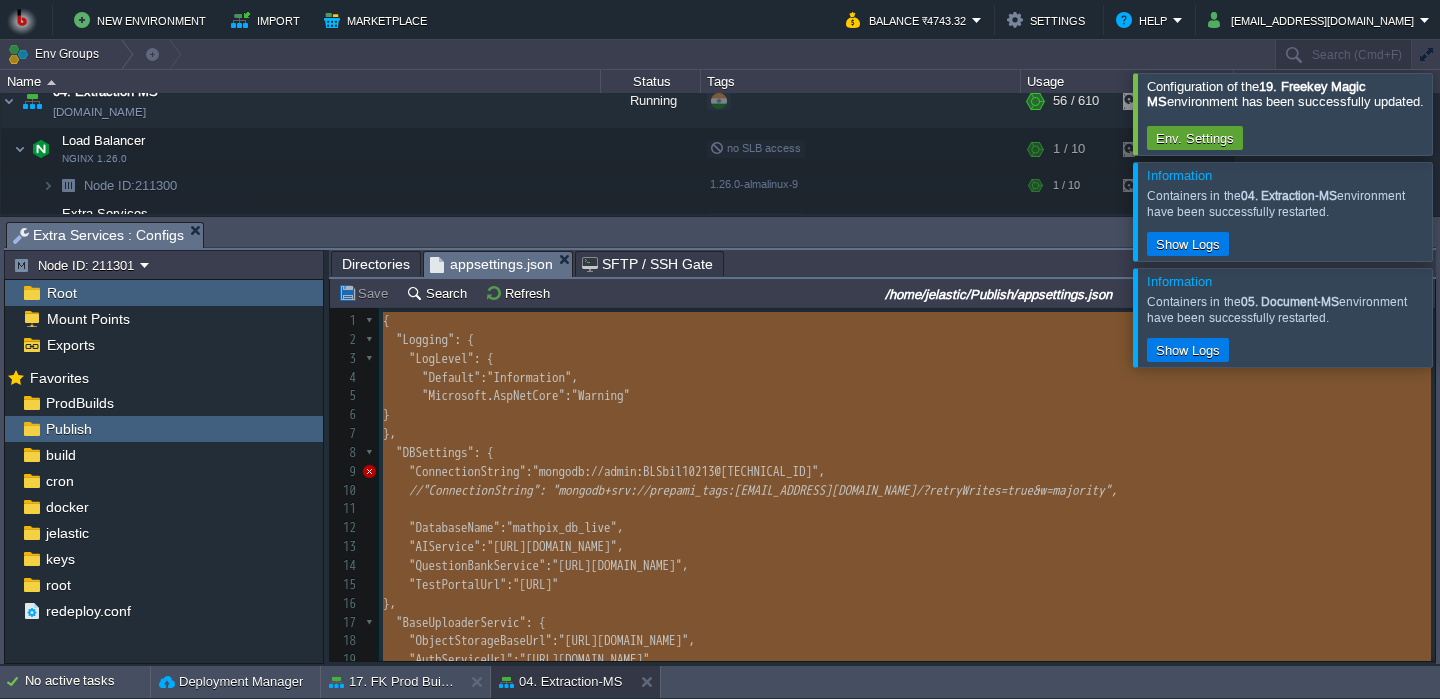 type on "-" 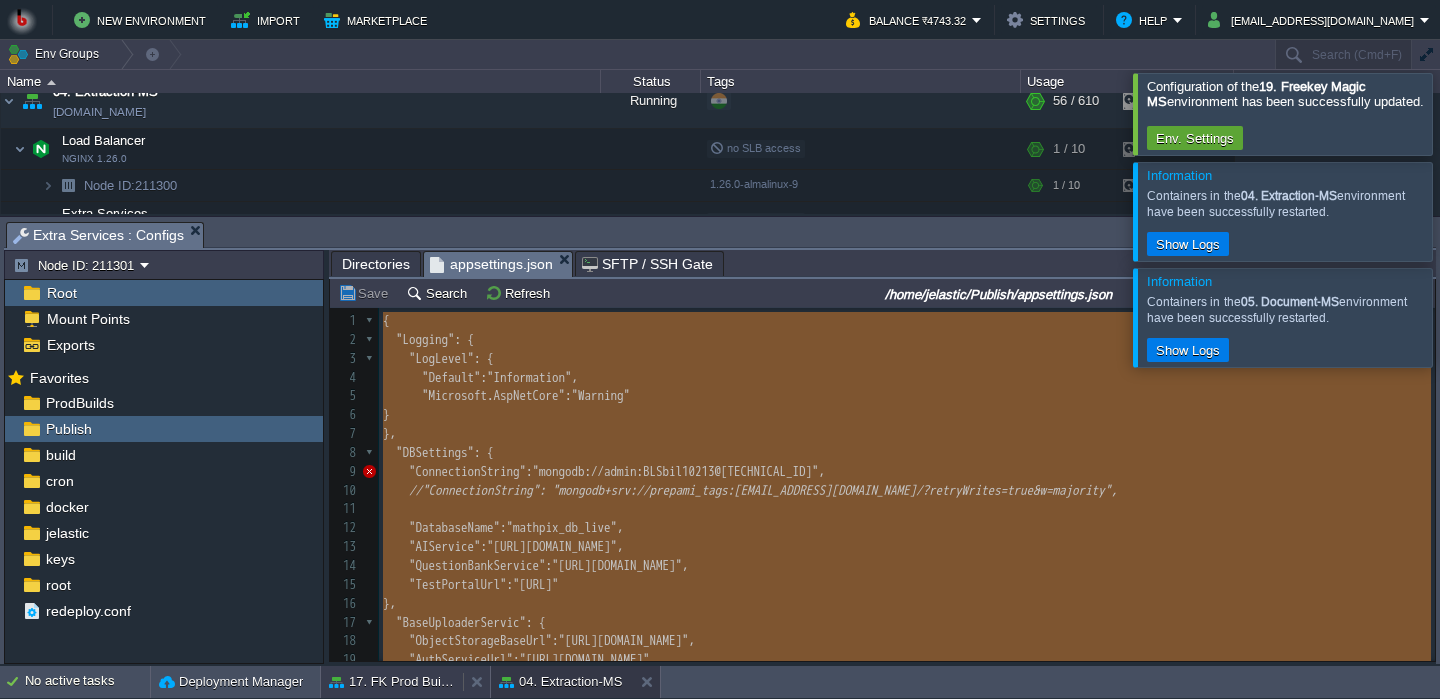 click on "17. FK Prod Builds" at bounding box center [392, 682] 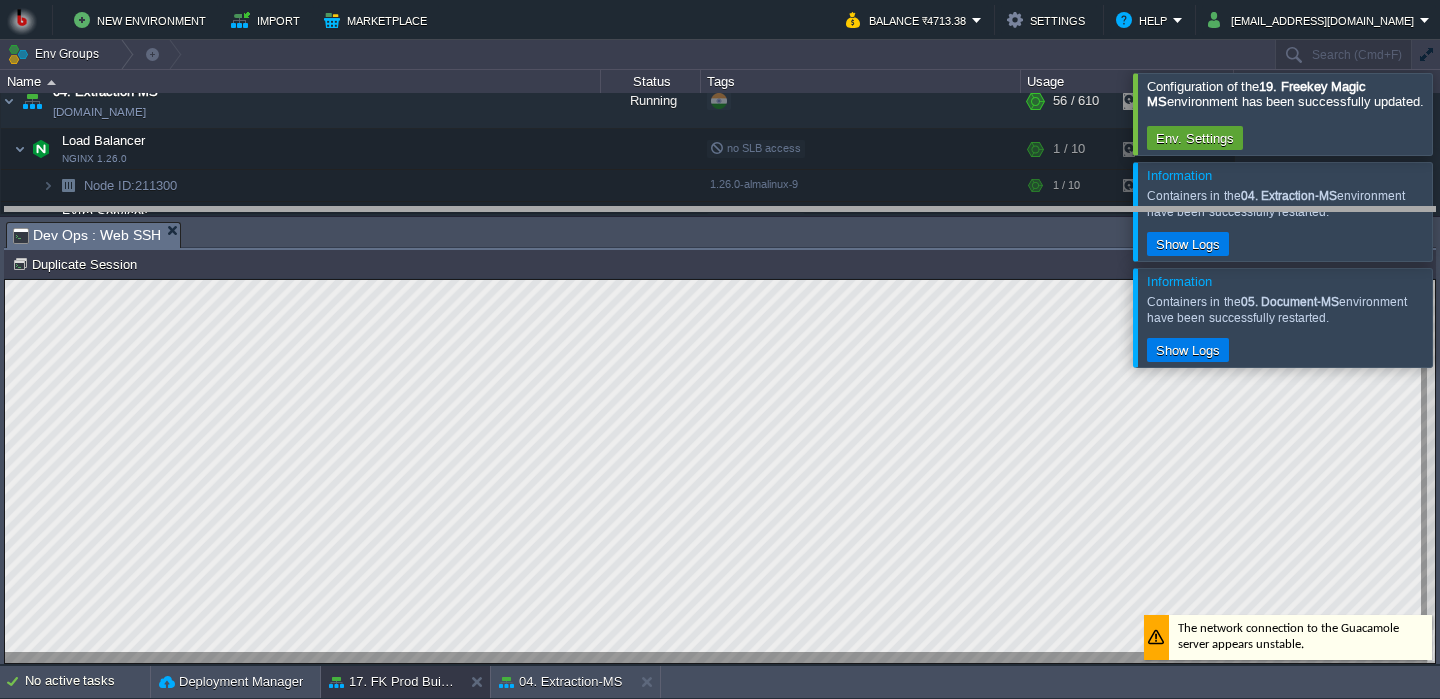 drag, startPoint x: 644, startPoint y: 244, endPoint x: 640, endPoint y: 219, distance: 25.317978 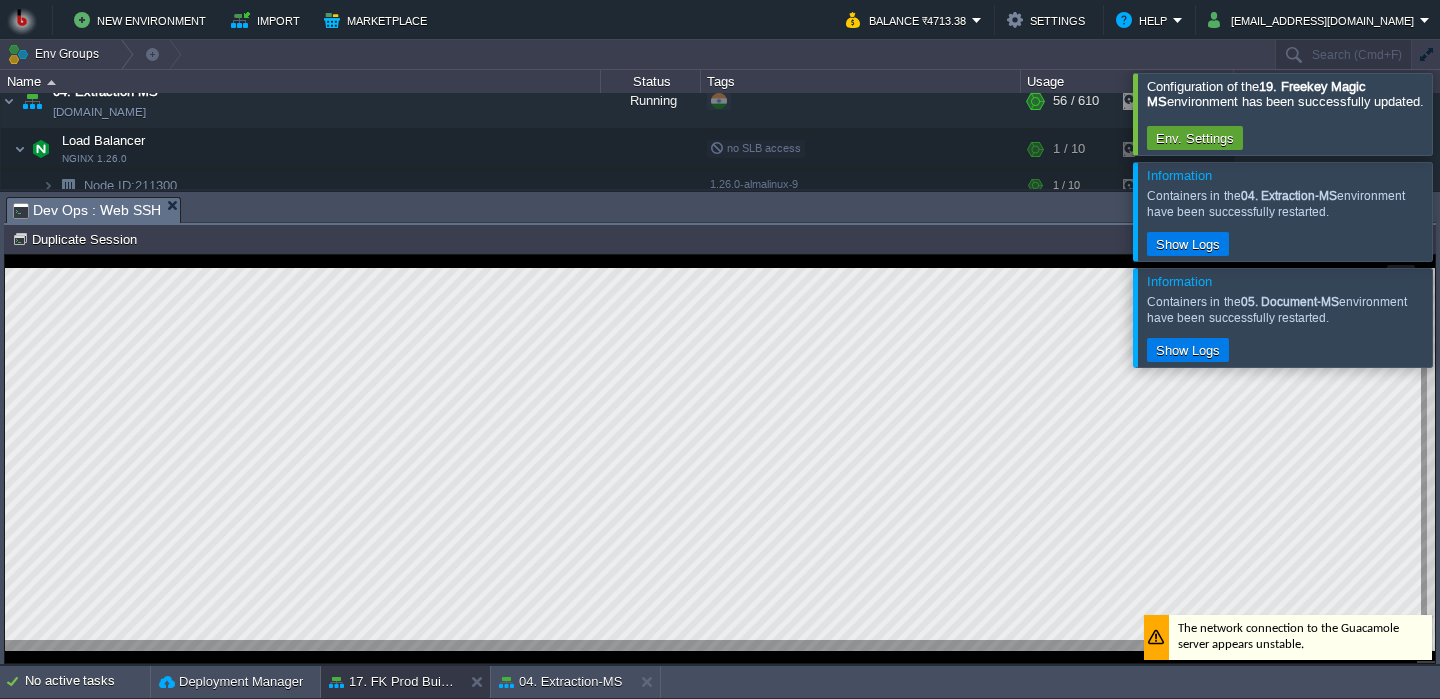 click at bounding box center [1464, 317] 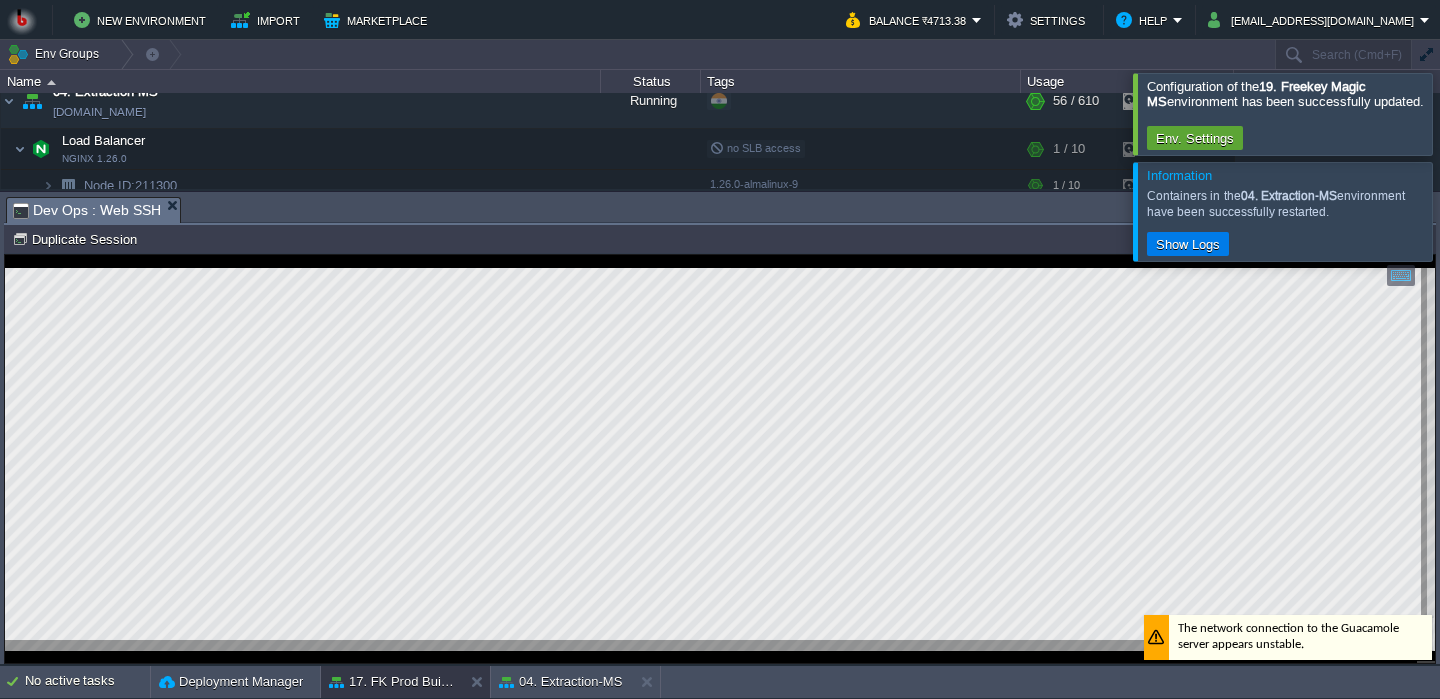 click at bounding box center (1464, 113) 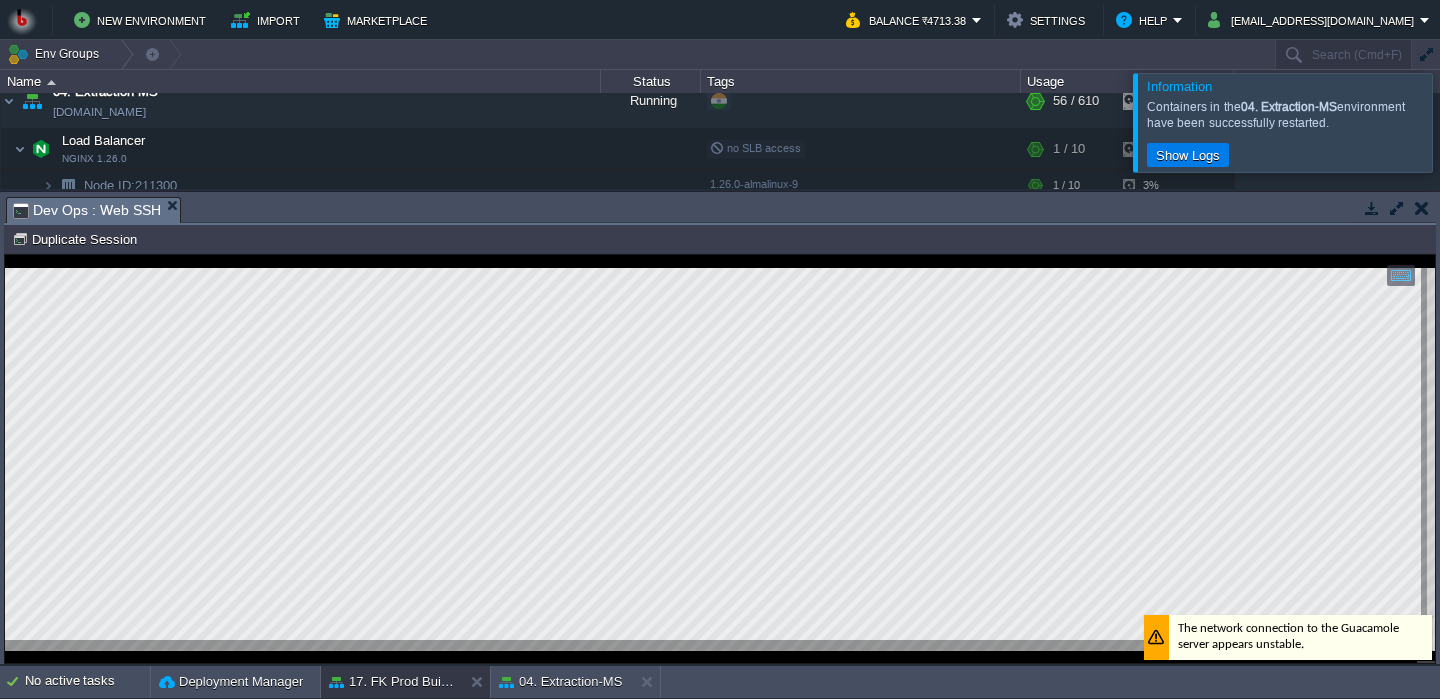 click at bounding box center (1464, 122) 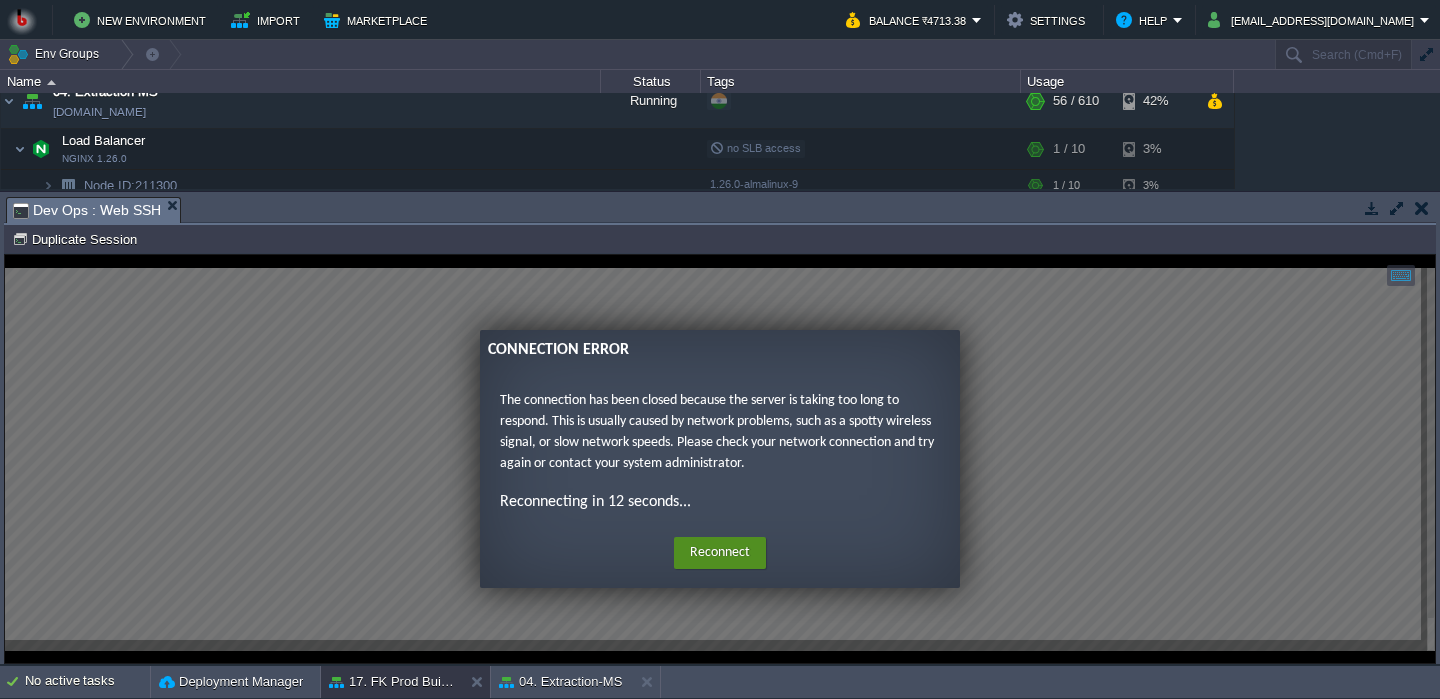 click on "Reconnect" at bounding box center [720, 553] 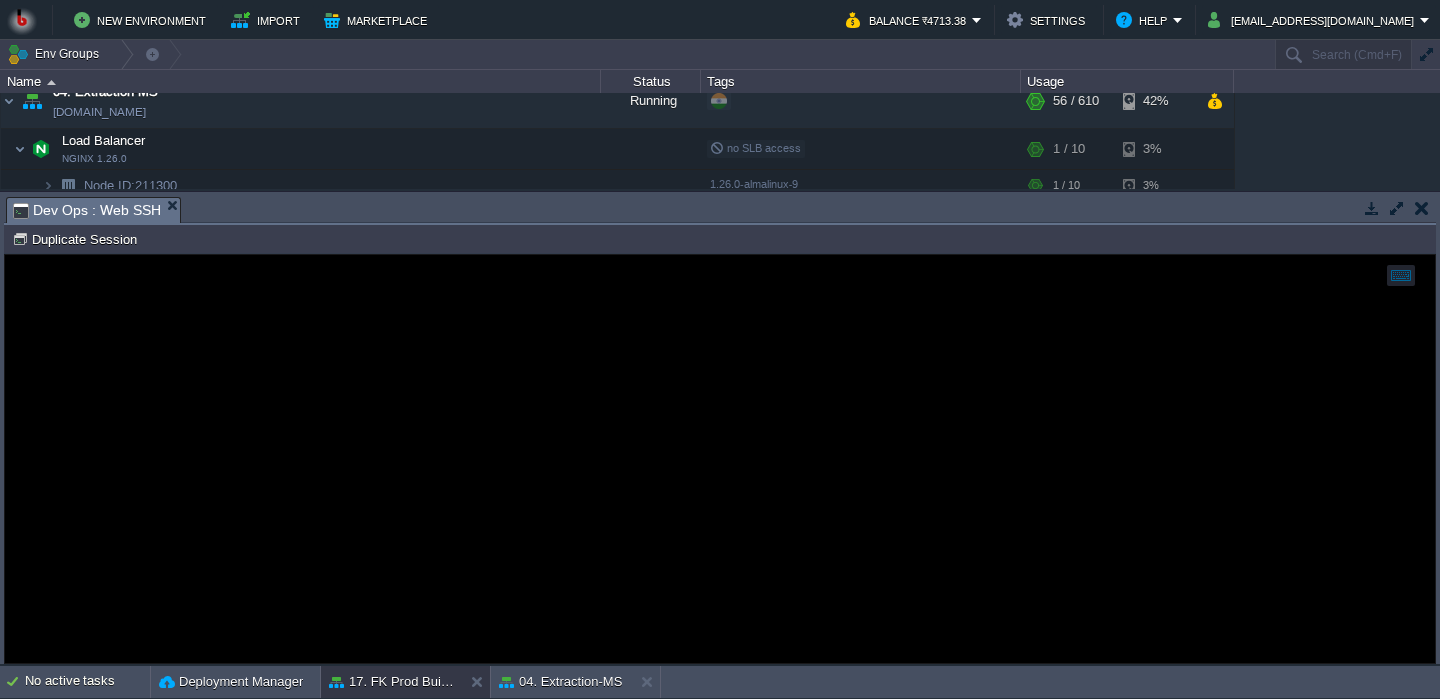 click on "Tasks Activity Log Archive Git / SVN Dev Ops : Web SSH Extra Services : Configs   No items to display   id Date Environment Name Duration day [DATE]   10390901 00:29 Extraction-MS  Reading appsettings.json file         5s 1753554600000   10390873 00:25 fk-latex-ms  Setting the number of cloudlets for the Apache Python node(s)         12s 1753554600000   10390872 00:25 fk-latex-ms  Applying environment settings         17s 1753554600000   10390864 00:25 fktestportal-clone241282  Stopping environment         24s 1753554600000   10390862 00:25 fkdevops  Starting environment         19s 1753554600000 [DATE]   10390636 23:55 Extraction-MS  Reading appsettings.json file         5s 1753468200000   10390634 23:55 Extraction-MS  Restarting Docker Engine CE node(s)         10s 1753468200000   10390631 23:54 Extraction-MS  Uploading file         4s 1753468200000   272615 23:54 -  Uploading: MathpixMSApp.dll    1753468200000   10390624 23:53 PDF-Generation-MS  Reading appsettings.json file" at bounding box center (720, 428) 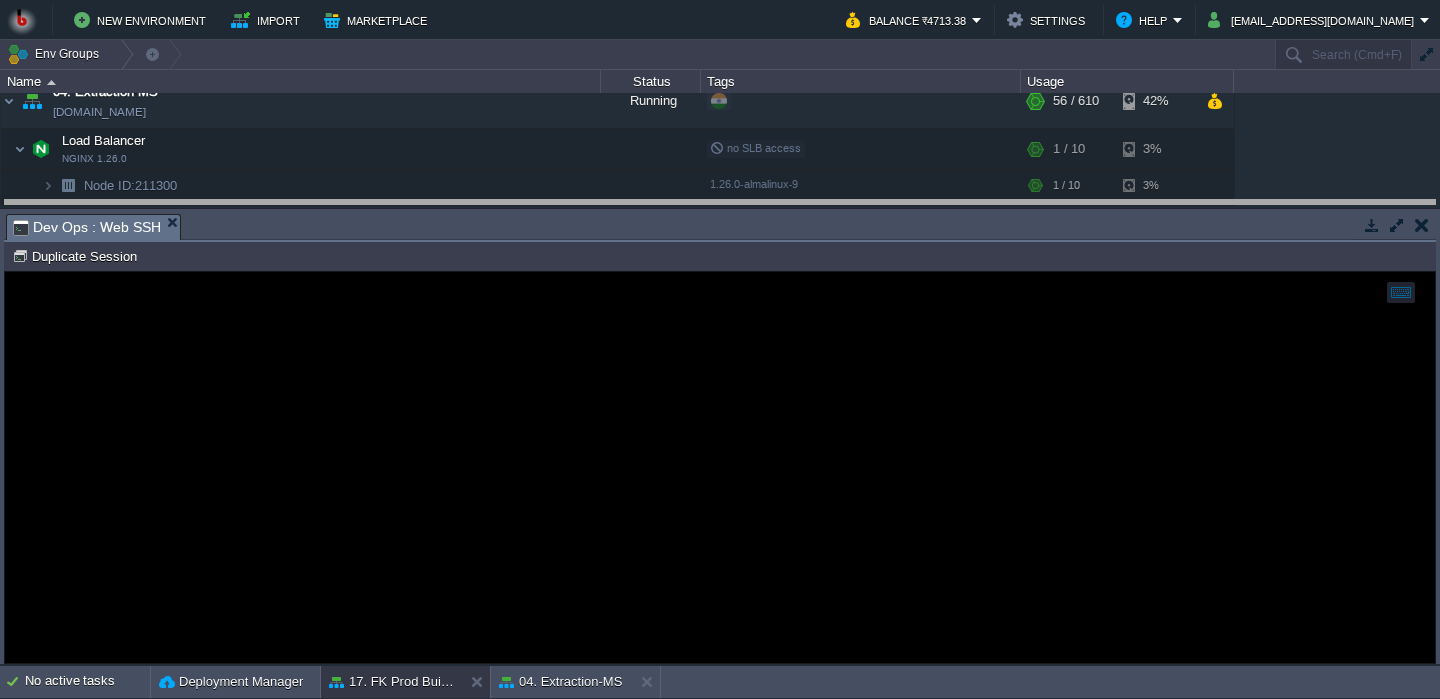 drag, startPoint x: 546, startPoint y: 220, endPoint x: 536, endPoint y: 200, distance: 22.36068 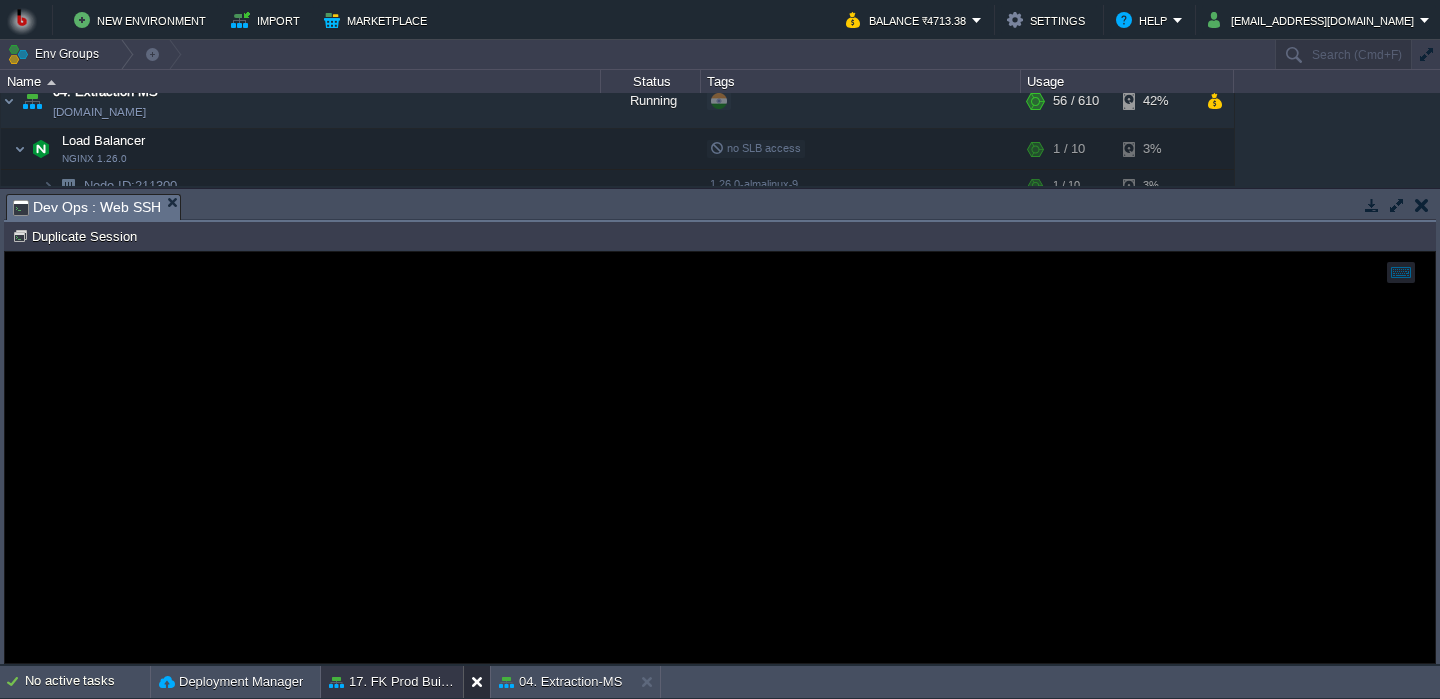 click at bounding box center (481, 682) 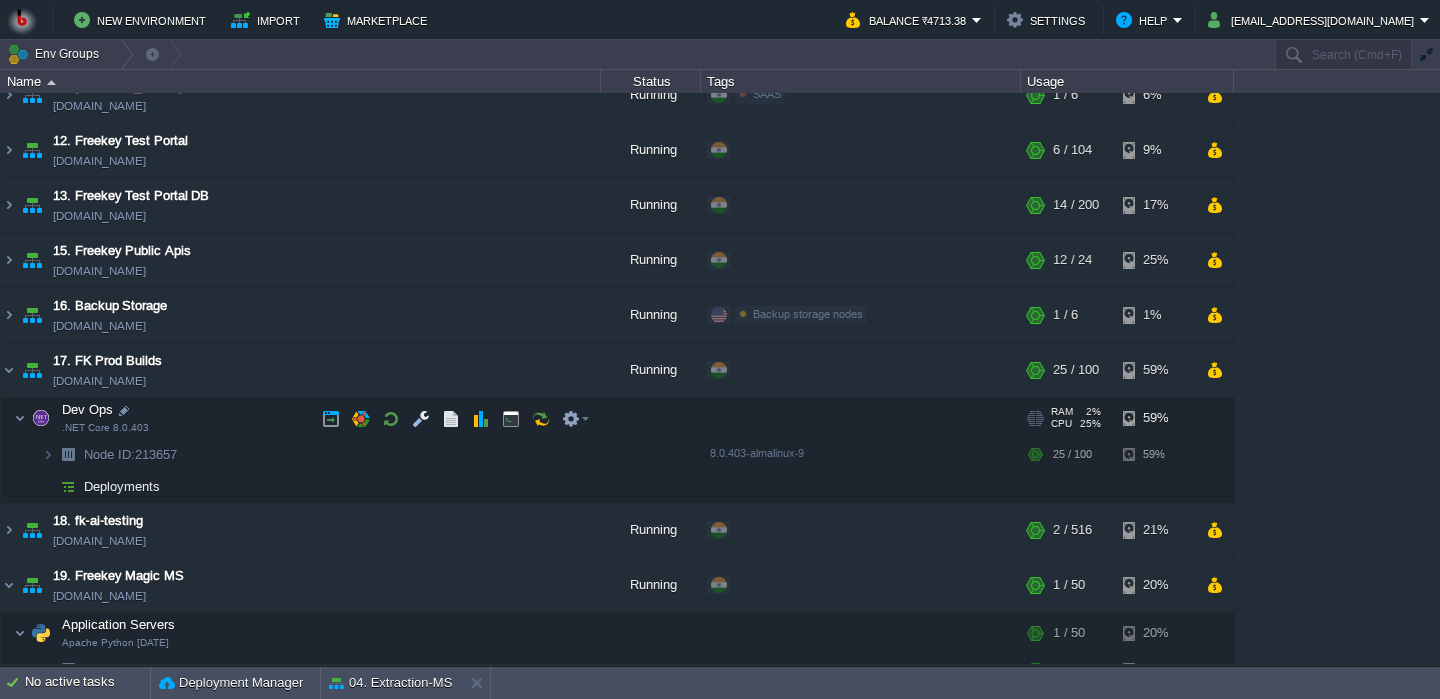 scroll, scrollTop: 895, scrollLeft: 0, axis: vertical 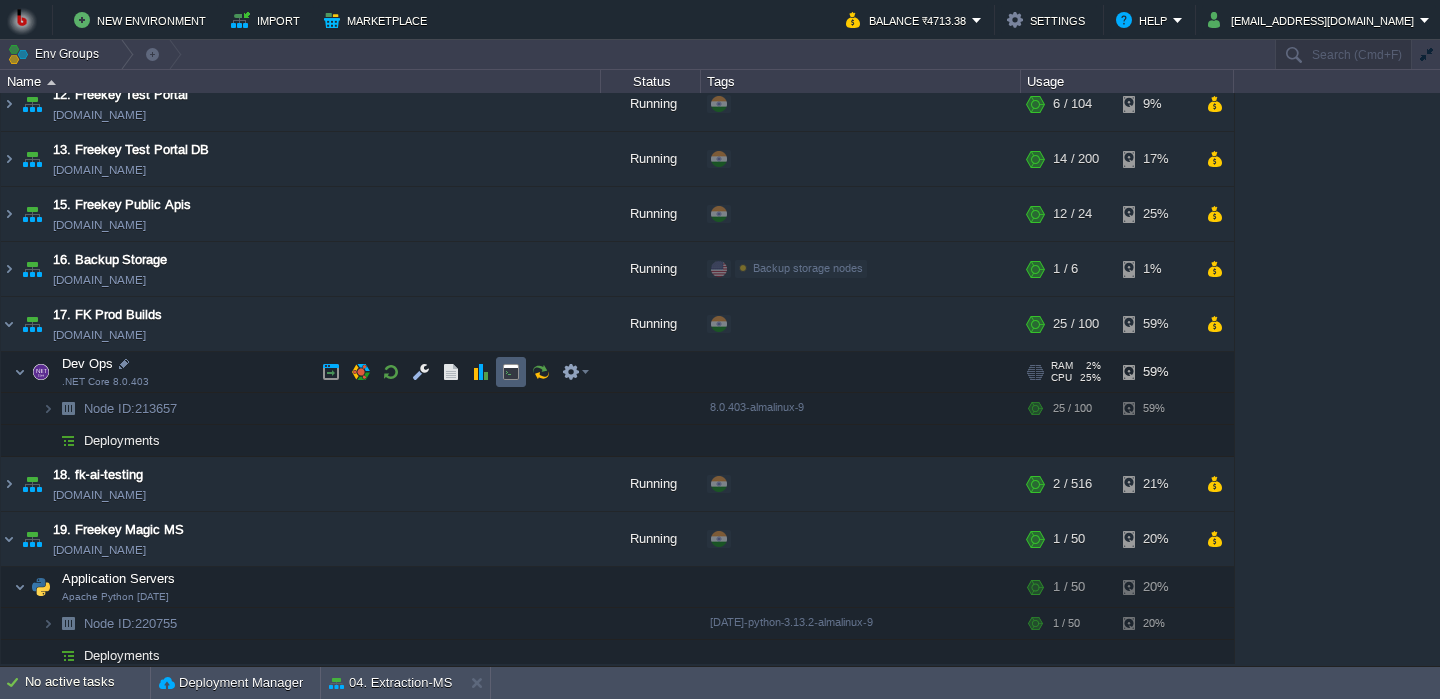 click at bounding box center (511, 372) 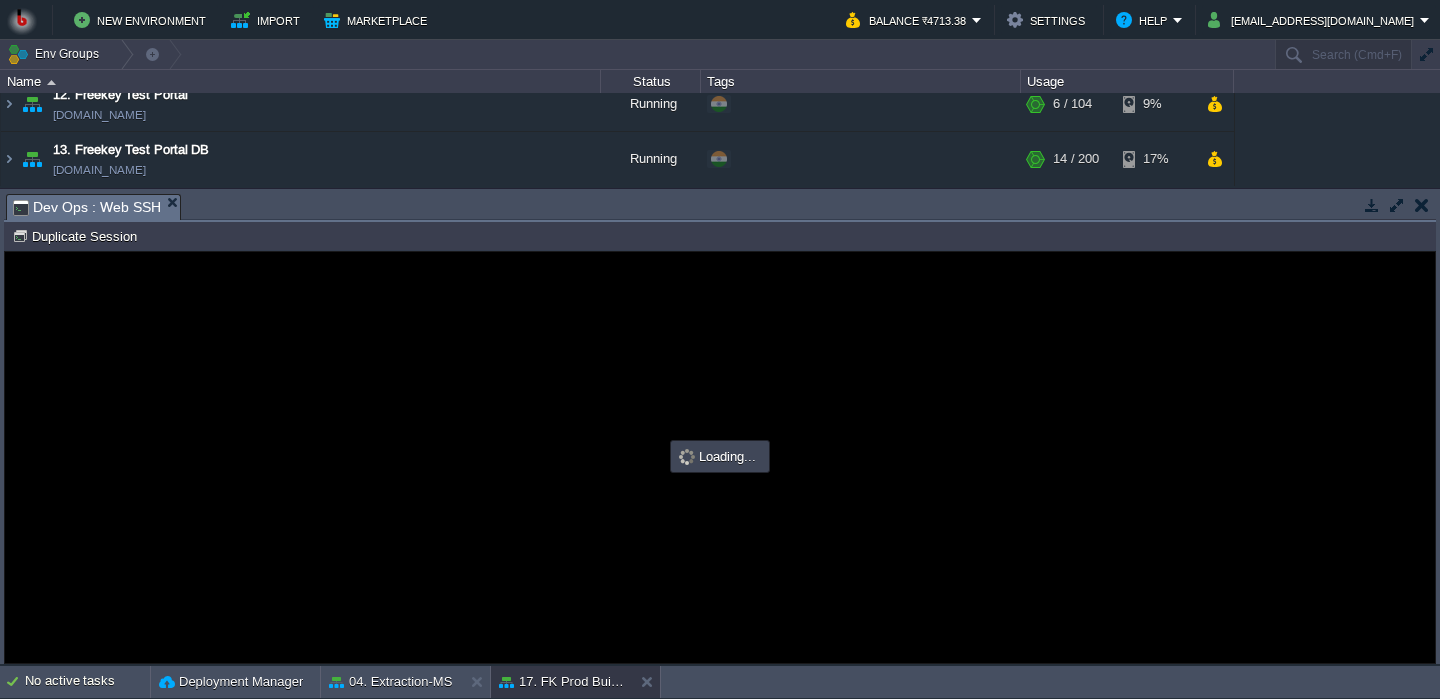 scroll, scrollTop: 0, scrollLeft: 0, axis: both 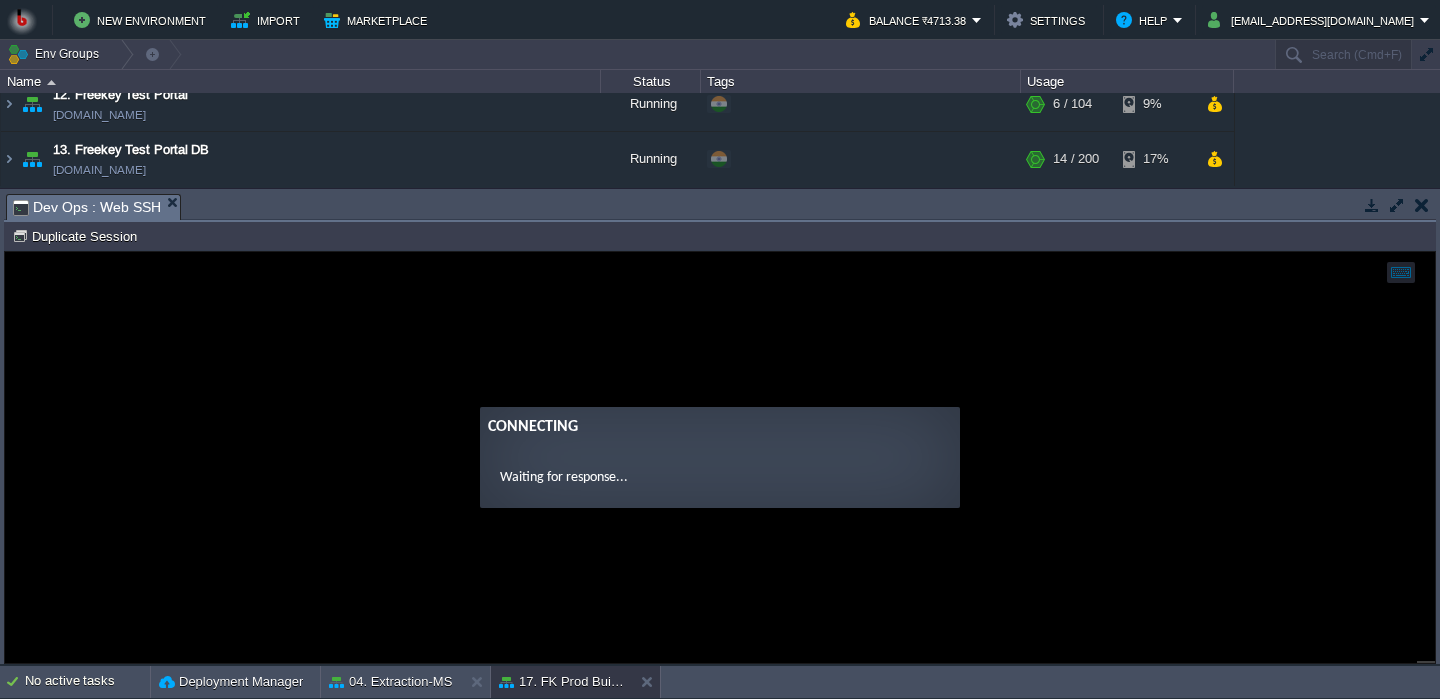click on "Connecting
Waiting for response..." at bounding box center [720, 457] 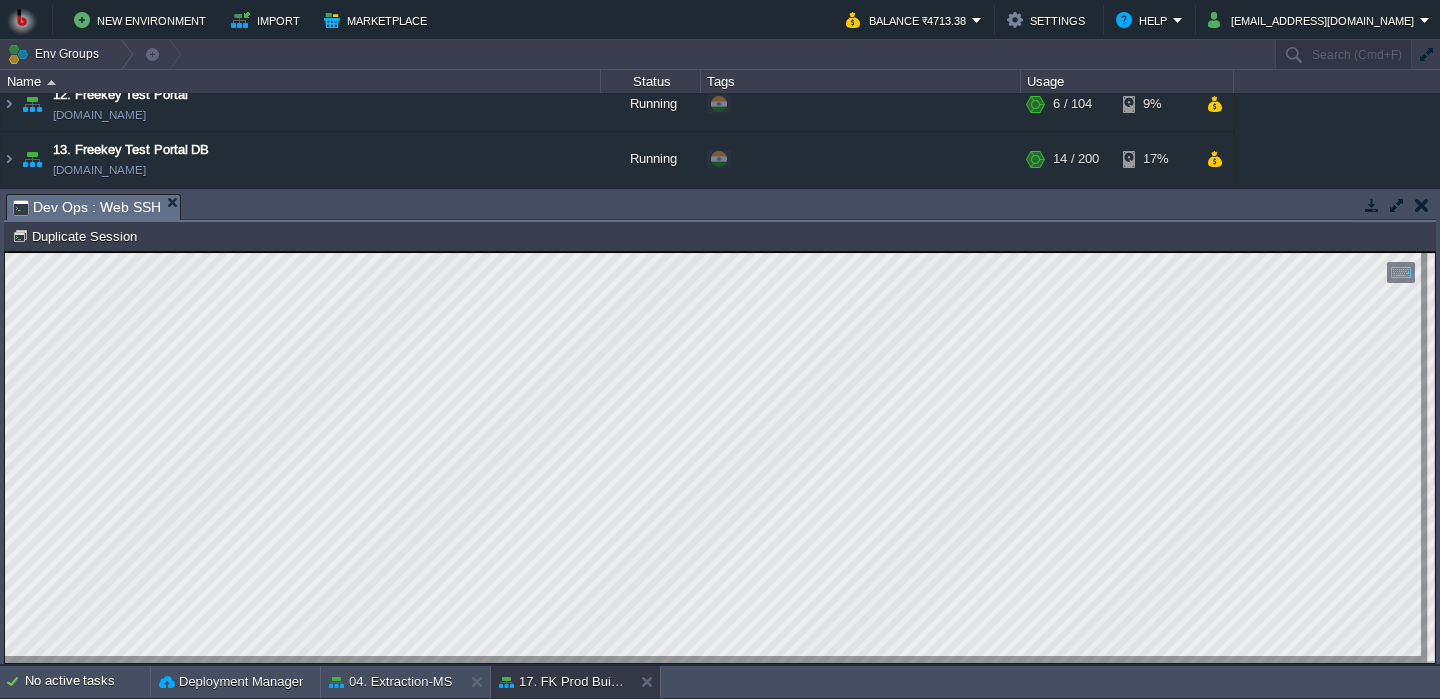scroll, scrollTop: 10, scrollLeft: 0, axis: vertical 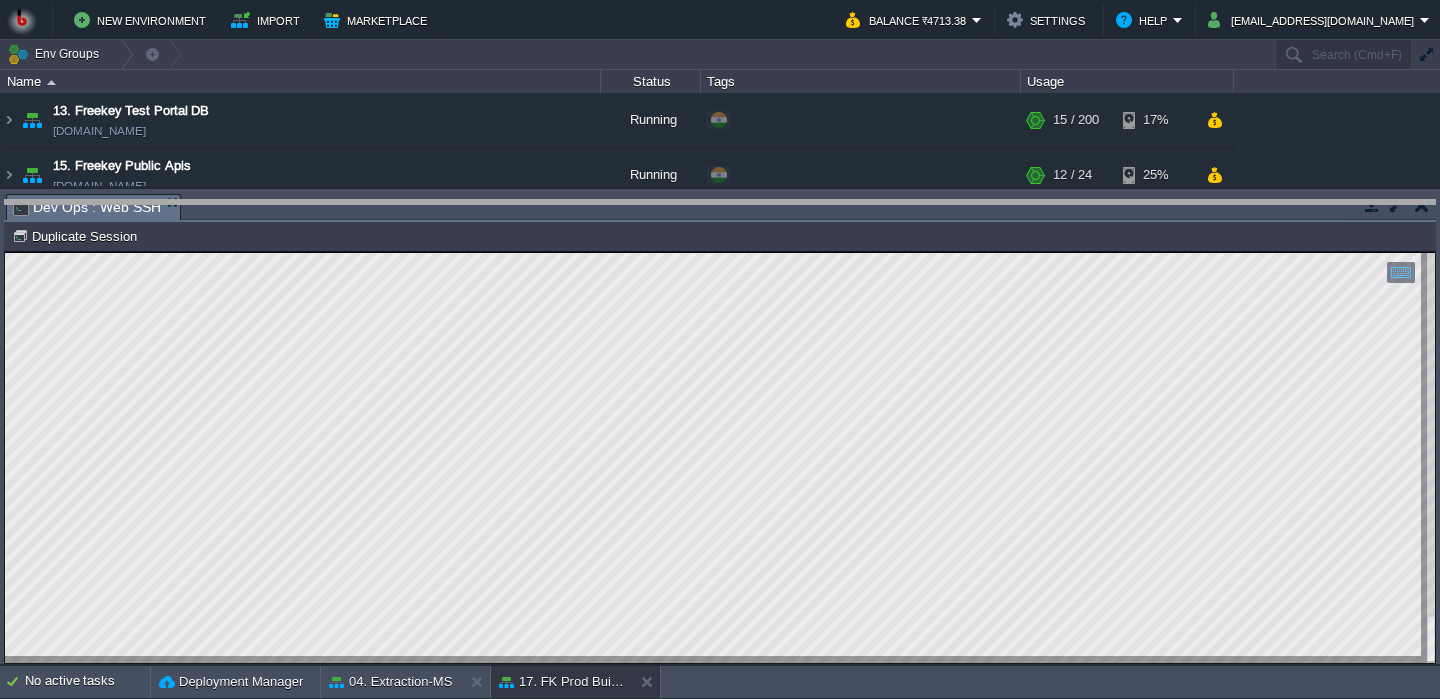 drag, startPoint x: 373, startPoint y: 207, endPoint x: 374, endPoint y: 301, distance: 94.00532 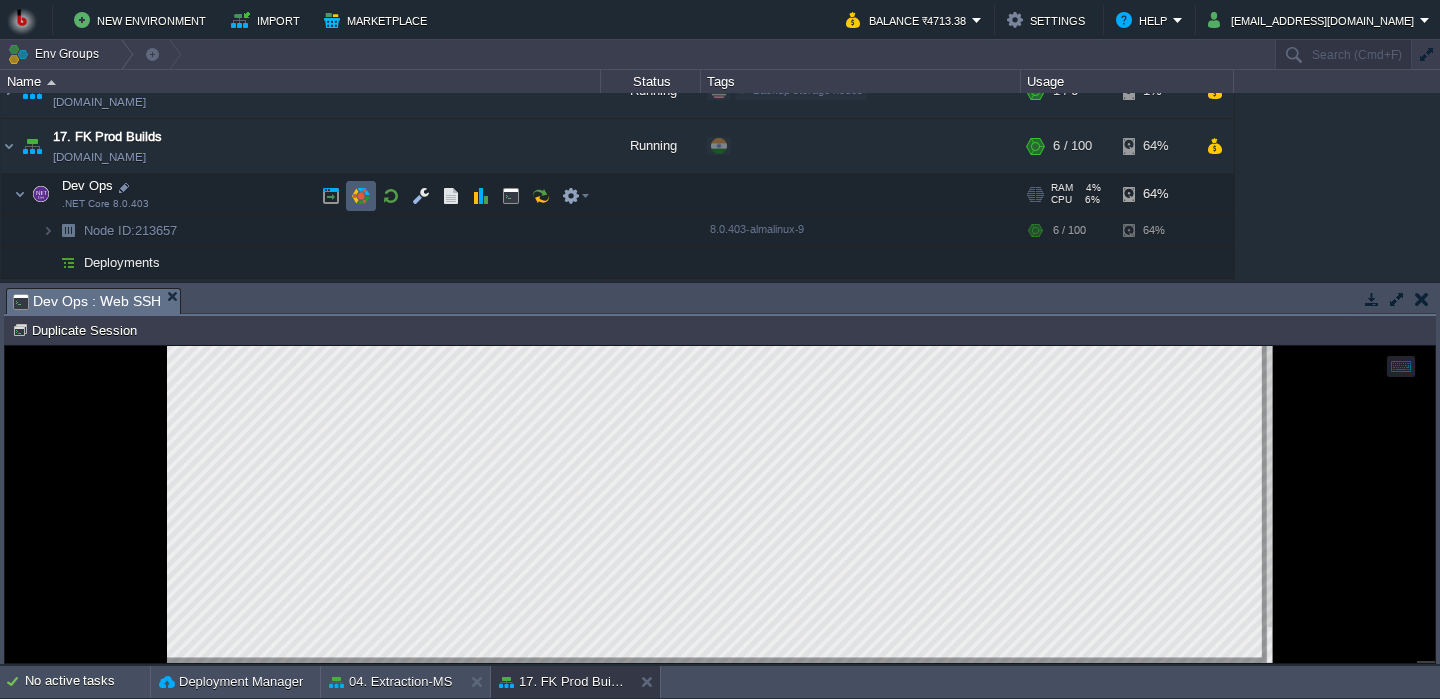 scroll, scrollTop: 1076, scrollLeft: 0, axis: vertical 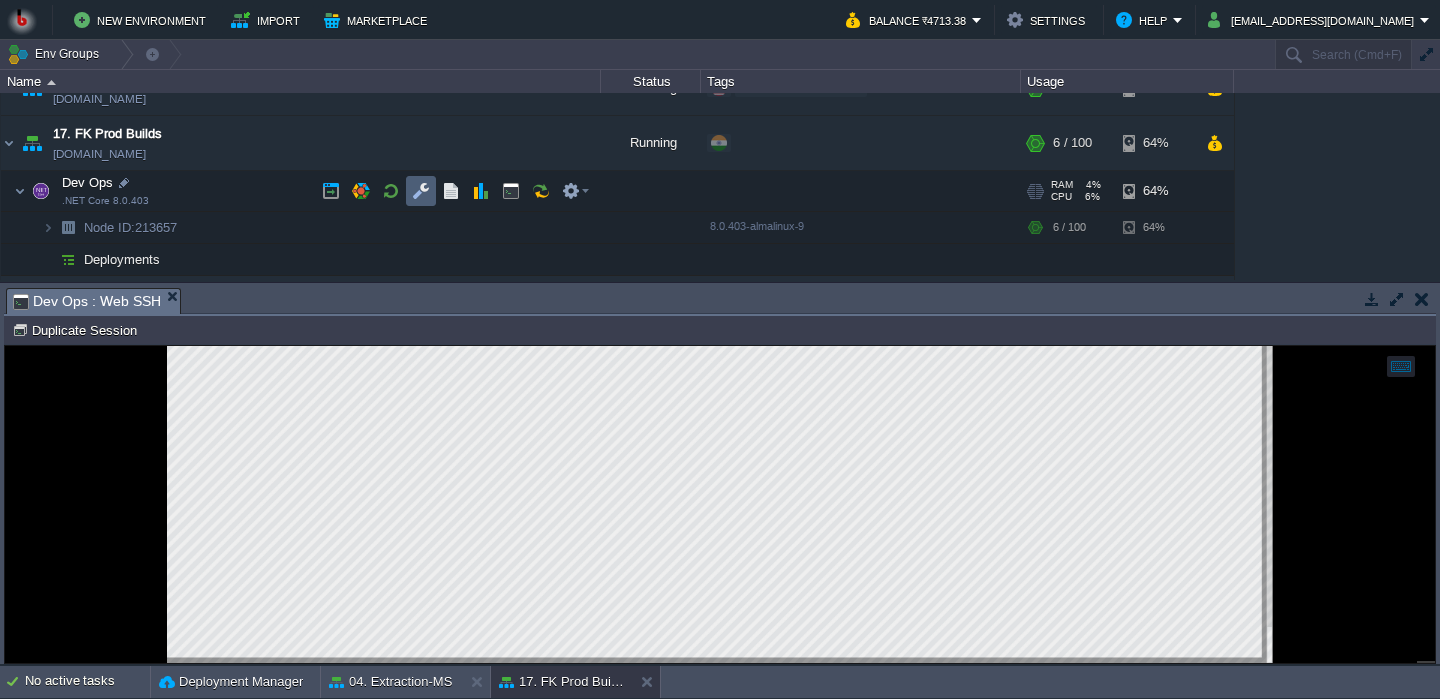 click at bounding box center [421, 191] 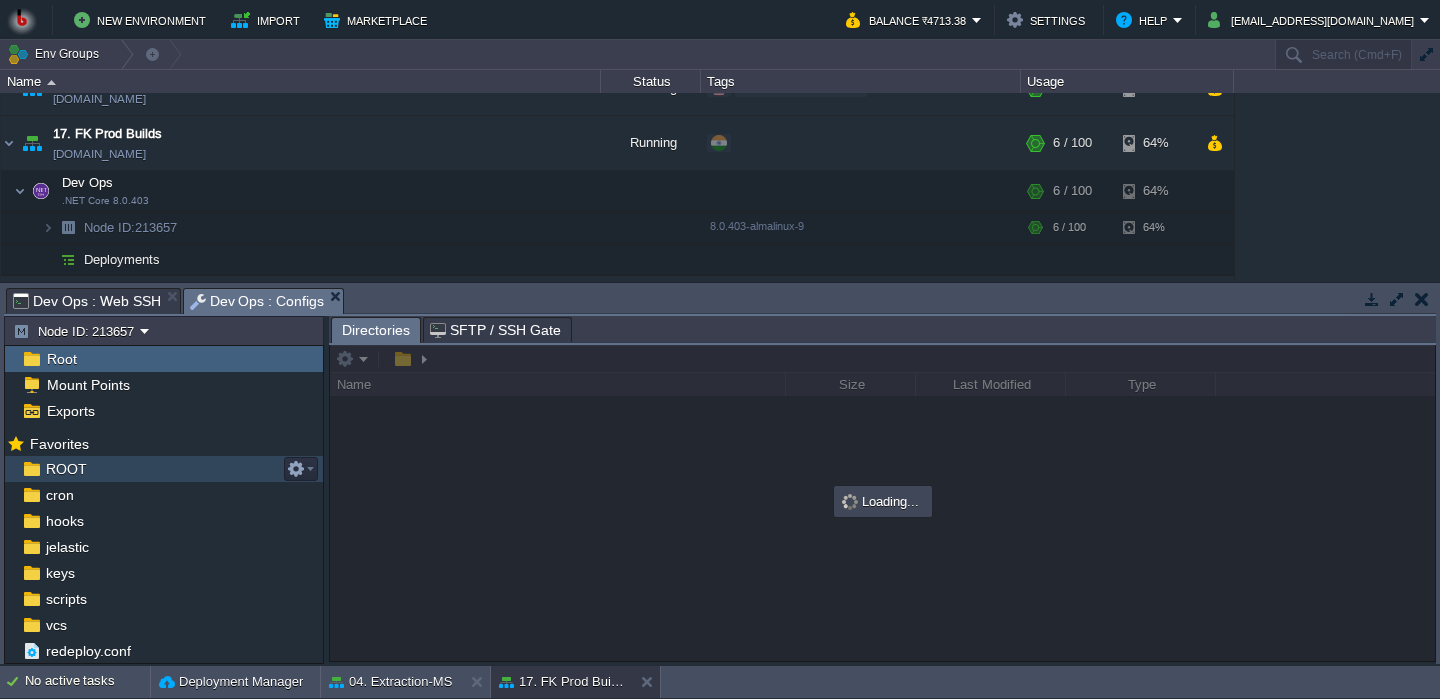 click on "ROOT" at bounding box center [164, 469] 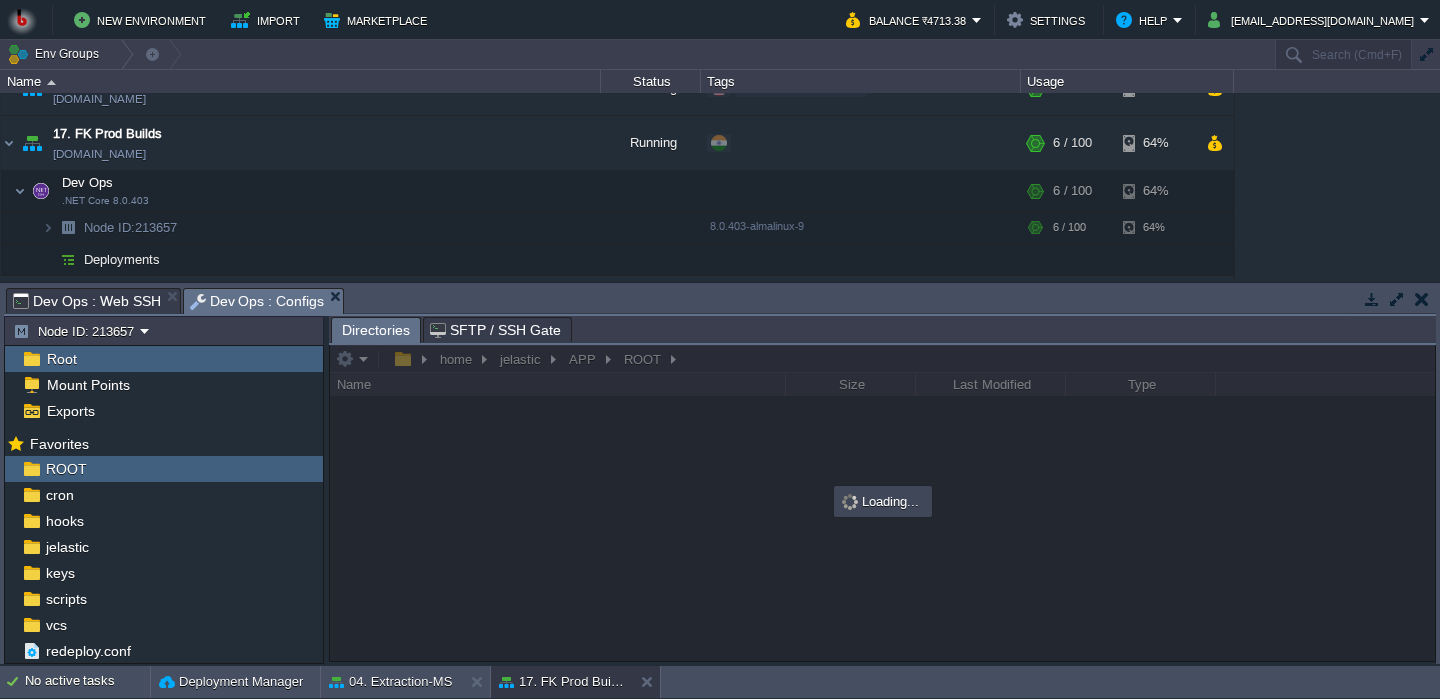 scroll, scrollTop: 10, scrollLeft: 0, axis: vertical 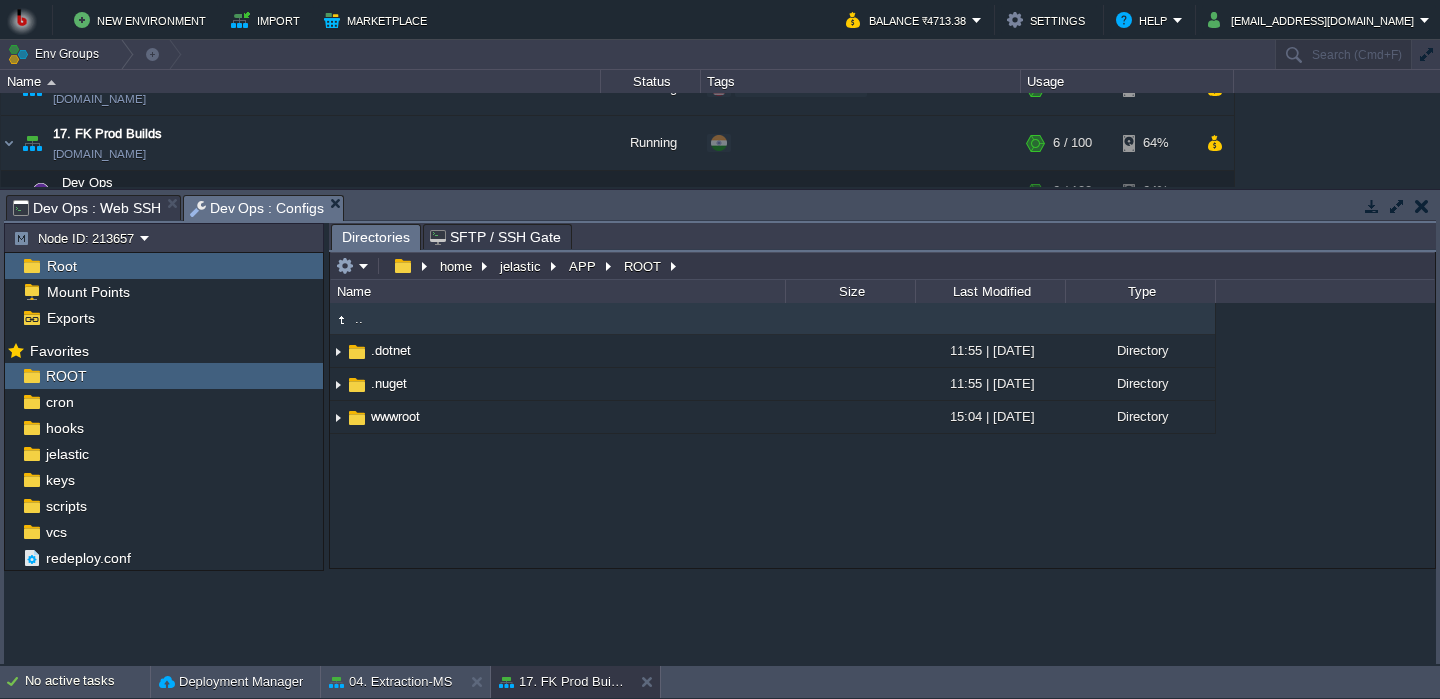 click on "Dev Ops : Configs" at bounding box center [257, 208] 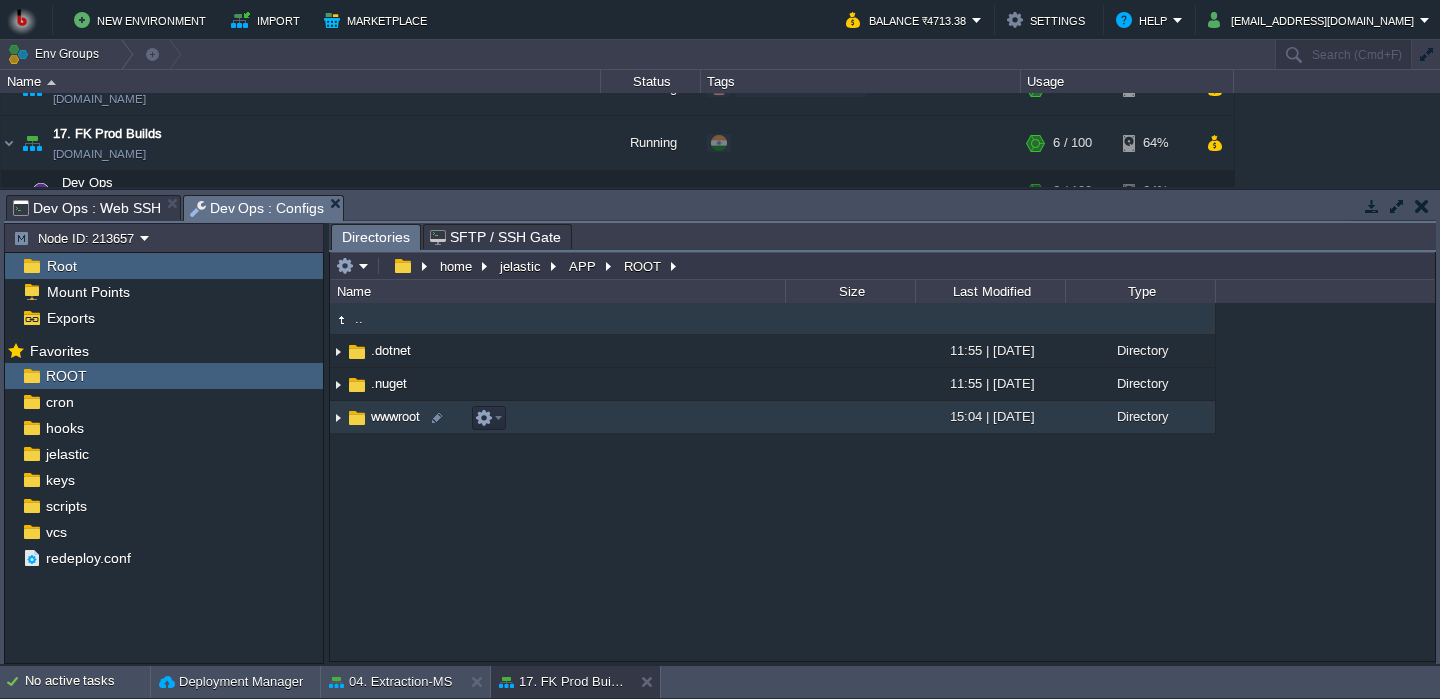 click on "wwwroot" at bounding box center (557, 417) 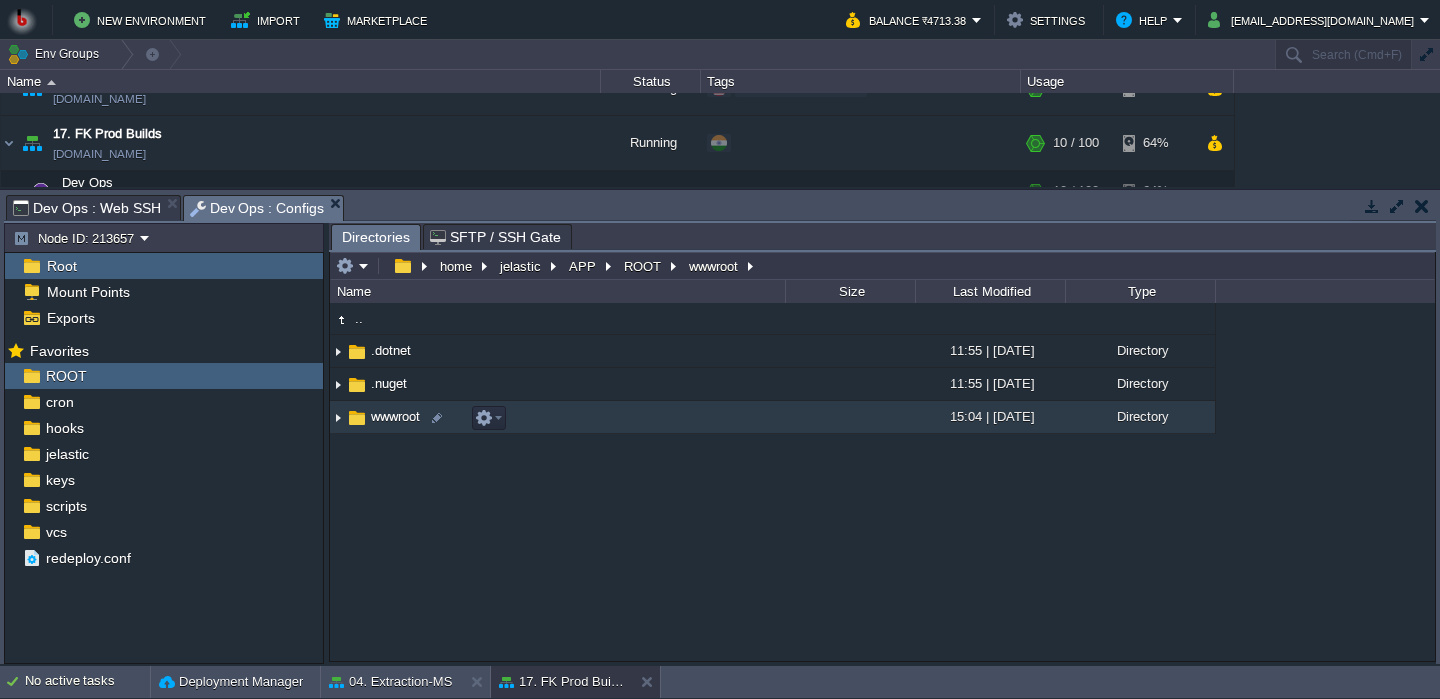 click on "wwwroot" at bounding box center [557, 417] 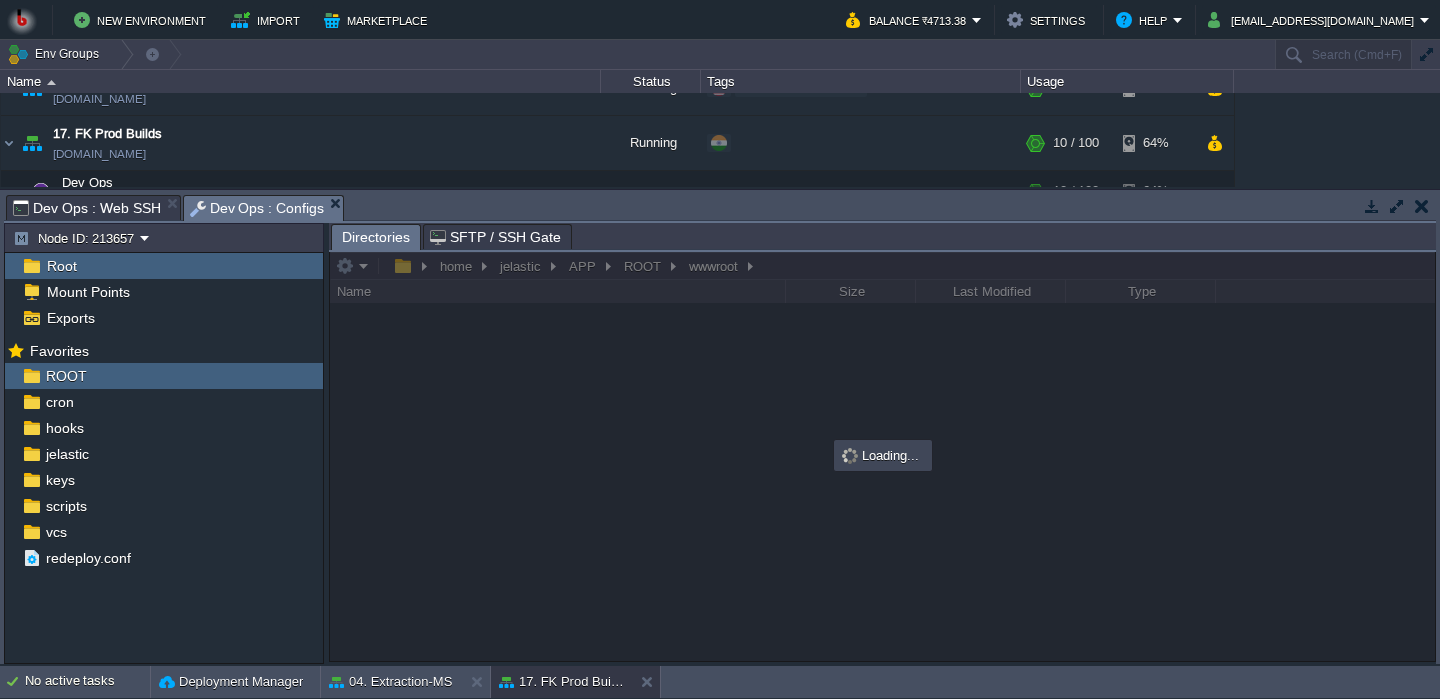 scroll, scrollTop: 10, scrollLeft: 0, axis: vertical 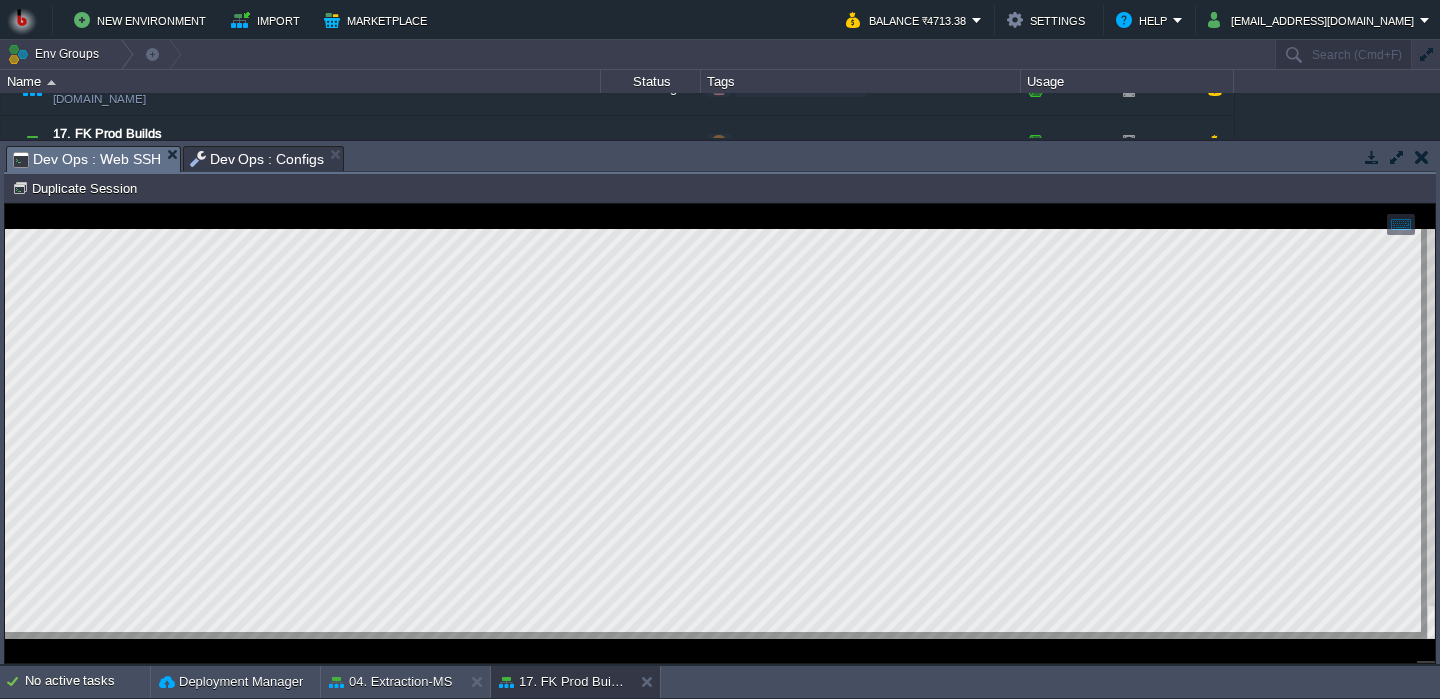 click on "Dev Ops : Configs" at bounding box center [257, 159] 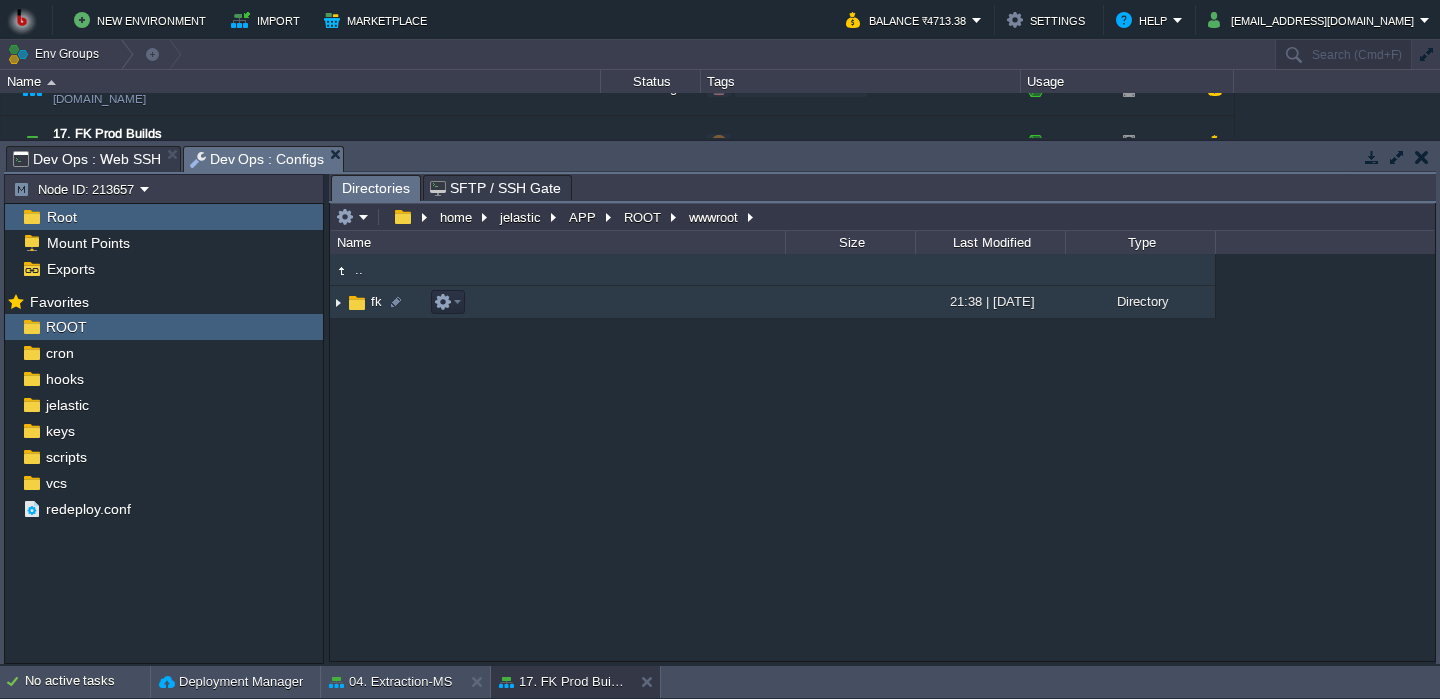 click on "fk" at bounding box center (557, 302) 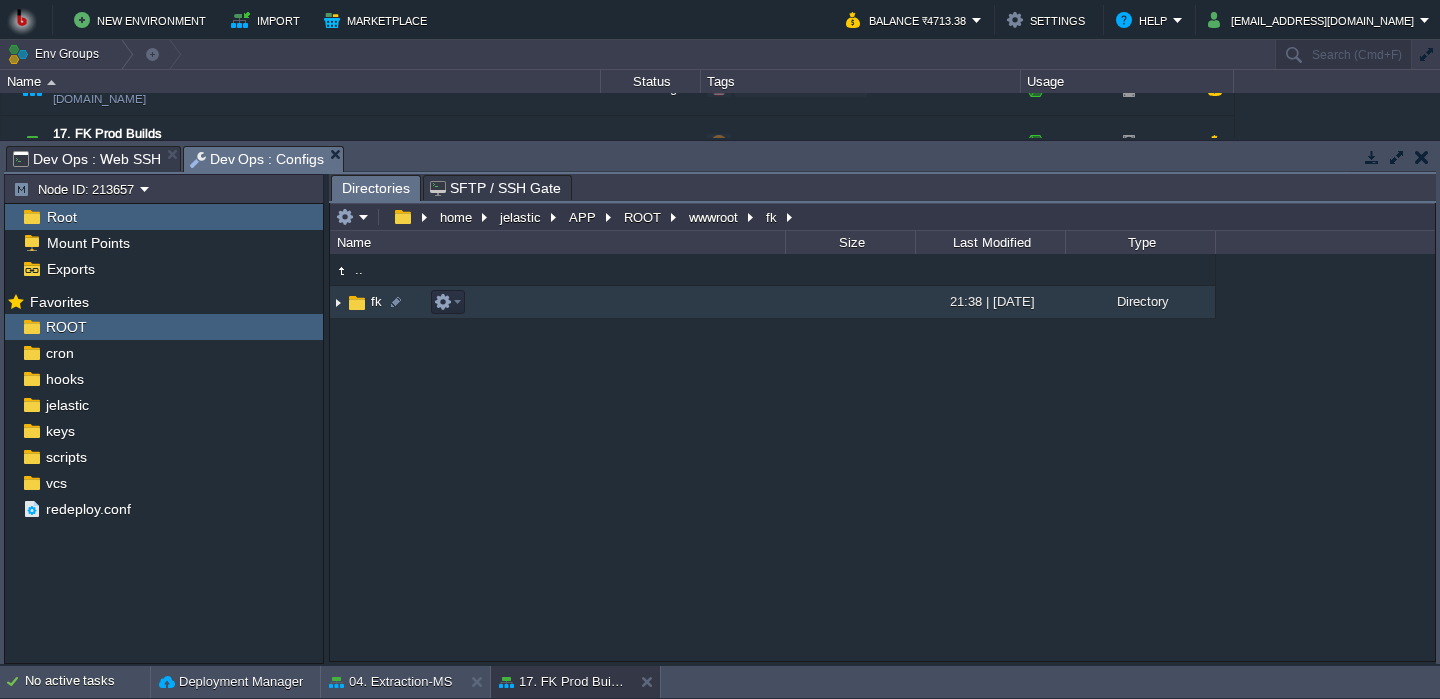 click on "fk" at bounding box center (557, 302) 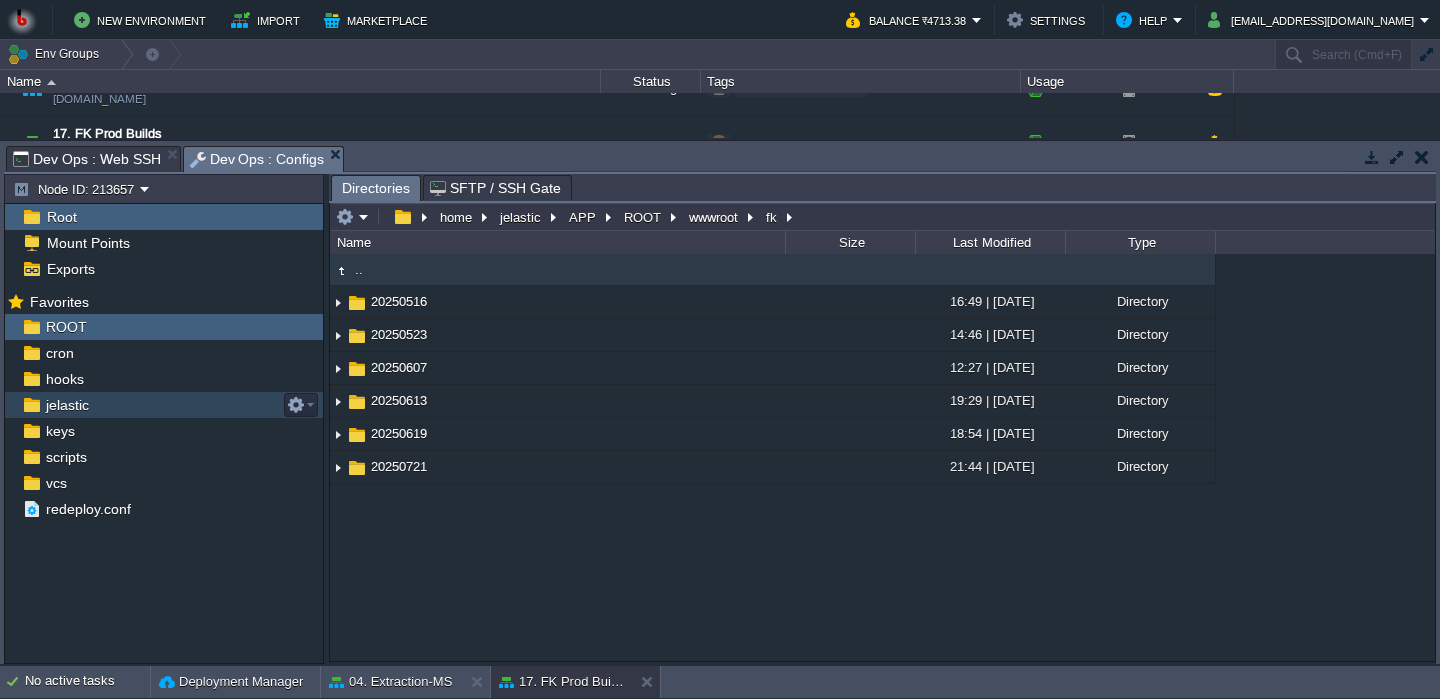 click on "jelastic" at bounding box center (164, 405) 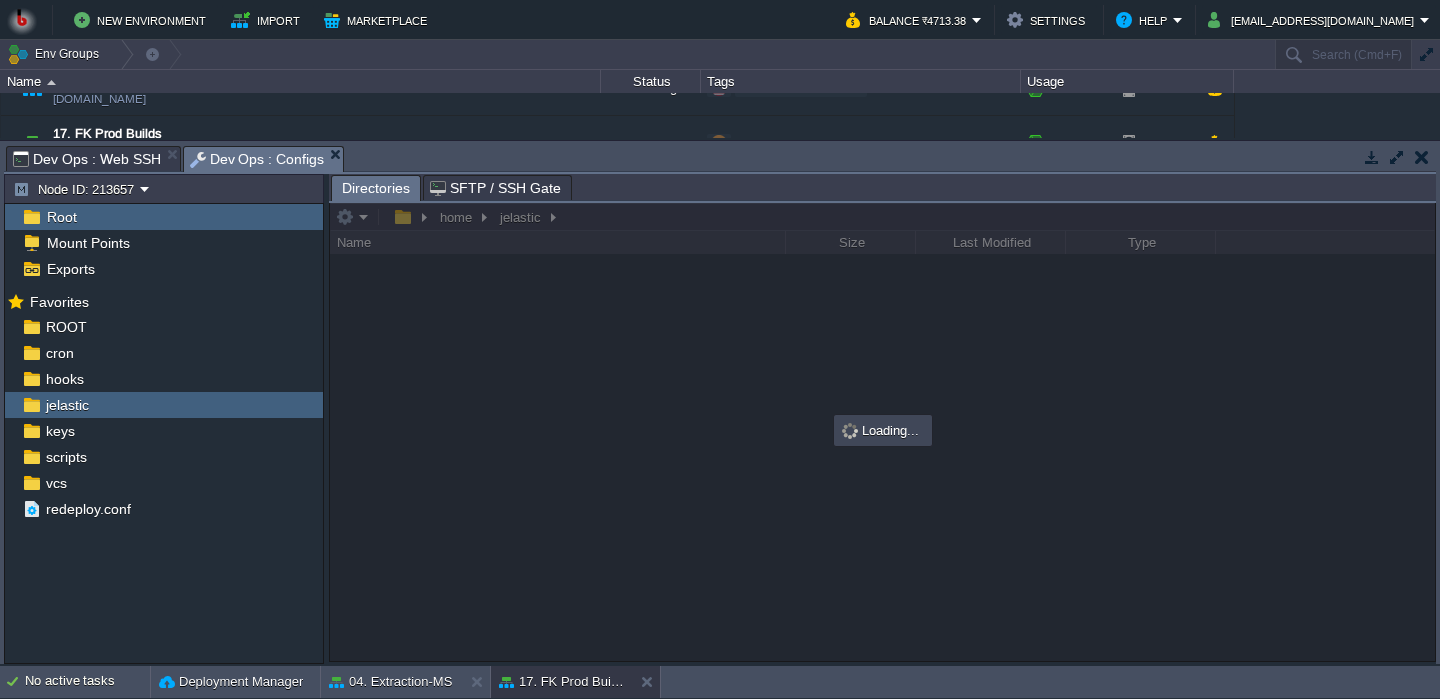 click on "Dev Ops : Web SSH" at bounding box center (87, 159) 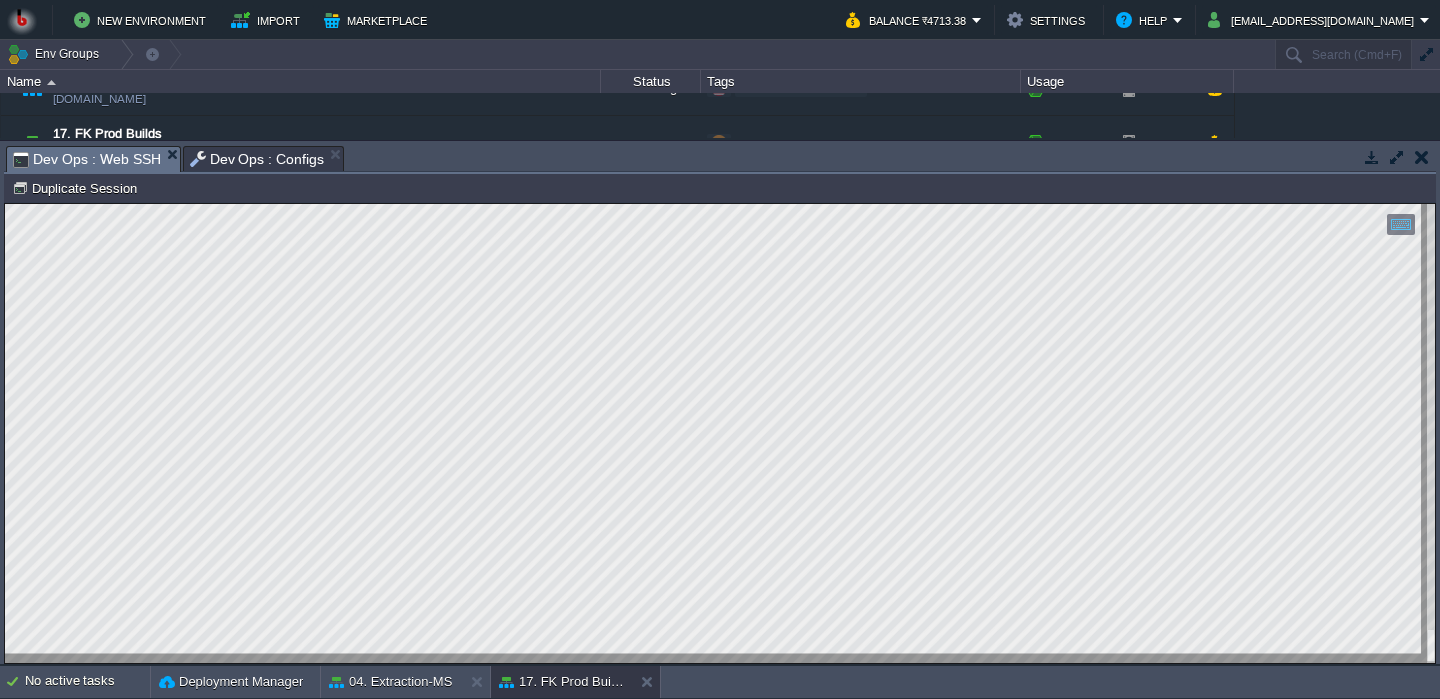 scroll, scrollTop: 10, scrollLeft: 0, axis: vertical 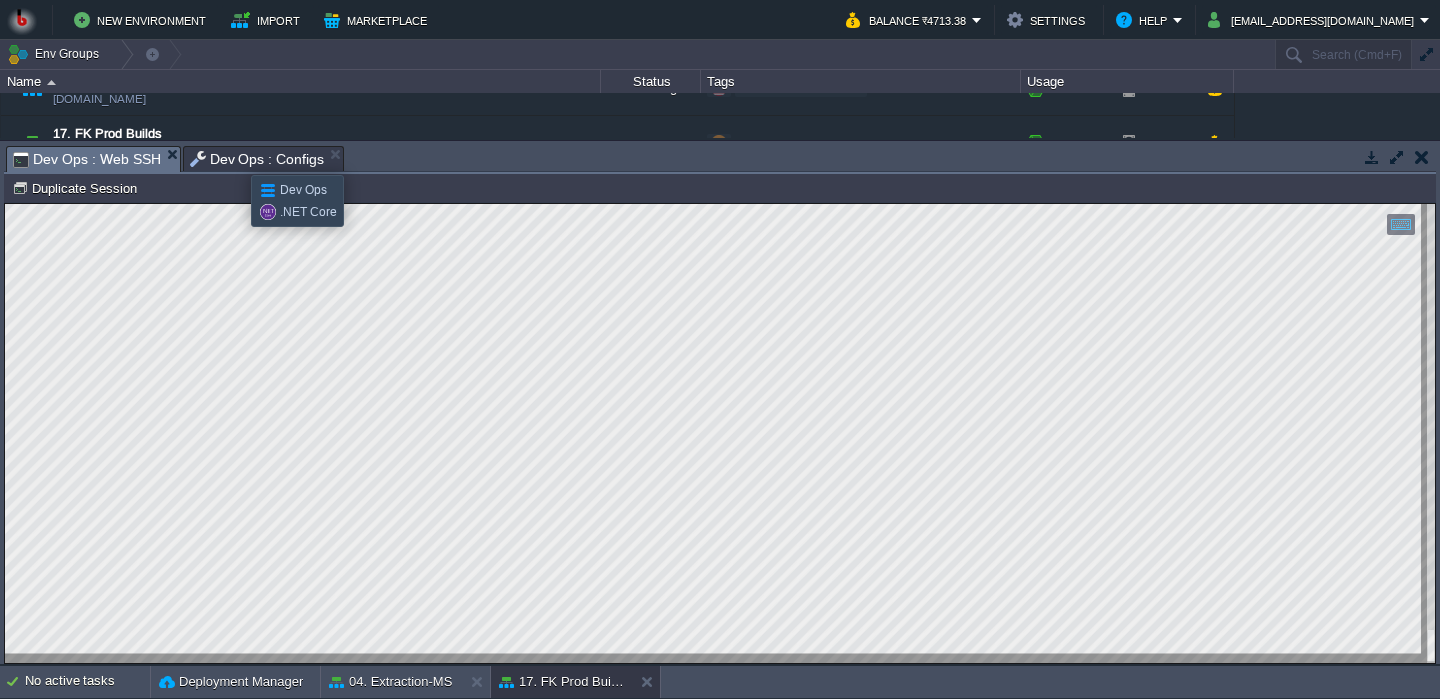 click on "Dev Ops : Configs" at bounding box center [257, 159] 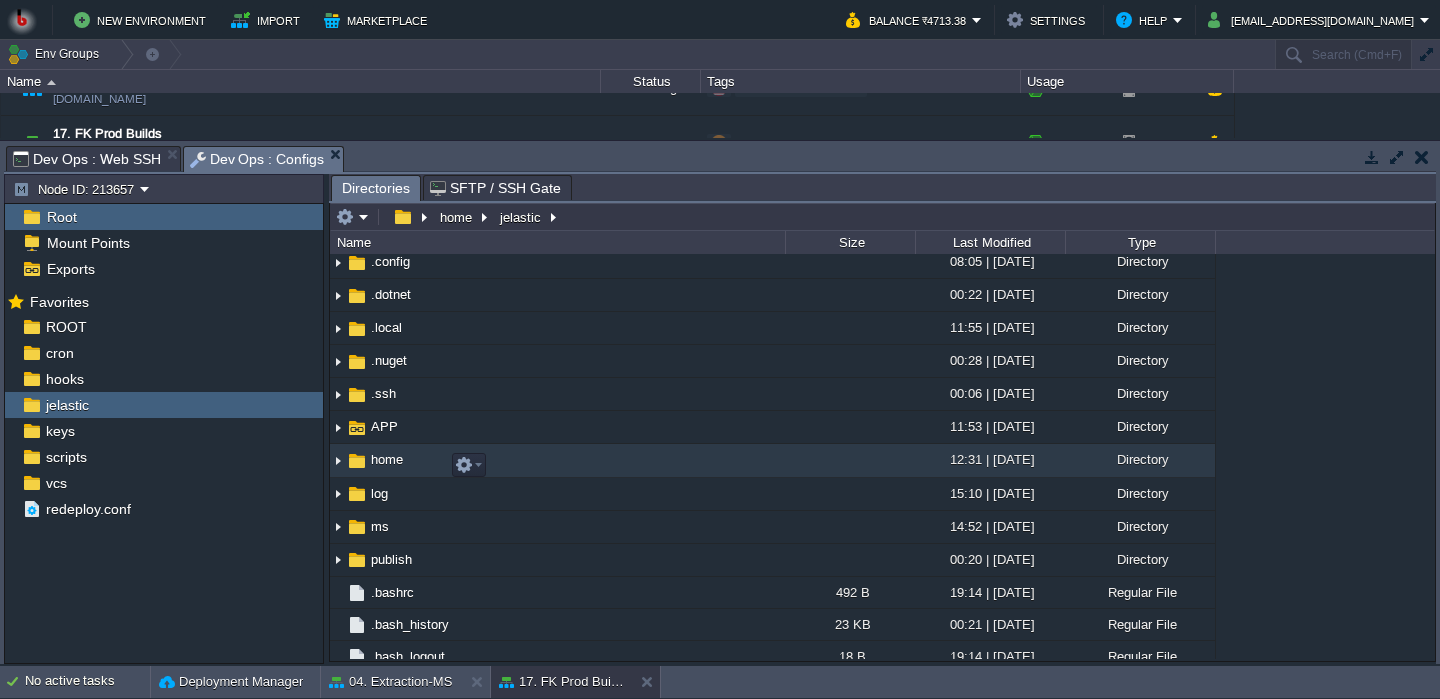 scroll, scrollTop: 112, scrollLeft: 0, axis: vertical 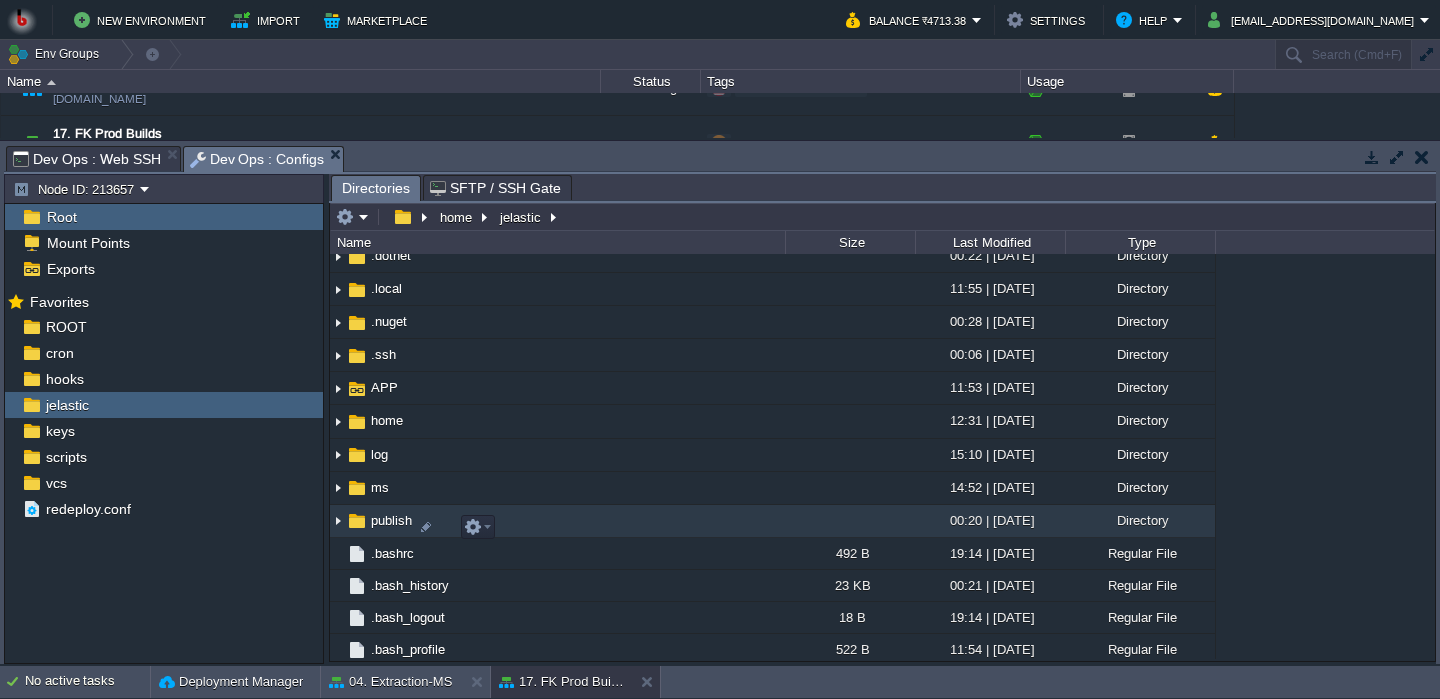 click on "publish" at bounding box center [557, 521] 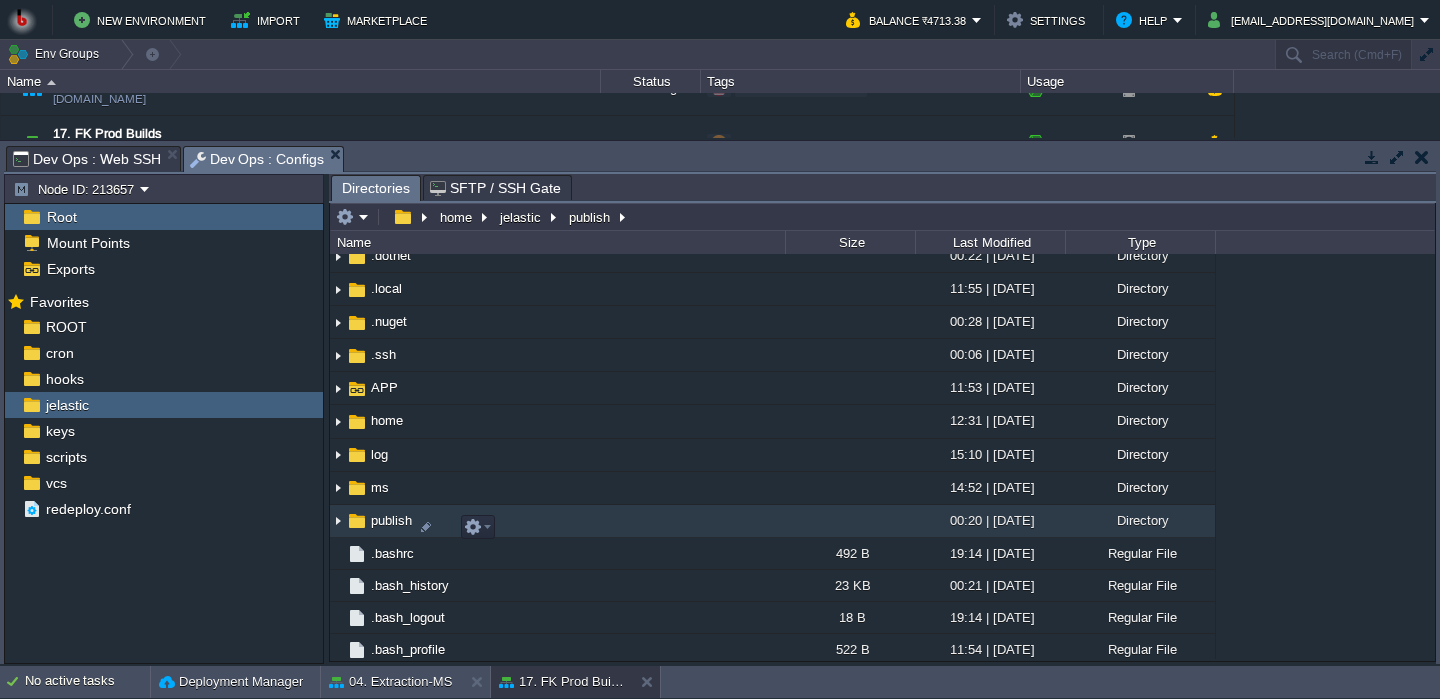 click on "publish" at bounding box center (557, 521) 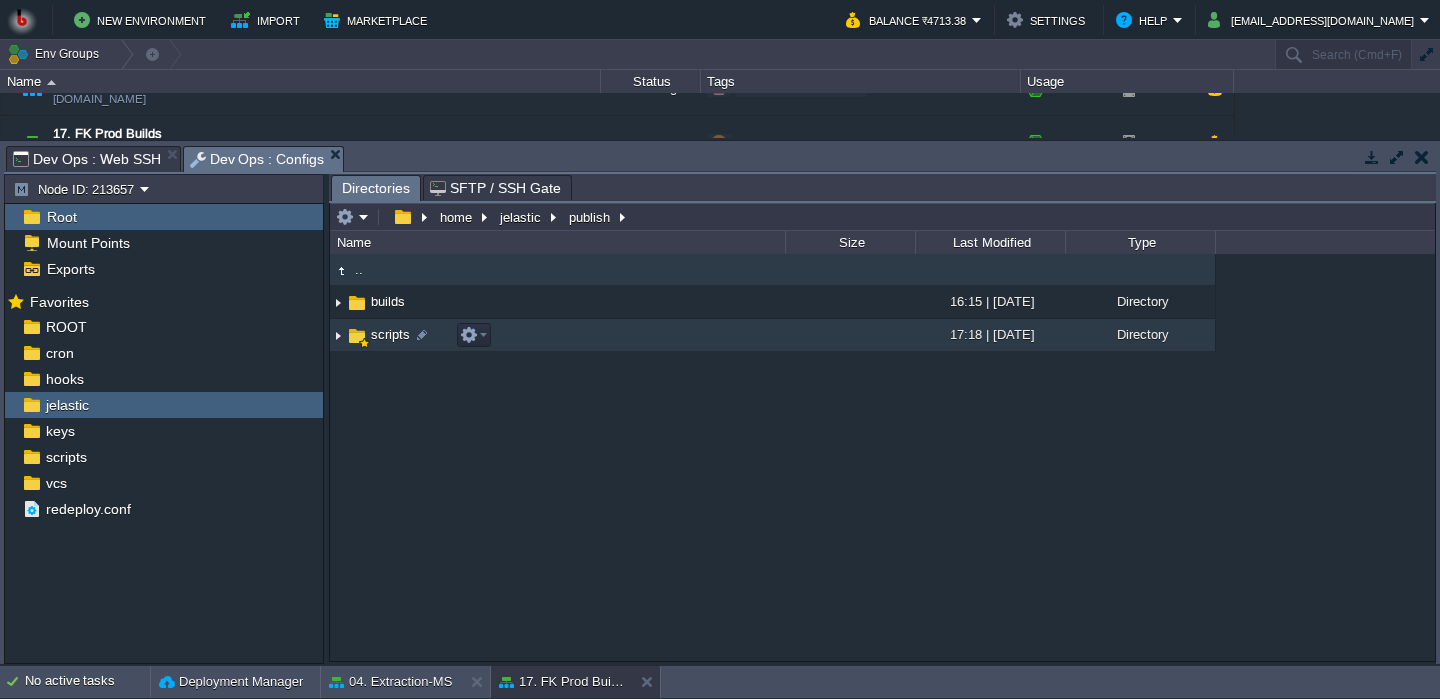 click on "scripts" at bounding box center [557, 335] 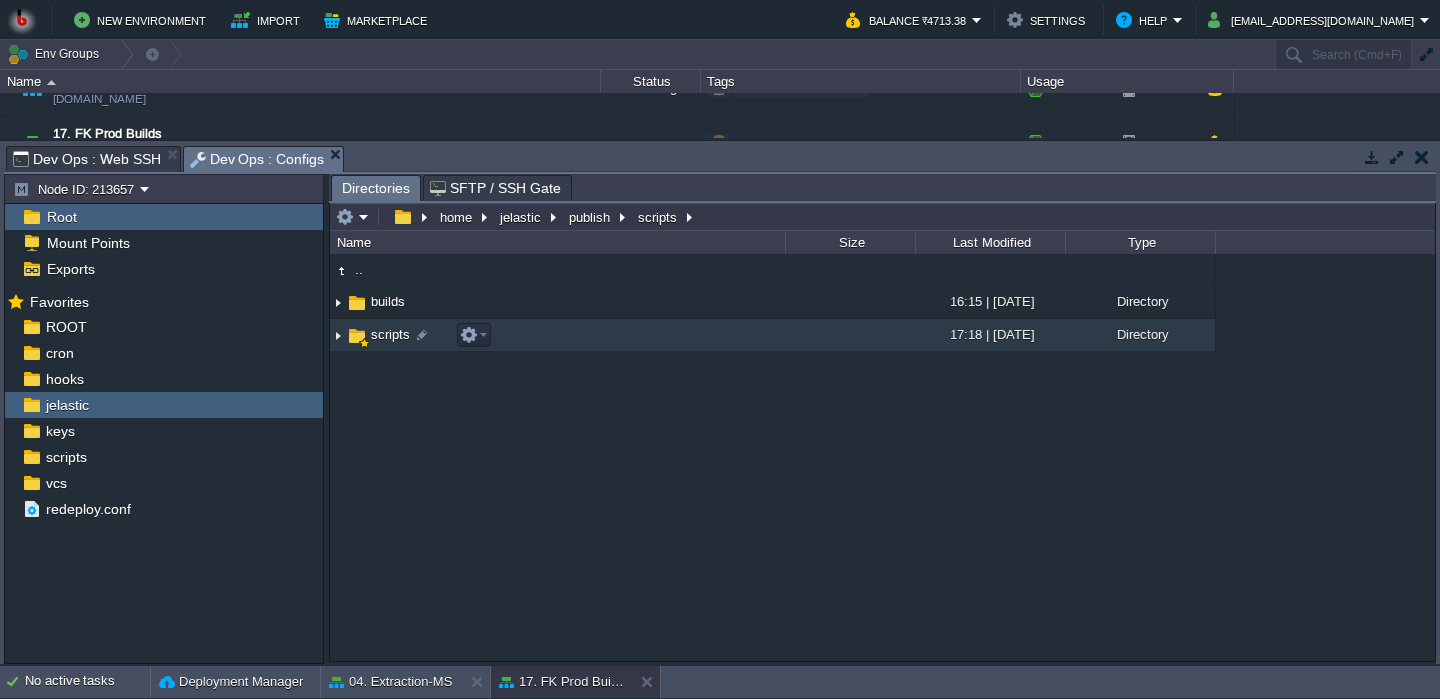 click on "scripts" at bounding box center (557, 335) 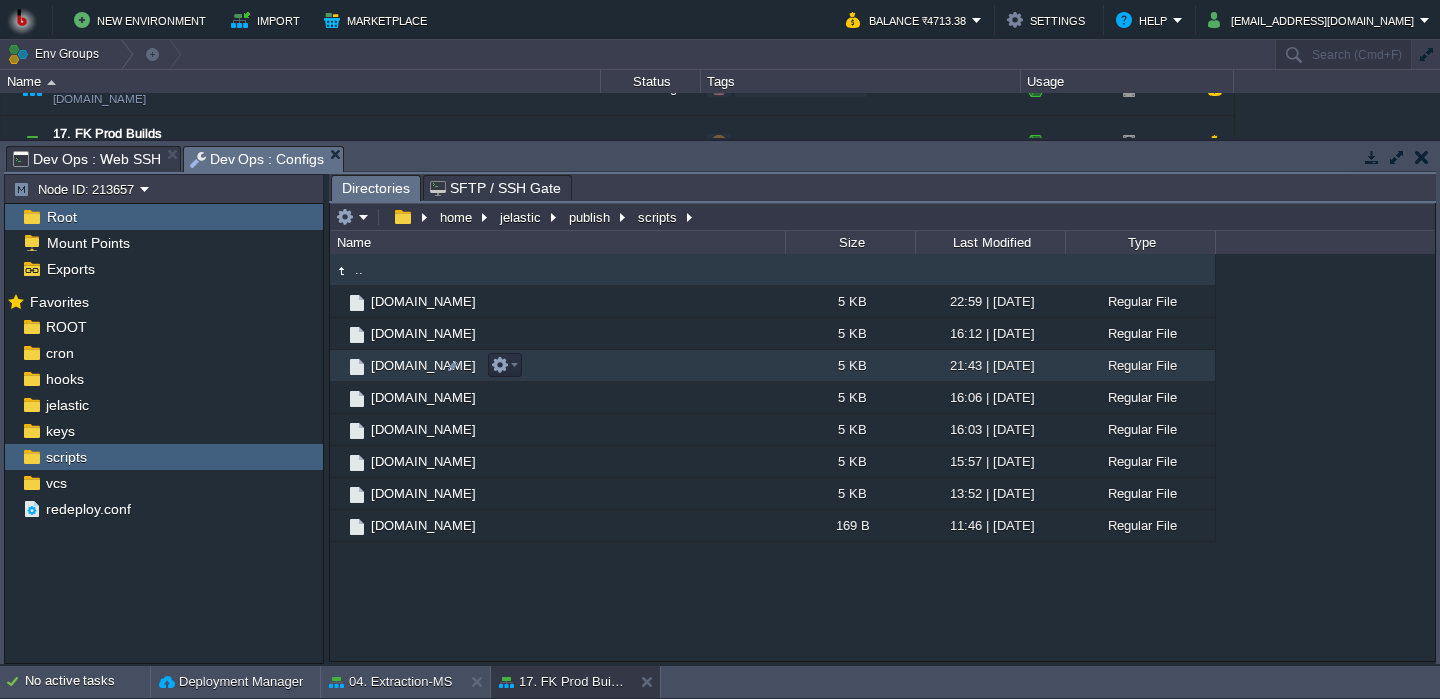 click on "[DOMAIN_NAME]" at bounding box center (557, 366) 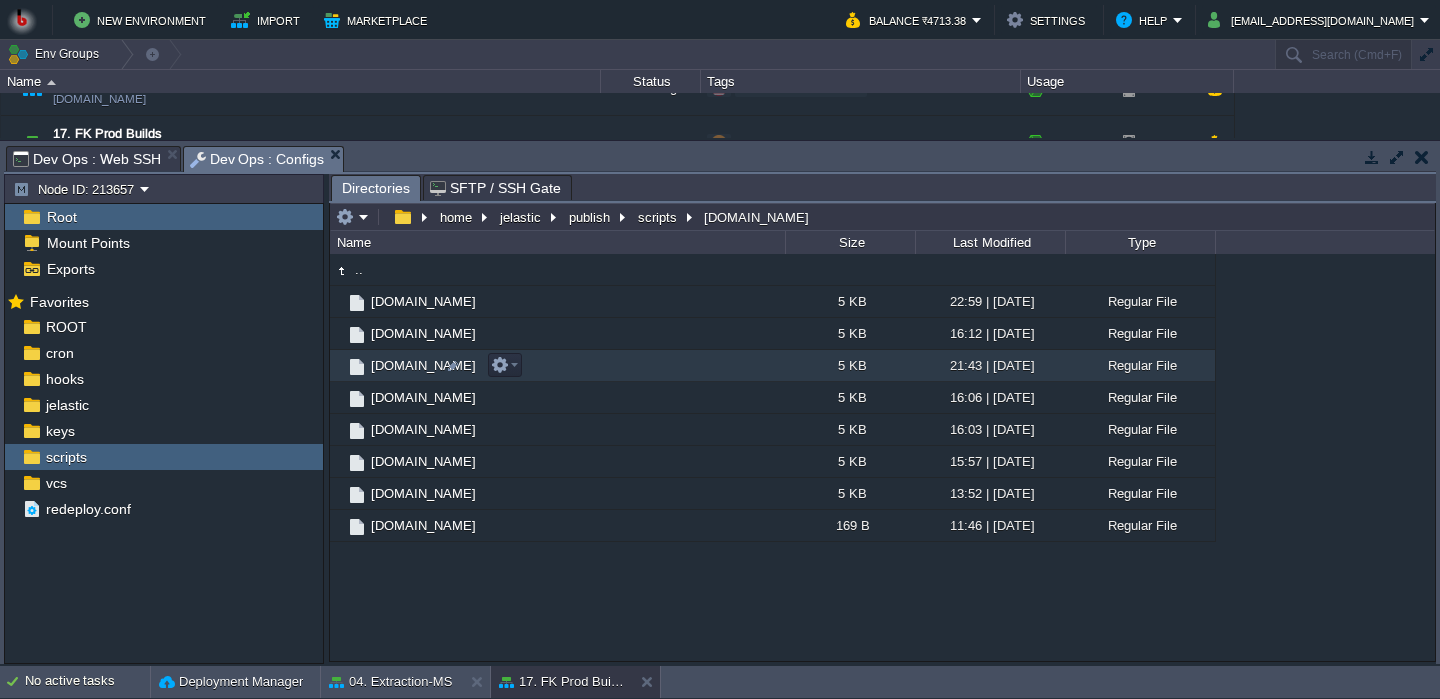 click on "[DOMAIN_NAME]" at bounding box center [557, 366] 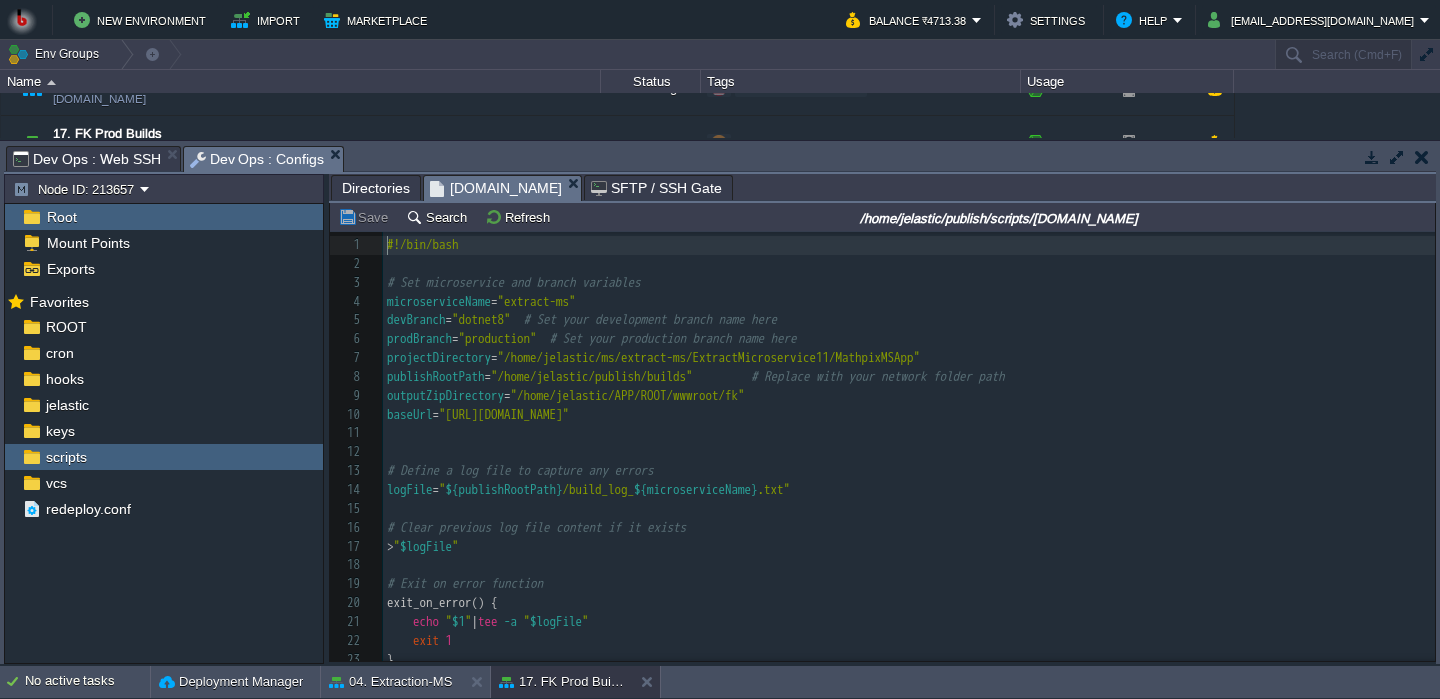 scroll, scrollTop: 7, scrollLeft: 0, axis: vertical 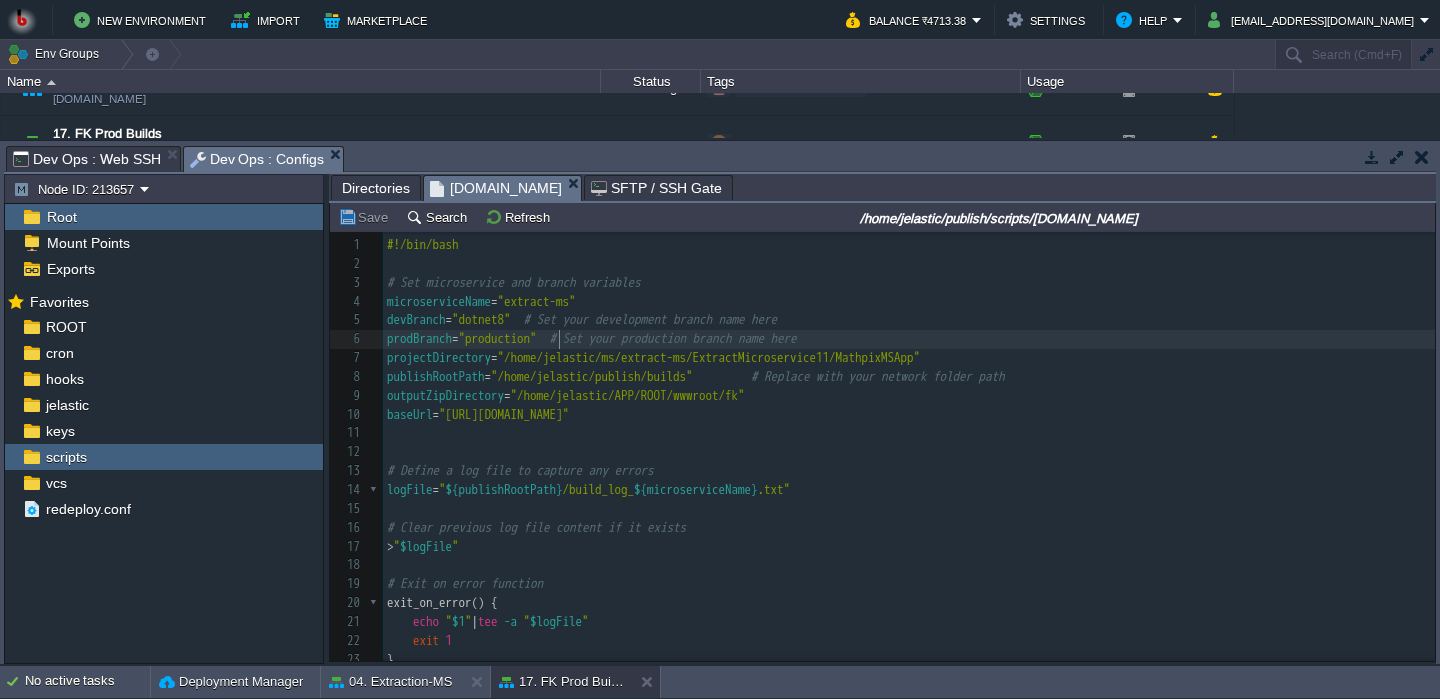 click on "119   1 #!/bin/bash 2 ​ 3 # Set microservice and branch variables 4 microserviceName = "extract-ms" 5 devBranch = "dotnet8"    # Set your development branch name here 6 prodBranch = "production"    # Set your production branch name here 7 projectDirectory = "/home/jelastic/ms/extract-ms/ExtractMicroservice11/MathpixMSApp"               8 publishRootPath = "/home/jelastic/publish/builds"           # Replace with your network folder path 9 outputZipDirectory = "/home/jelastic/APP/ROOT/wwwroot/fk"   10 baseUrl = "[URL][DOMAIN_NAME]"   11 ​ 12 ​ 13 # Define a log file to capture any errors 14 logFile = " ${publishRootPath} /build_log_ ${microserviceName} .txt" 15 ​ 16 # Clear previous log file content if it exists 17 >  " $logFile " 18 ​ 19 # Exit on error function 20 exit_on_error() { 21      echo   " $1 "  |  tee   -a   " $logFile " 22      exit   1 23 } 24 ​ 25 # Change to the specified directory 26 cd   " $projectDirectory "  || exit_on_error  "Project directory not found." 27 ​" at bounding box center (909, 537) 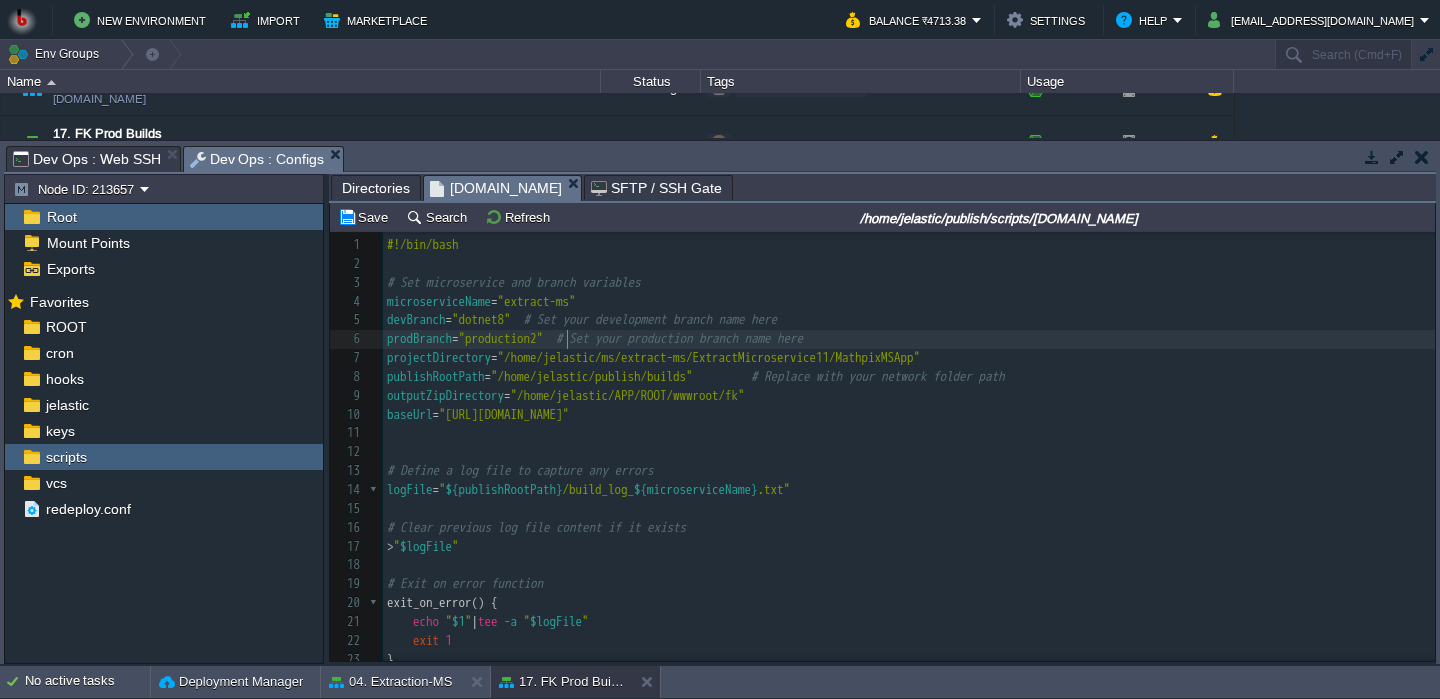 scroll, scrollTop: 0, scrollLeft: 7, axis: horizontal 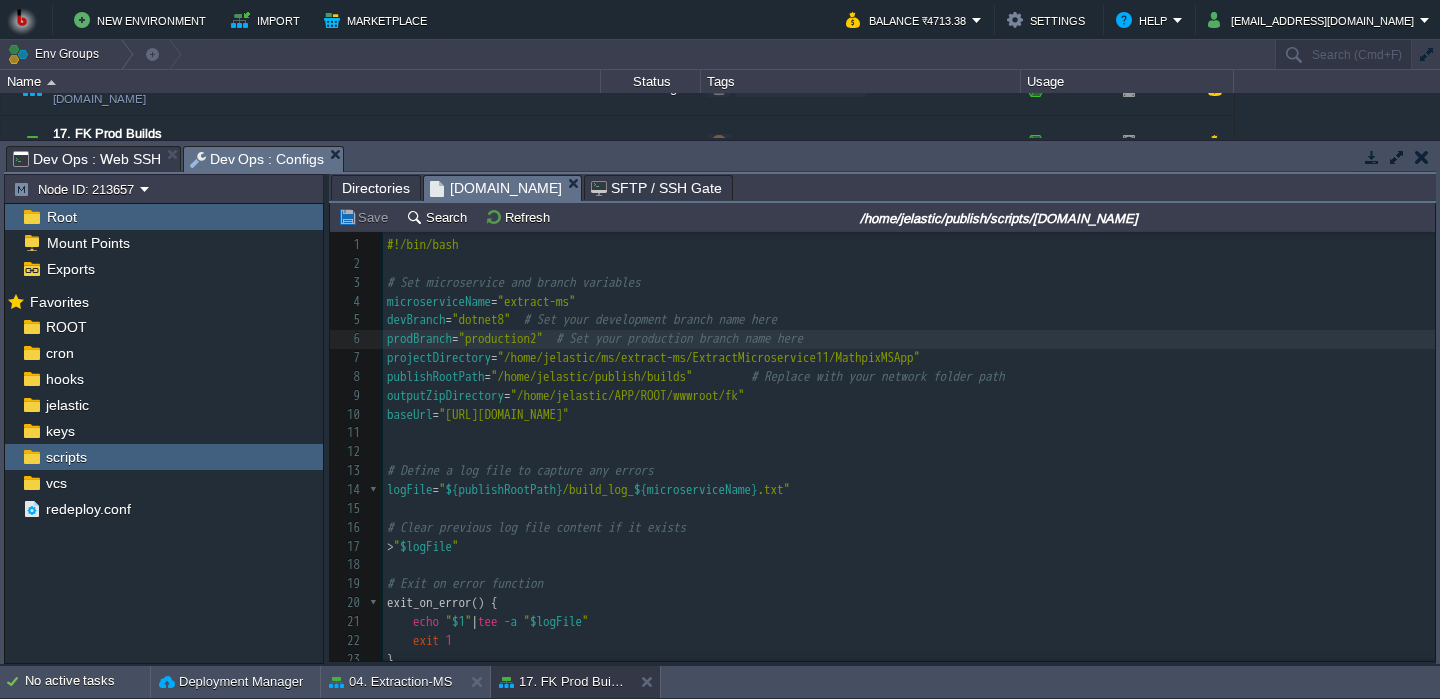 type 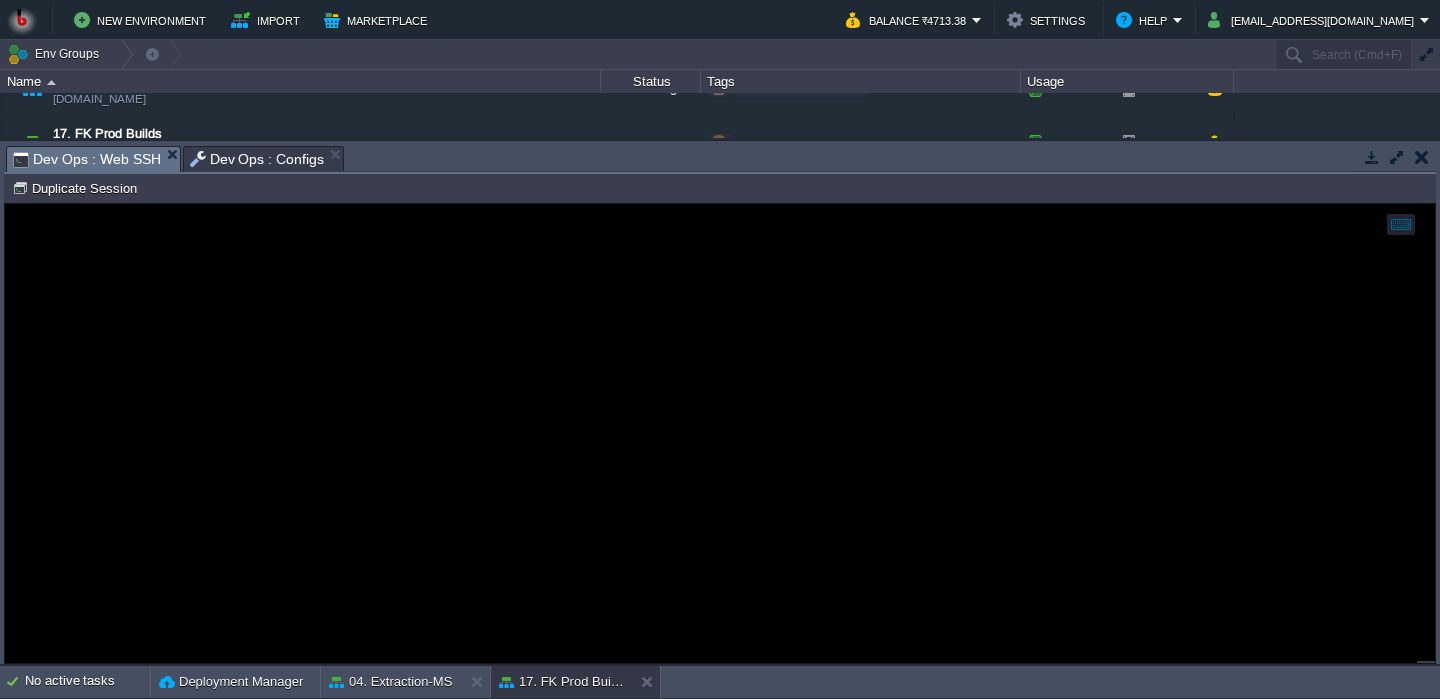 scroll, scrollTop: 10, scrollLeft: 0, axis: vertical 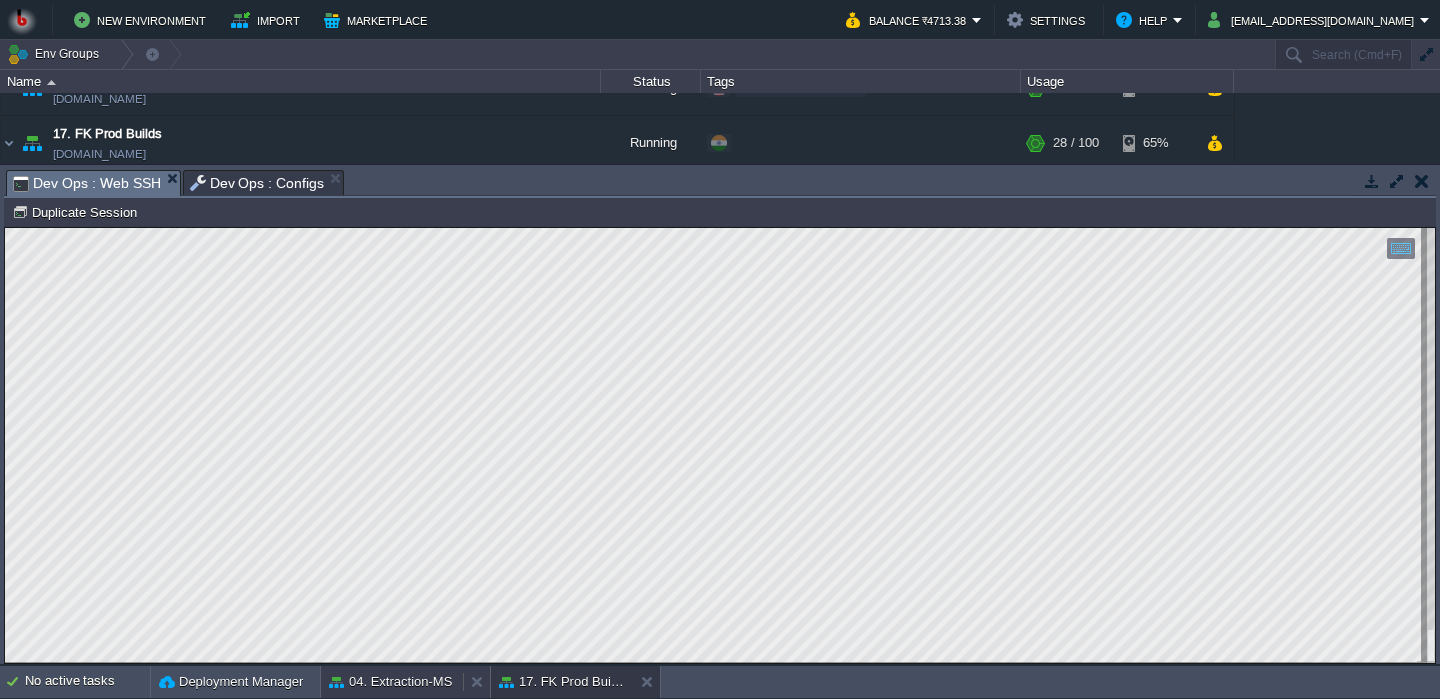 click on "04. Extraction-MS" at bounding box center (390, 682) 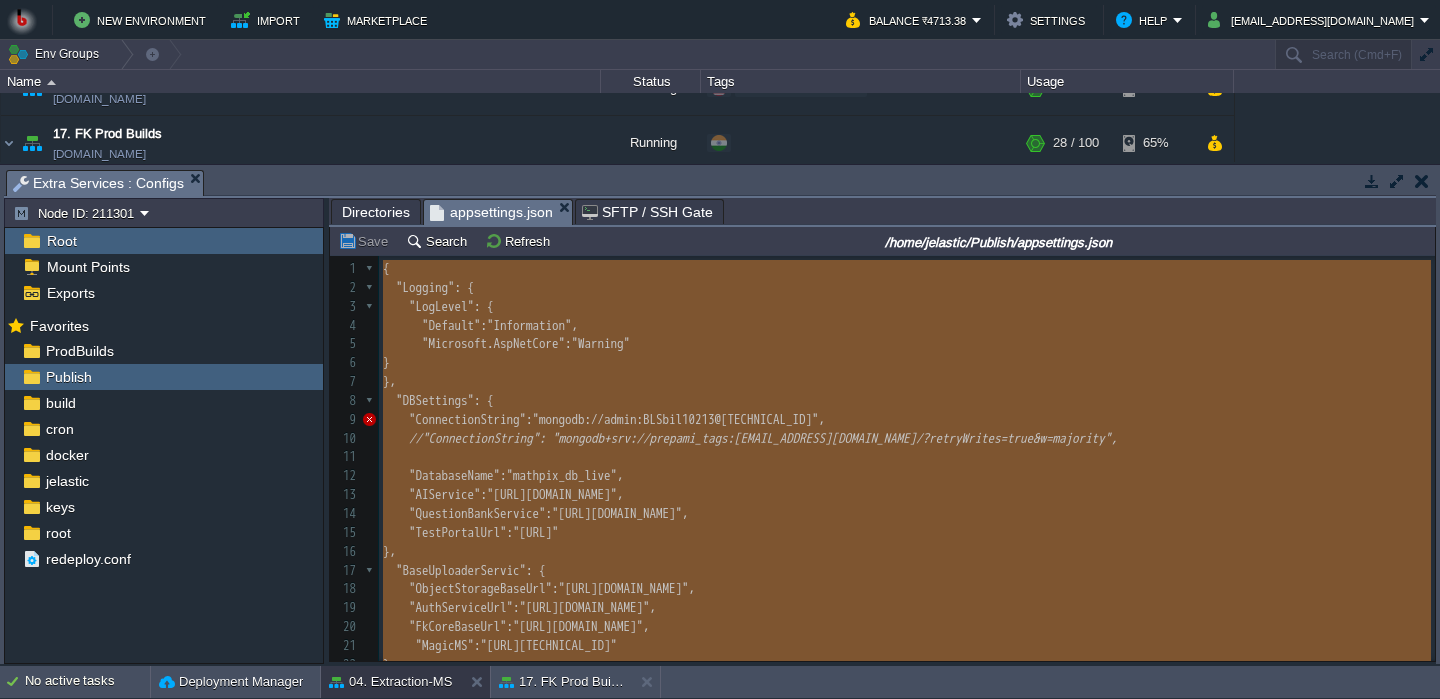 scroll, scrollTop: 7, scrollLeft: 0, axis: vertical 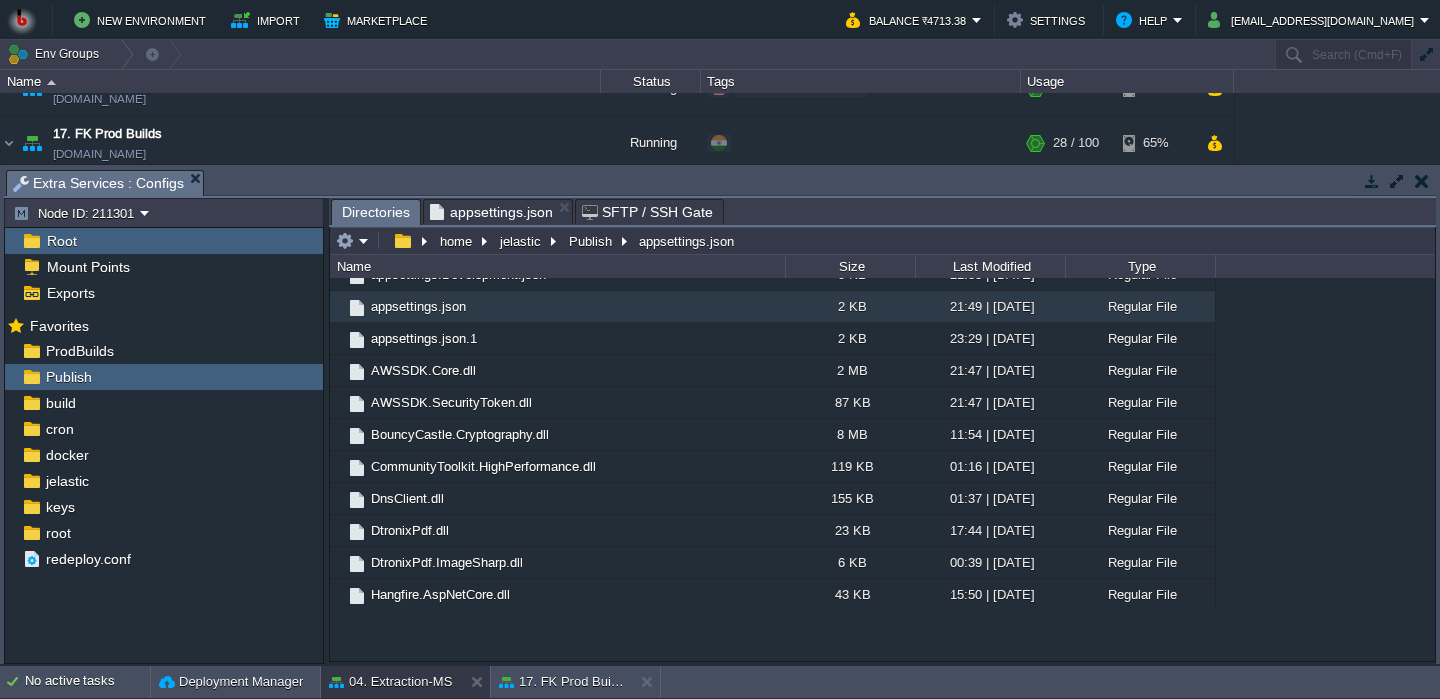 click on "Directories" at bounding box center (376, 212) 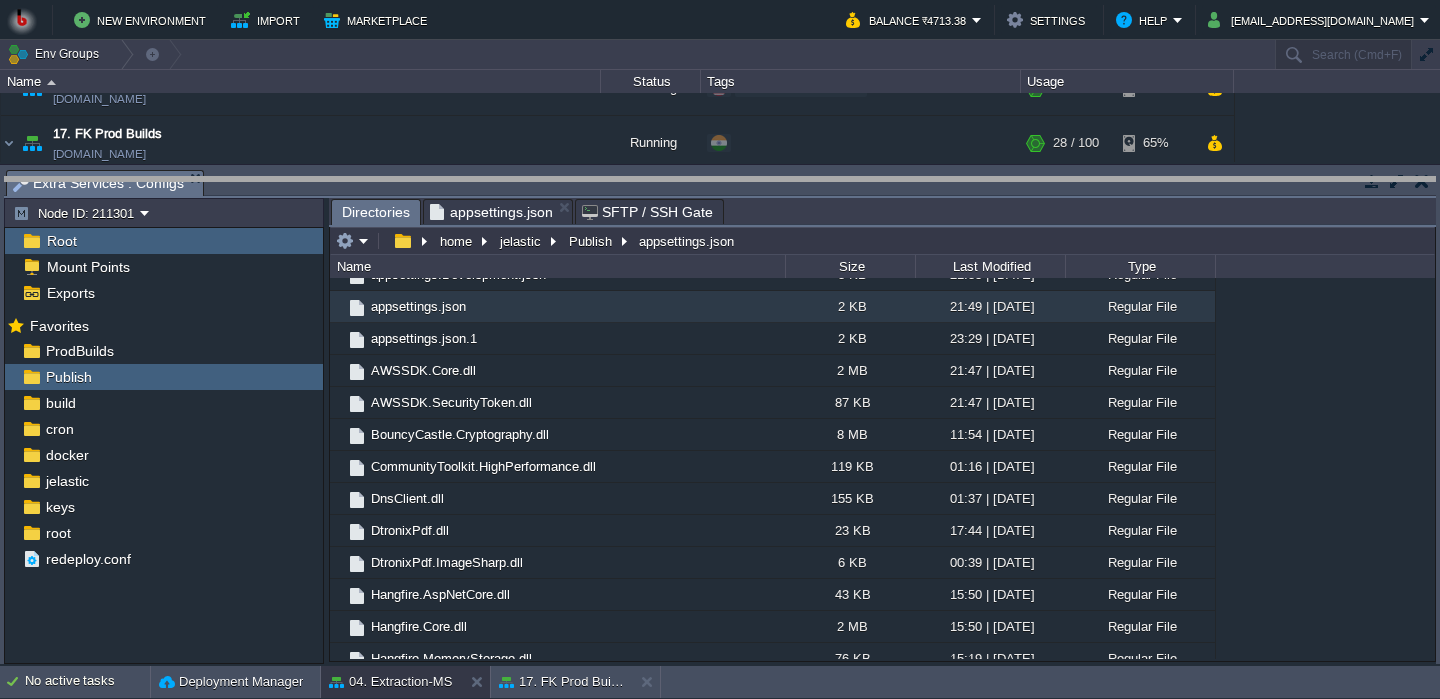 drag, startPoint x: 245, startPoint y: 186, endPoint x: 245, endPoint y: 313, distance: 127 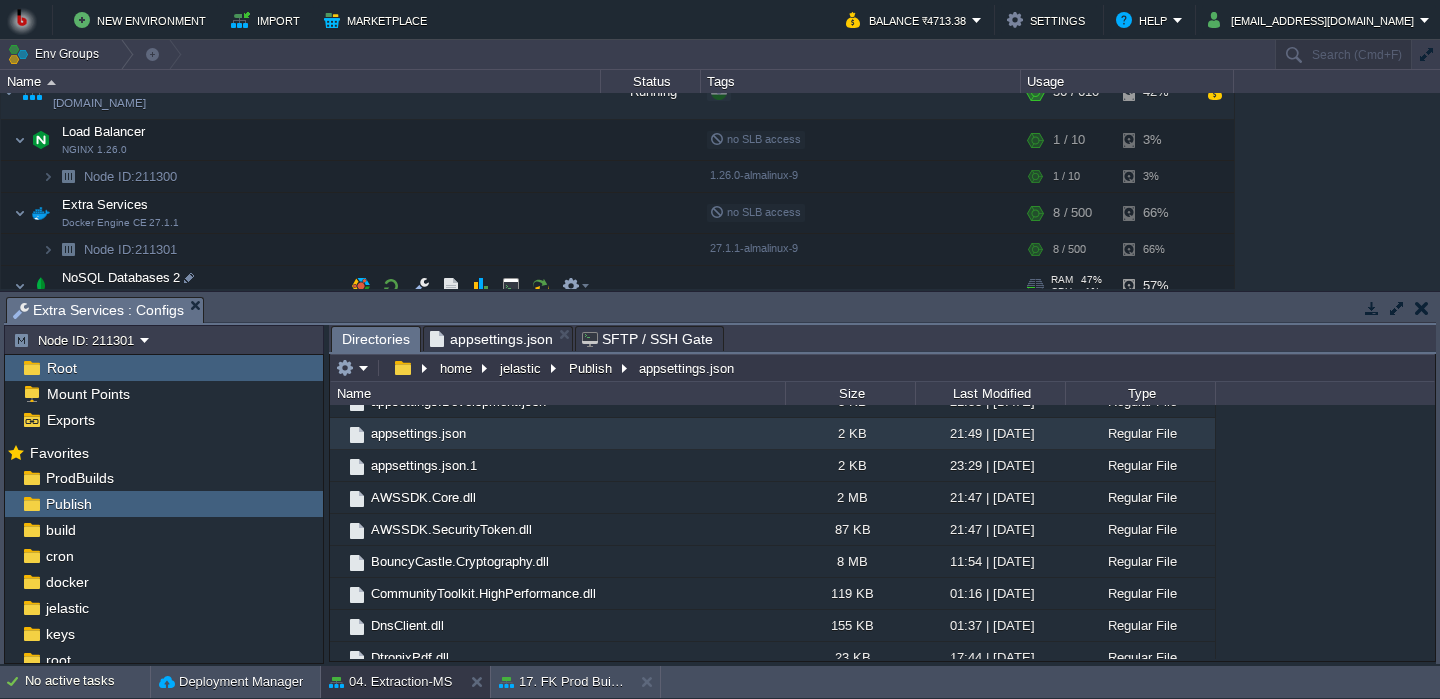 scroll, scrollTop: 268, scrollLeft: 0, axis: vertical 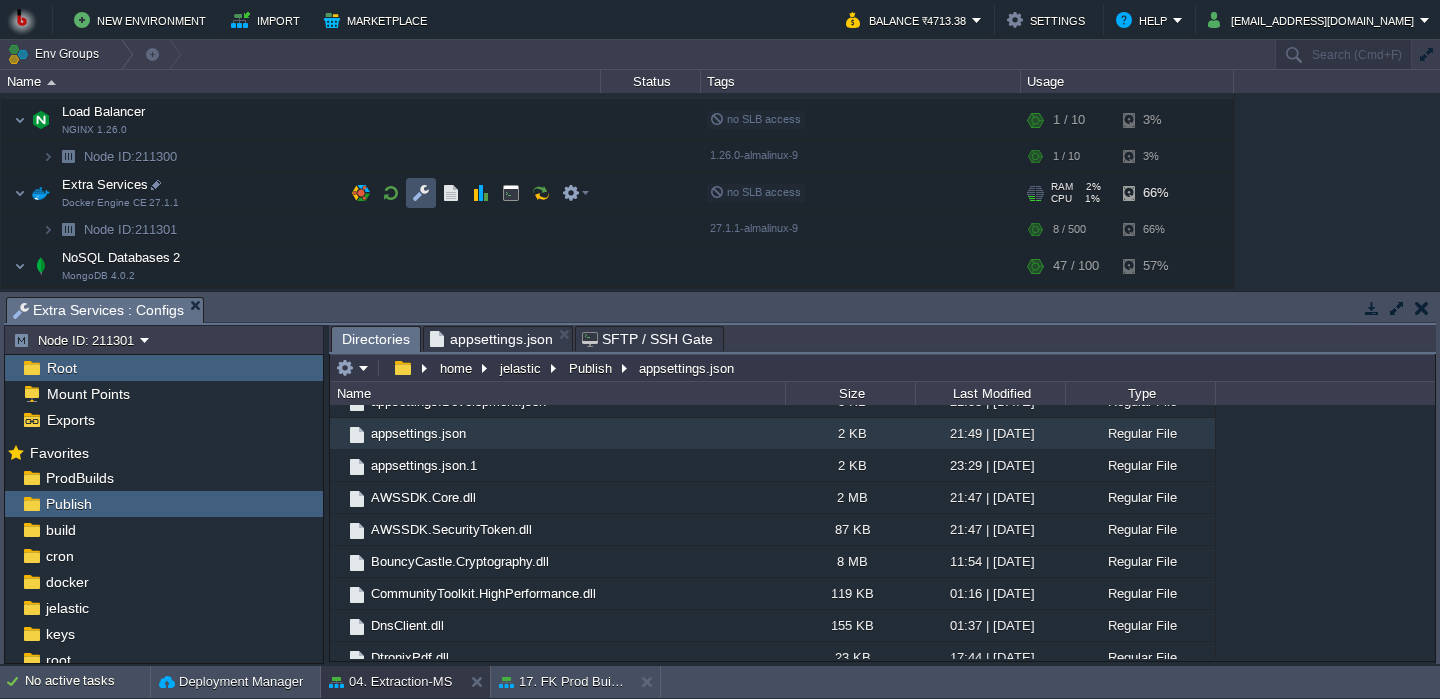 click at bounding box center [421, 193] 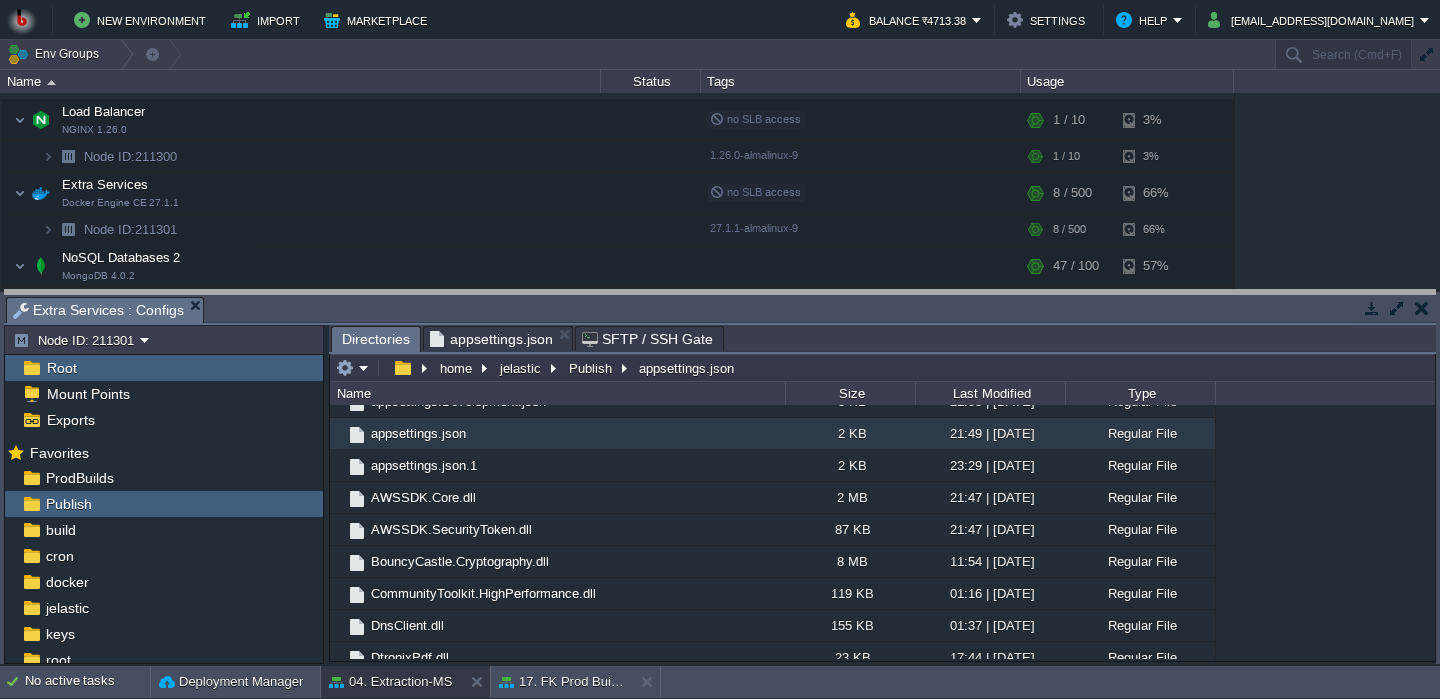 click on "New Environment Import Marketplace Bonus ₹0.00 Upgrade Account Balance ₹4713.38 Settings Help [EMAIL_ADDRESS][DOMAIN_NAME]         Env Groups                     Search (Cmd+F)         auto-gen Name Status Tags Usage 00. [PERSON_NAME] DevOps Server [DOMAIN_NAME] Stopped                                 + Add to Env Group                                                                                                                                                            RAM                 0%                                         CPU                 0%                             0 / 32                    1%       01. QuestionBank-Microservice [DOMAIN_NAME] Running                                                                                                                                 SAAS                           Edit                                                                                                                        RAM" at bounding box center (720, 349) 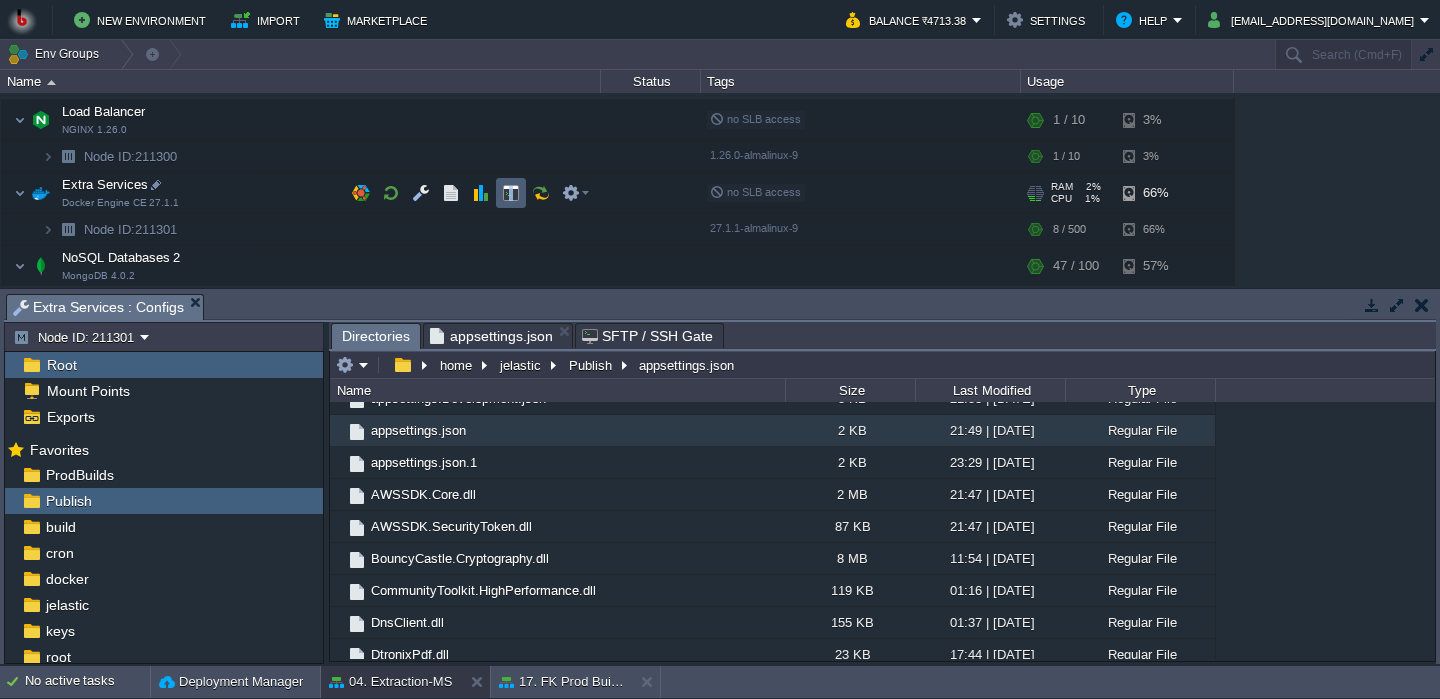 drag, startPoint x: 531, startPoint y: 194, endPoint x: 510, endPoint y: 198, distance: 21.377558 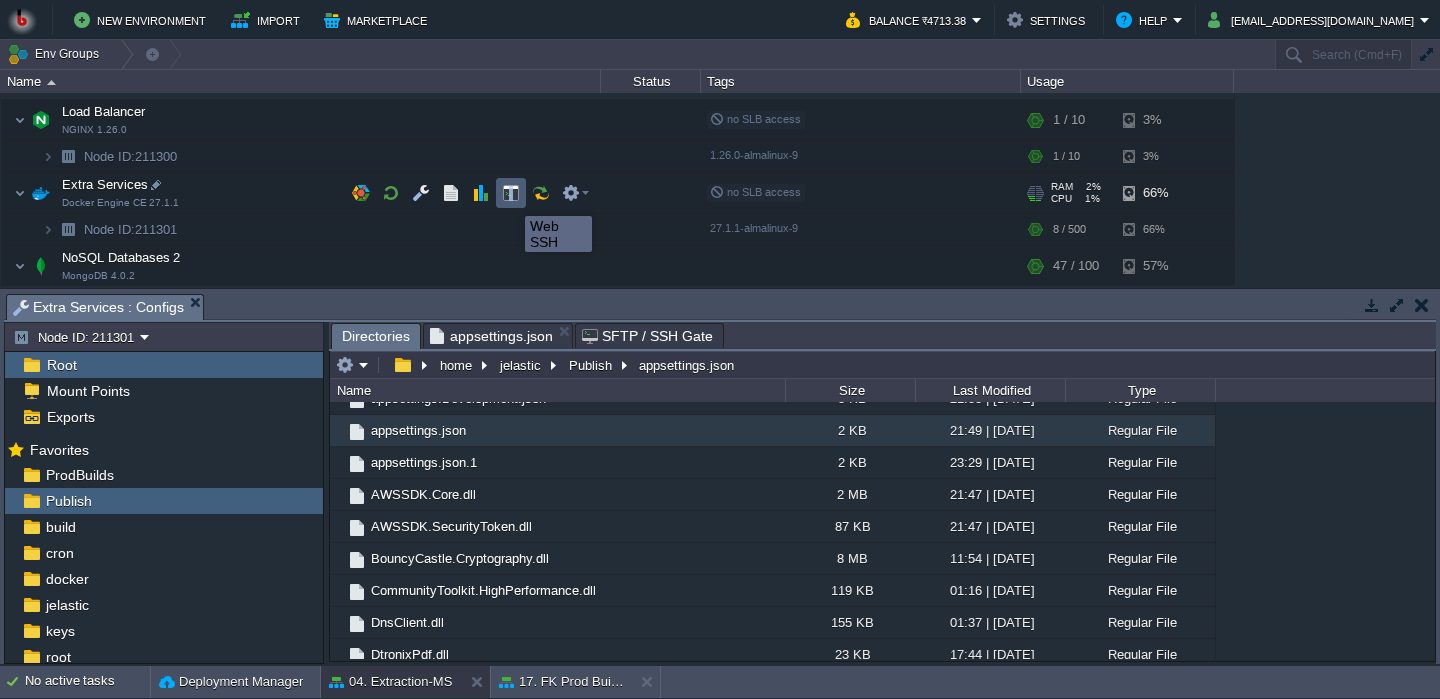 click at bounding box center (511, 193) 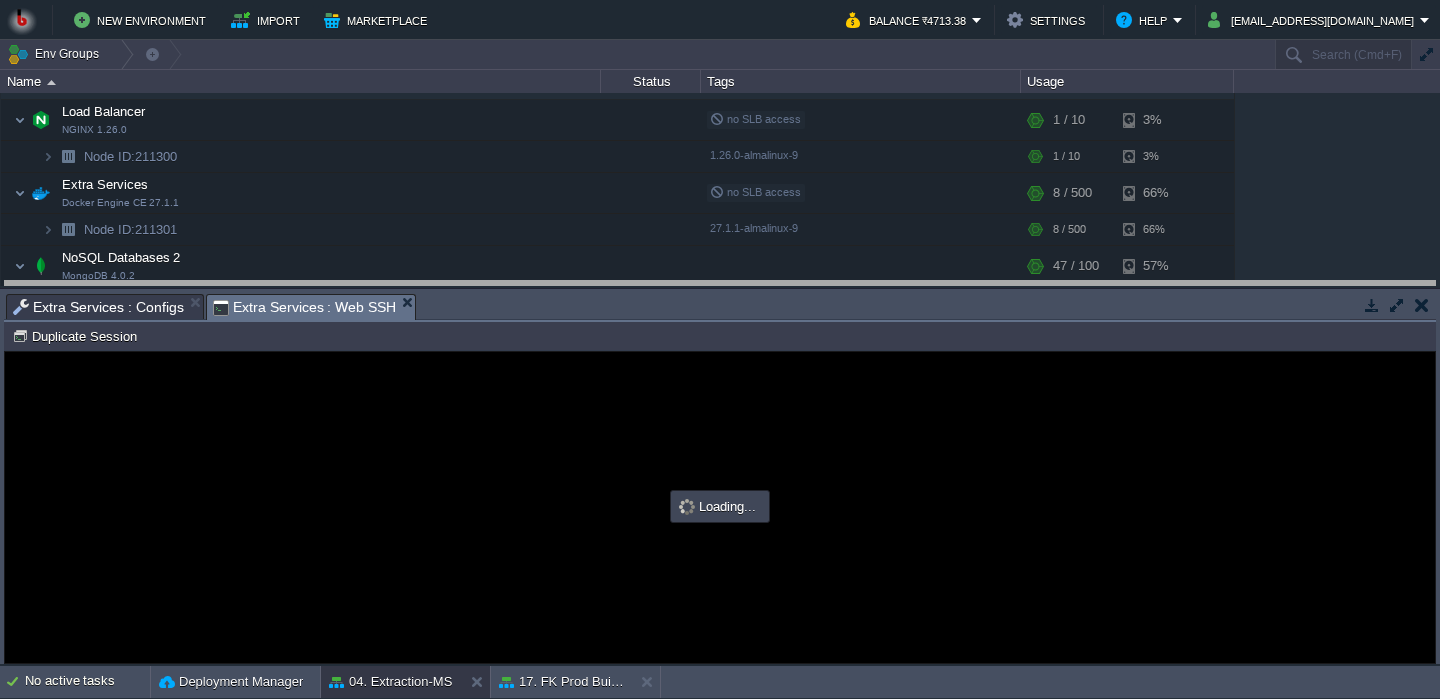 drag, startPoint x: 507, startPoint y: 301, endPoint x: 486, endPoint y: 269, distance: 38.27532 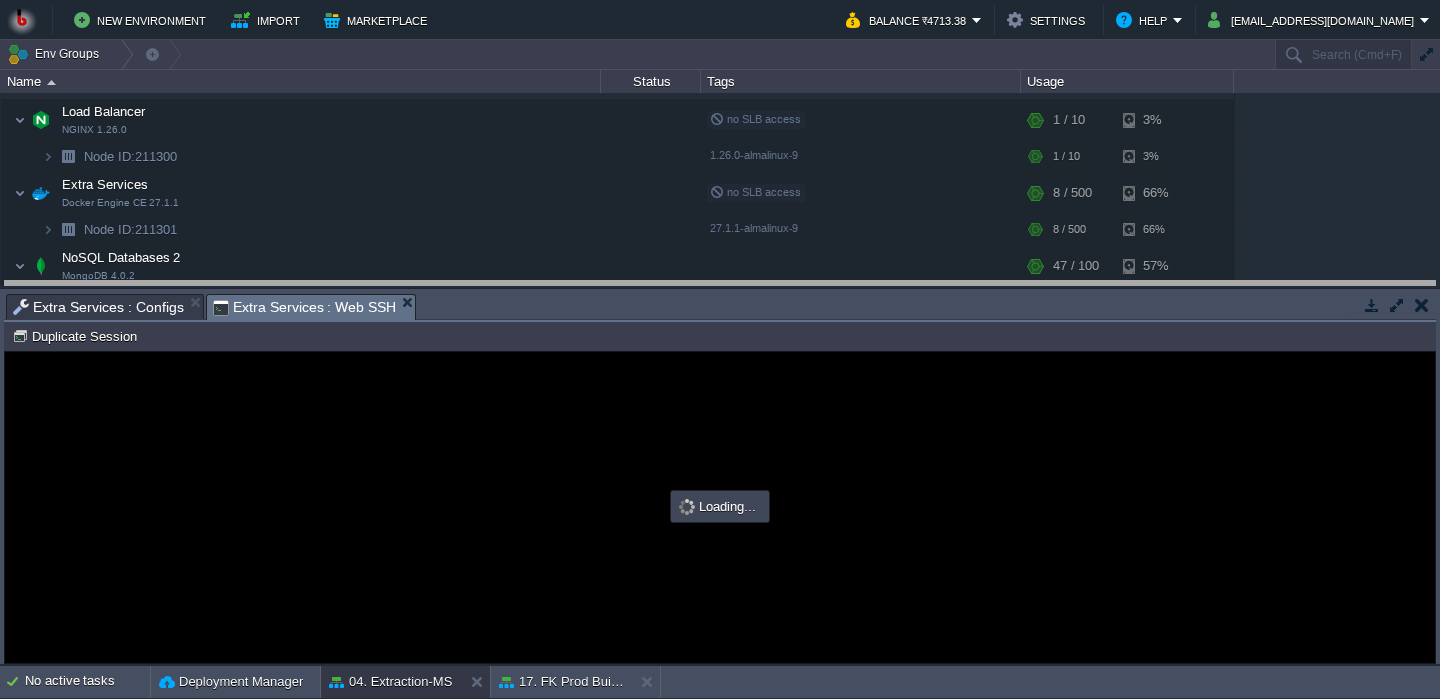 click on "New Environment Import Marketplace Bonus ₹0.00 Upgrade Account Balance ₹4713.38 Settings Help [EMAIL_ADDRESS][DOMAIN_NAME]         Env Groups                     Search (Cmd+F)         auto-gen Name Status Tags Usage 00. [PERSON_NAME] DevOps Server [DOMAIN_NAME] Stopped                                 + Add to Env Group                                                                                                                                                            RAM                 0%                                         CPU                 0%                             0 / 32                    1%       01. QuestionBank-Microservice [DOMAIN_NAME] Running                                                                                                                                 SAAS                           Edit                                                                                                                        RAM" at bounding box center [720, 349] 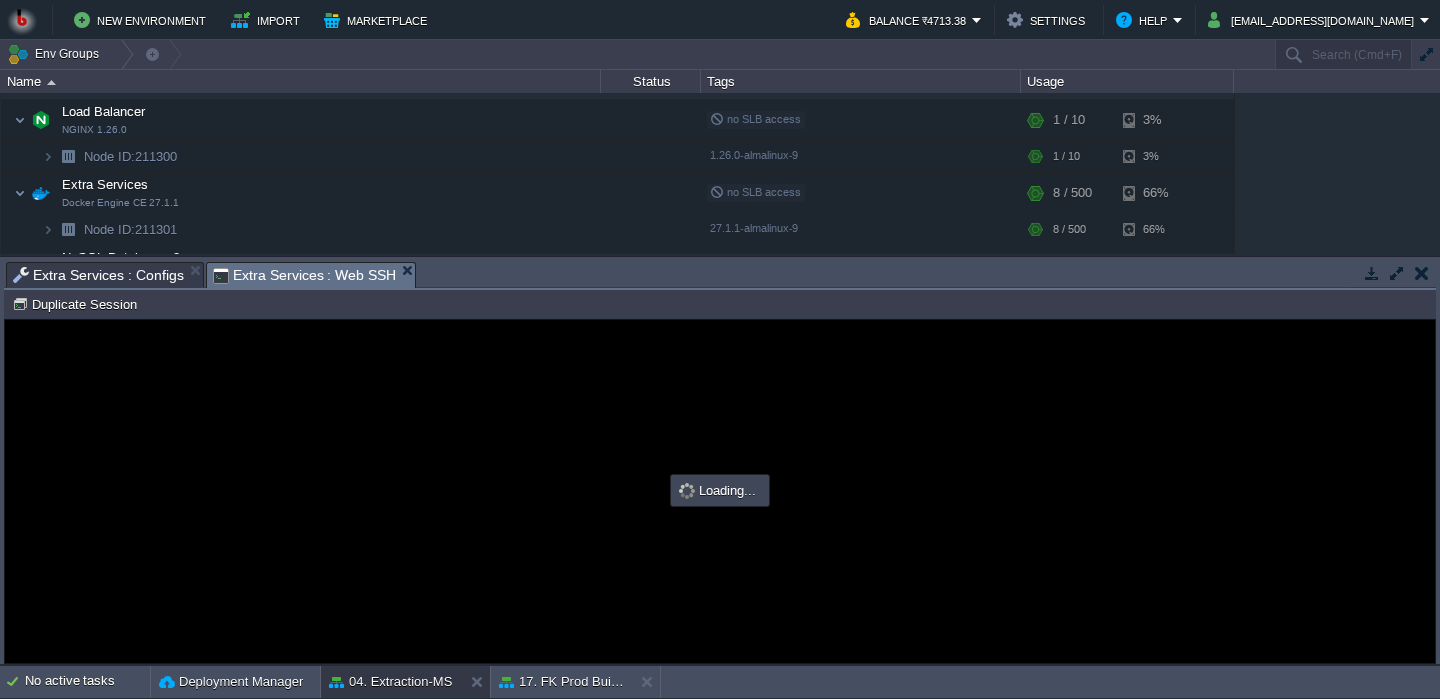 scroll, scrollTop: 0, scrollLeft: 0, axis: both 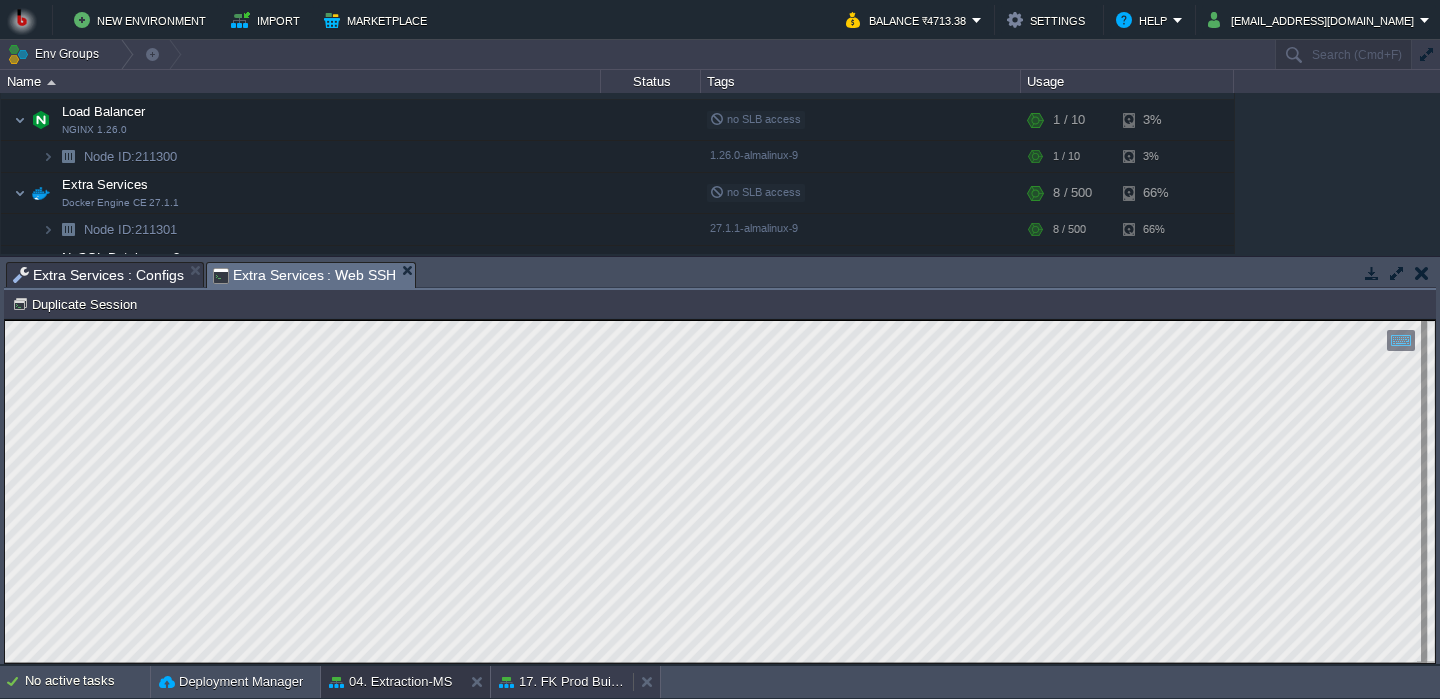 click on "17. FK Prod Builds" at bounding box center (562, 682) 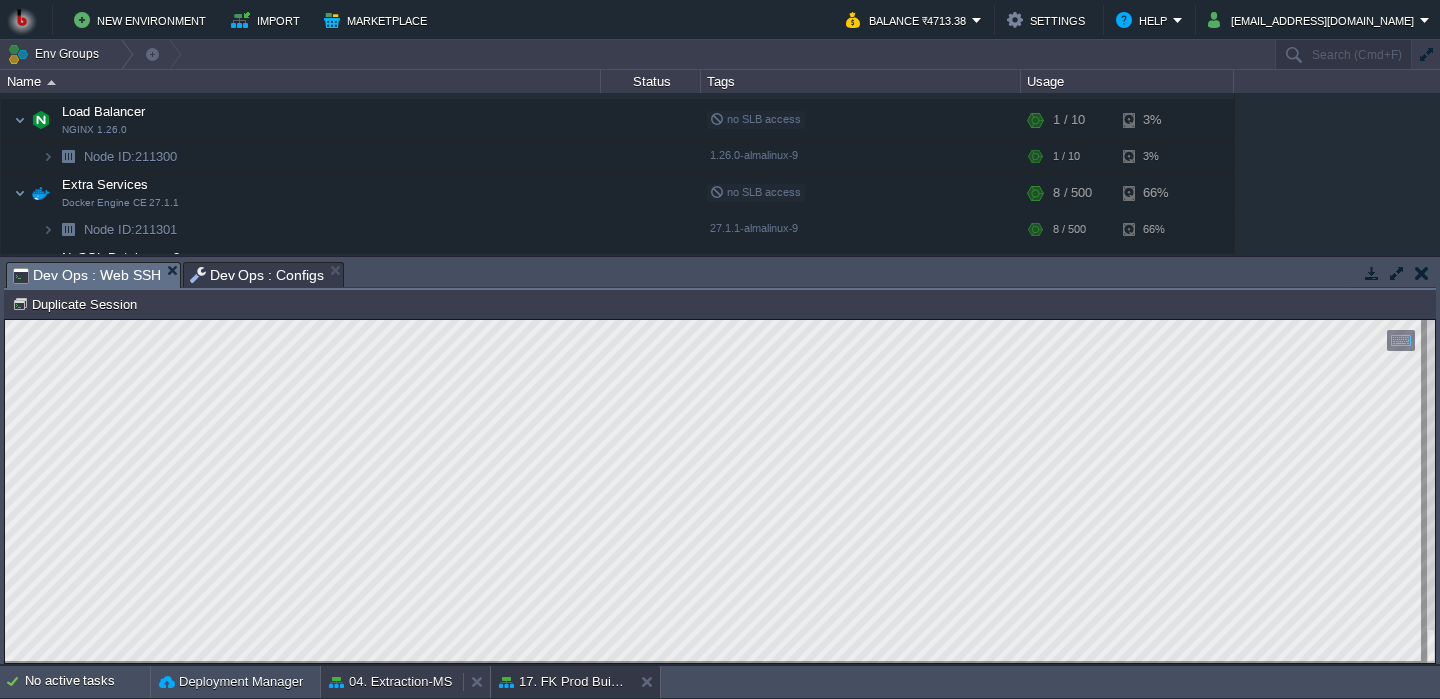 click on "04. Extraction-MS" at bounding box center [390, 682] 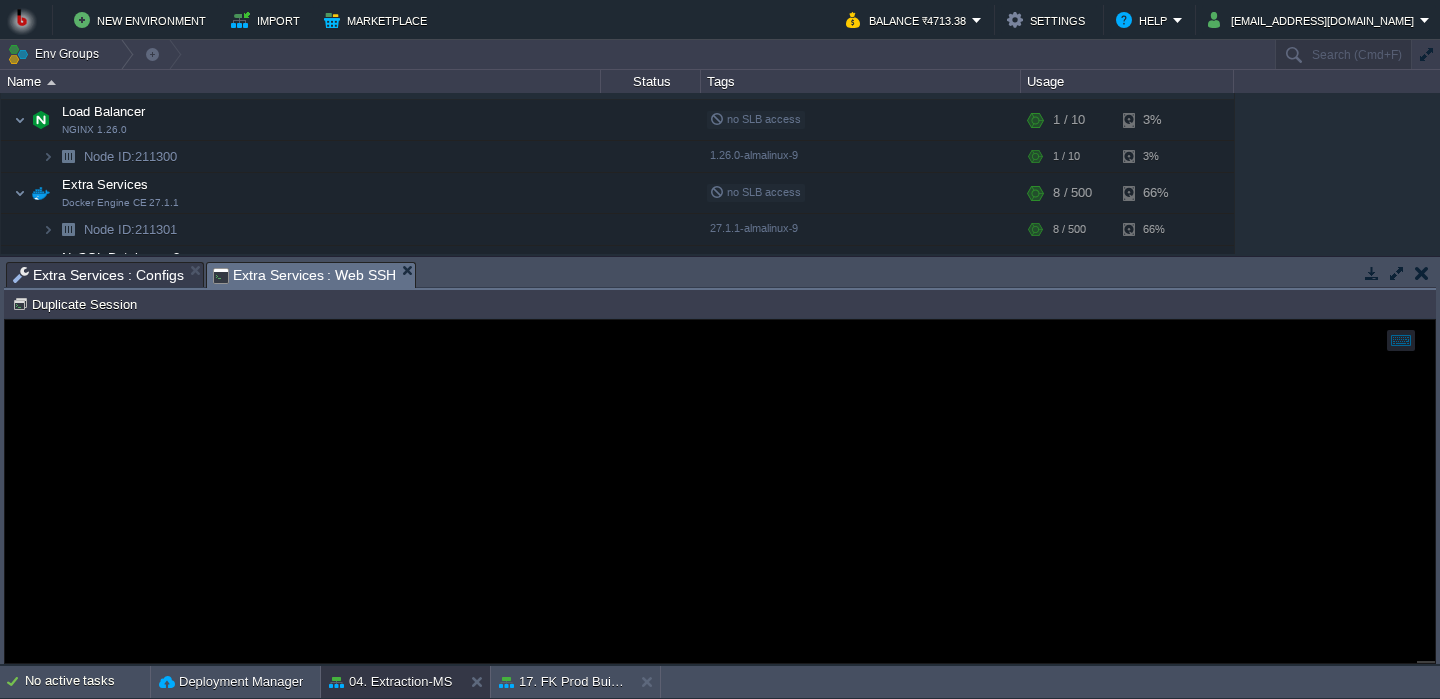 scroll, scrollTop: 10, scrollLeft: 0, axis: vertical 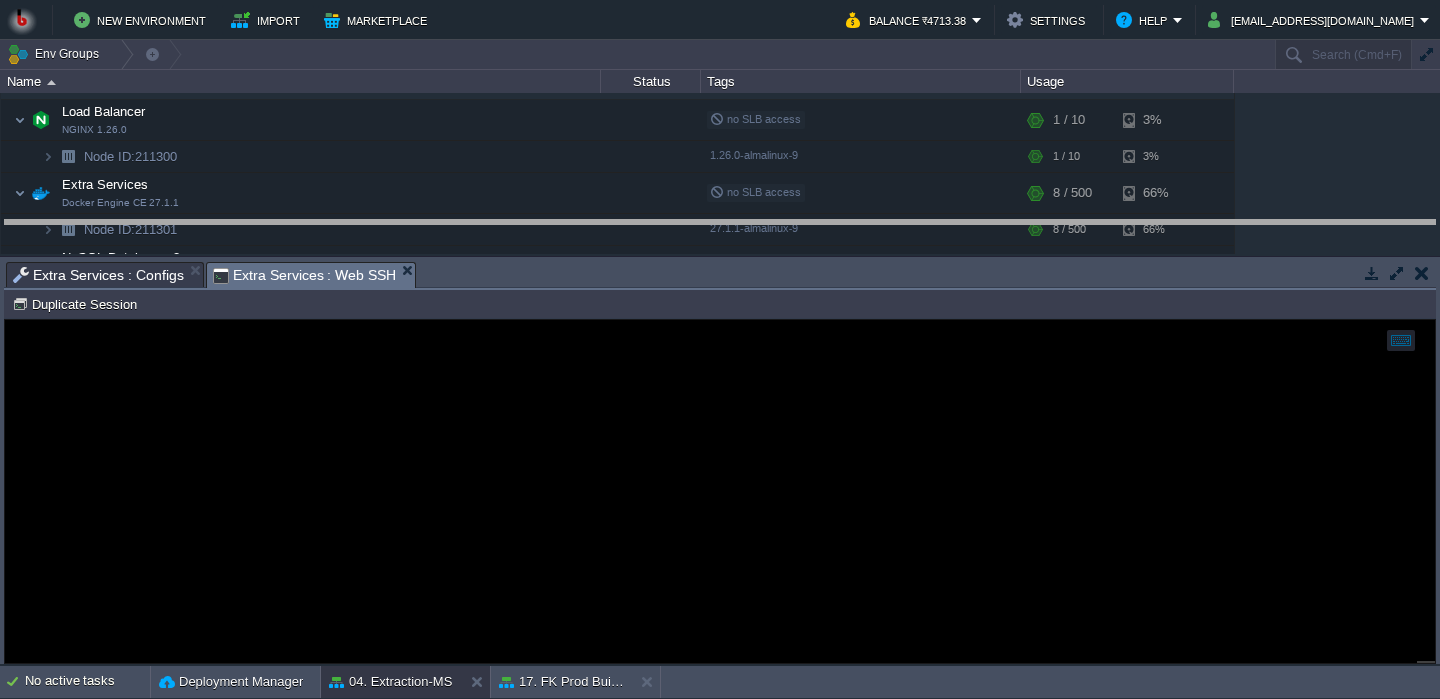 drag, startPoint x: 475, startPoint y: 281, endPoint x: 469, endPoint y: 238, distance: 43.416588 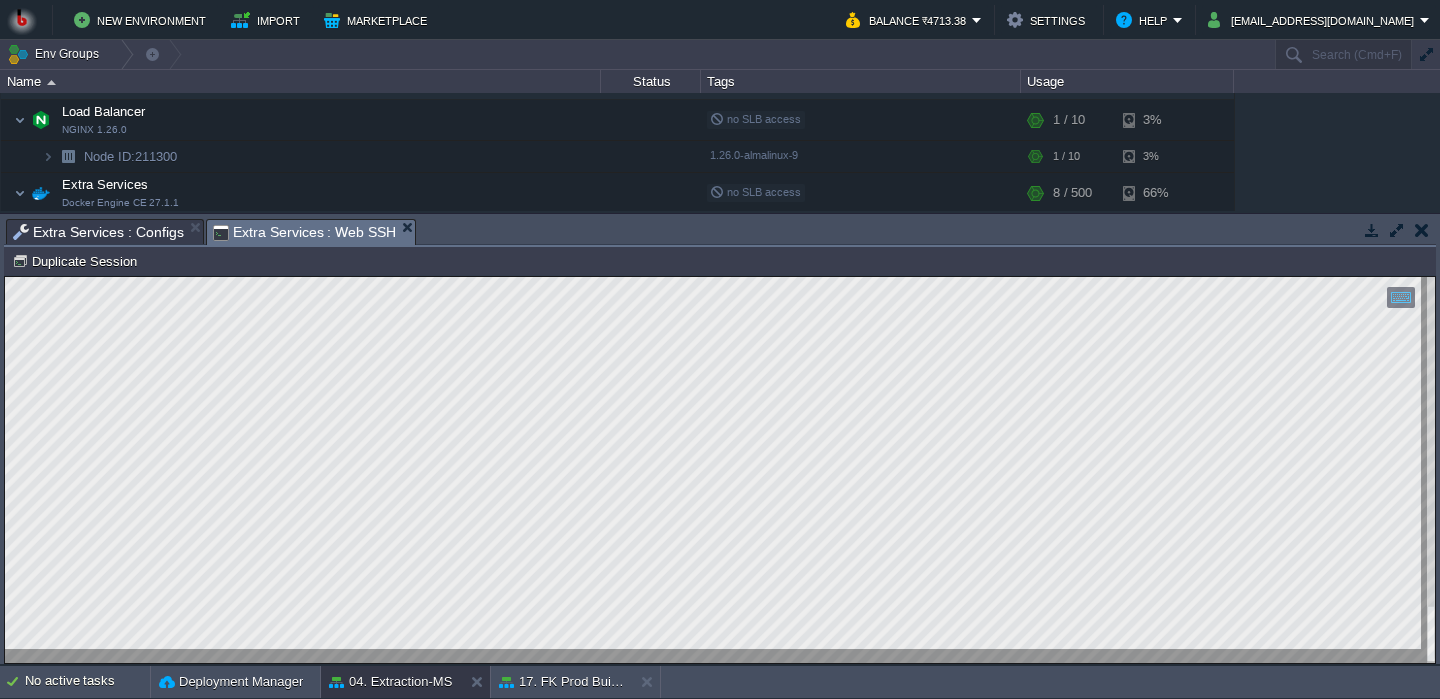 type on "42e862060adf" 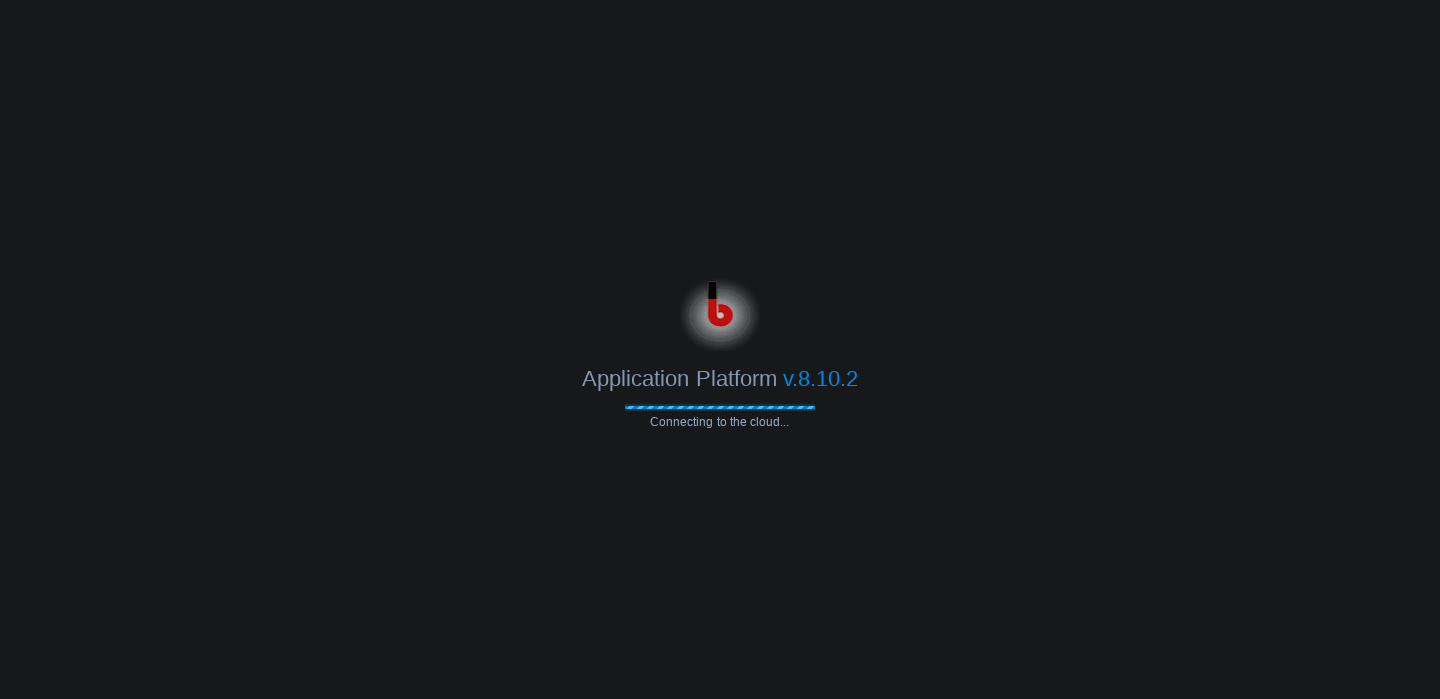 scroll, scrollTop: 0, scrollLeft: 0, axis: both 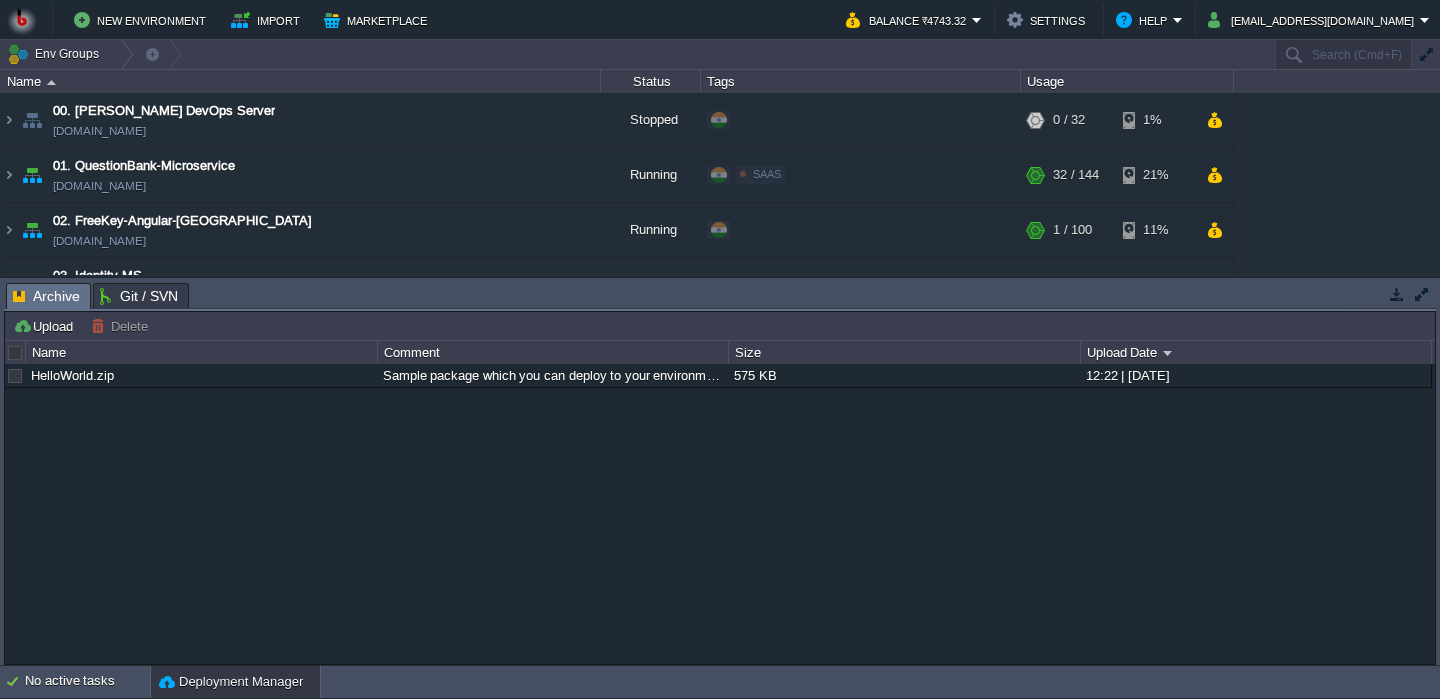drag, startPoint x: 404, startPoint y: 281, endPoint x: 395, endPoint y: 541, distance: 260.15573 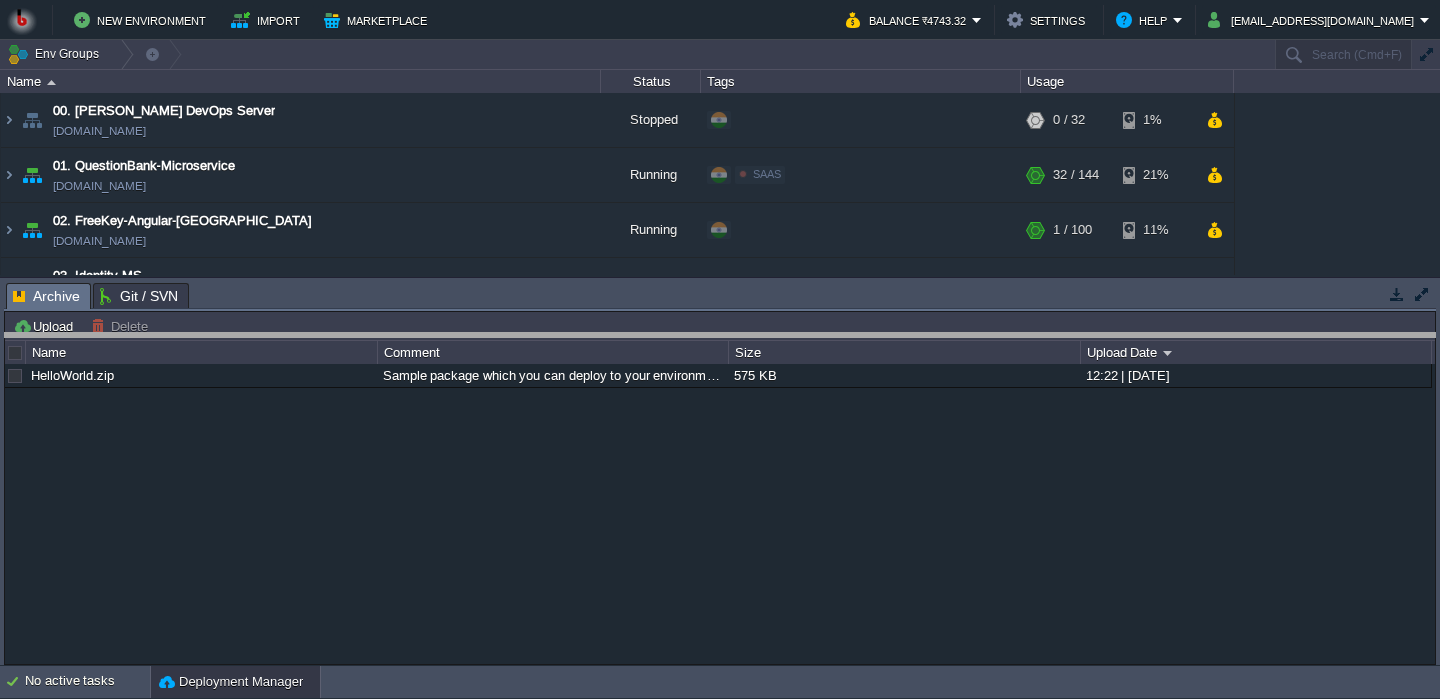 drag, startPoint x: 375, startPoint y: 297, endPoint x: 375, endPoint y: 583, distance: 286 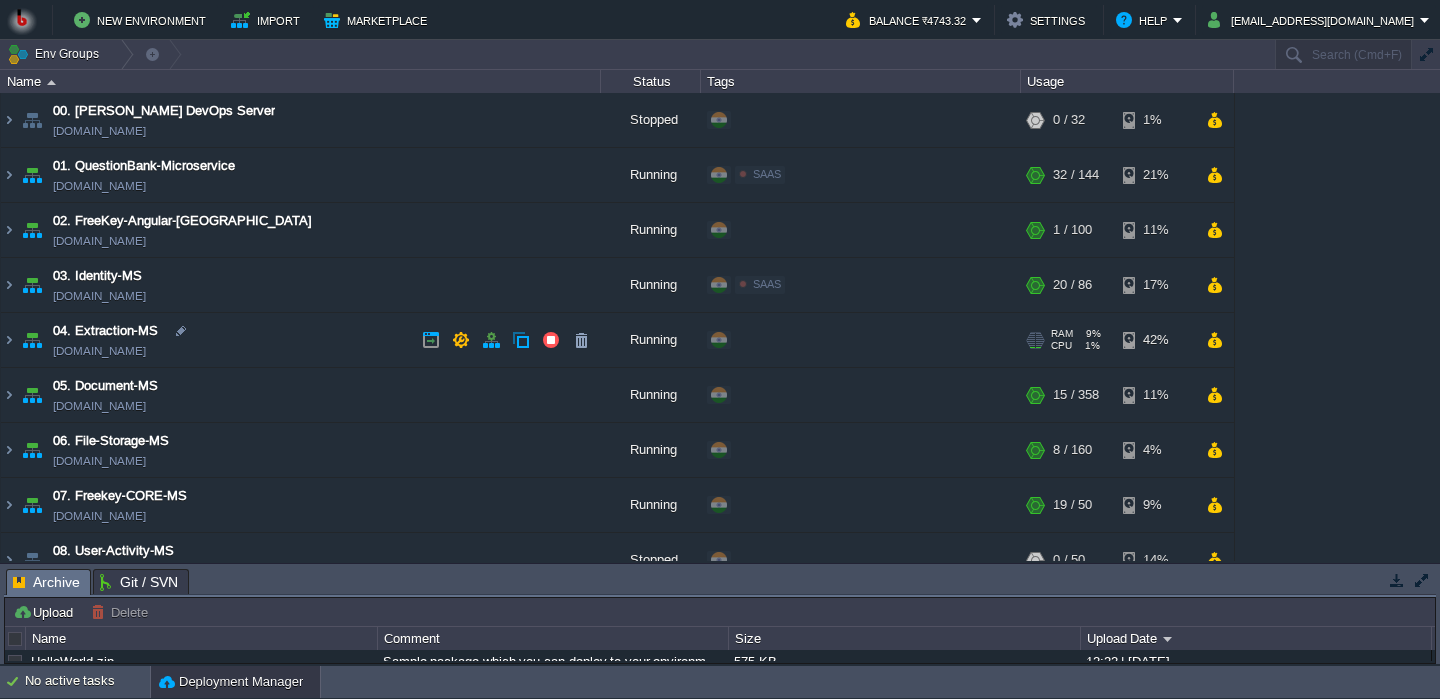 click on "04. Extraction-MS [DOMAIN_NAME]" at bounding box center (301, 340) 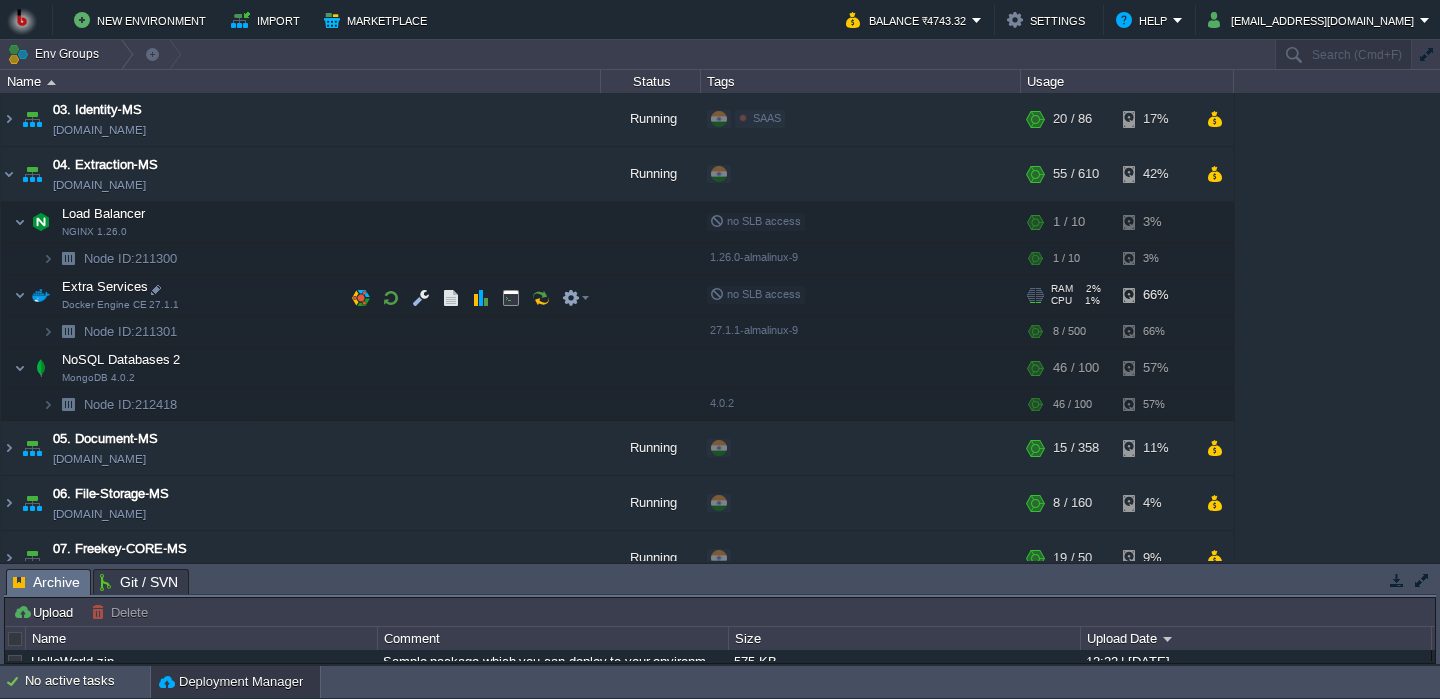 scroll, scrollTop: 171, scrollLeft: 0, axis: vertical 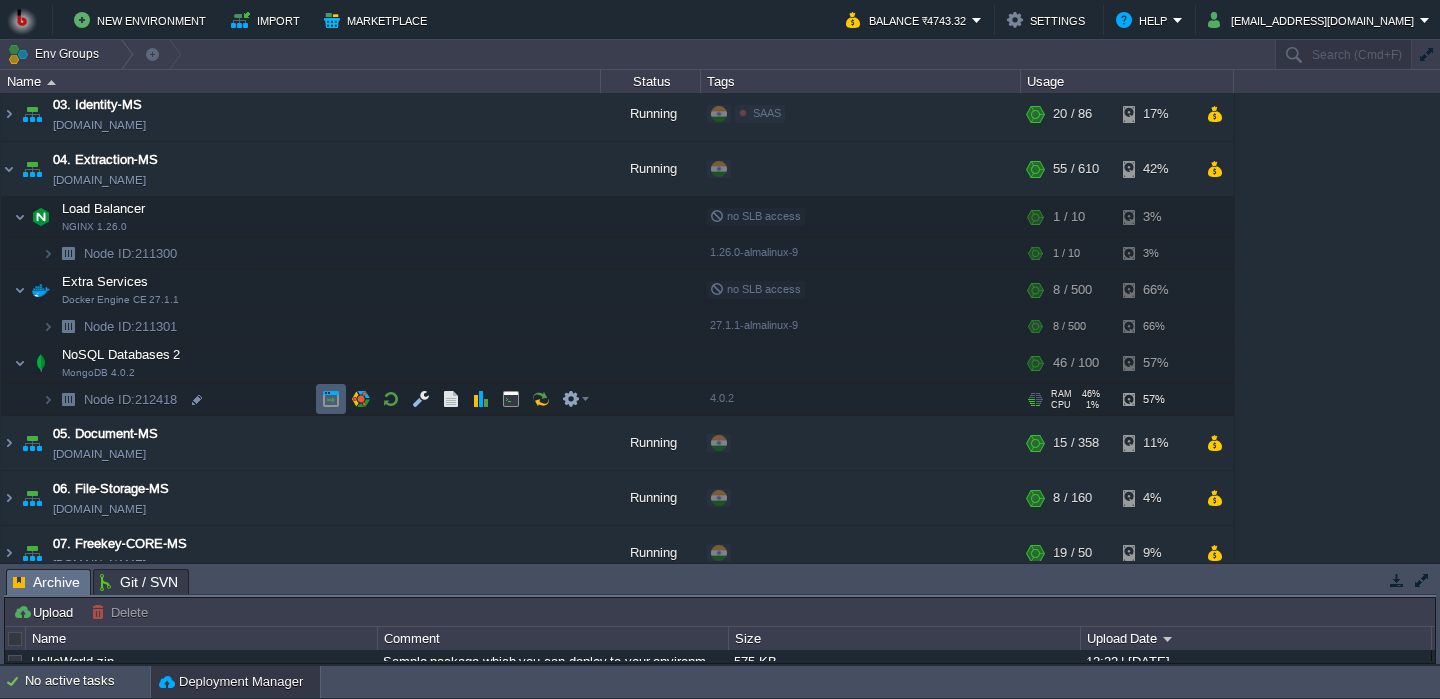 click at bounding box center [331, 399] 